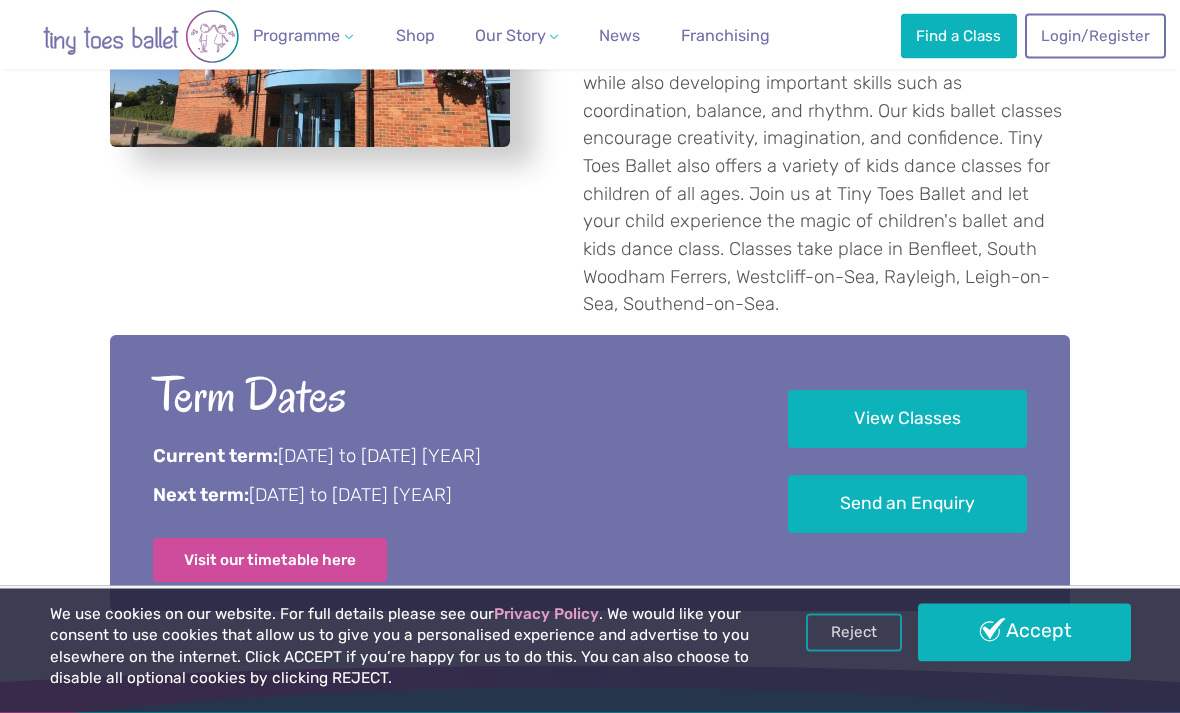 scroll, scrollTop: 838, scrollLeft: 0, axis: vertical 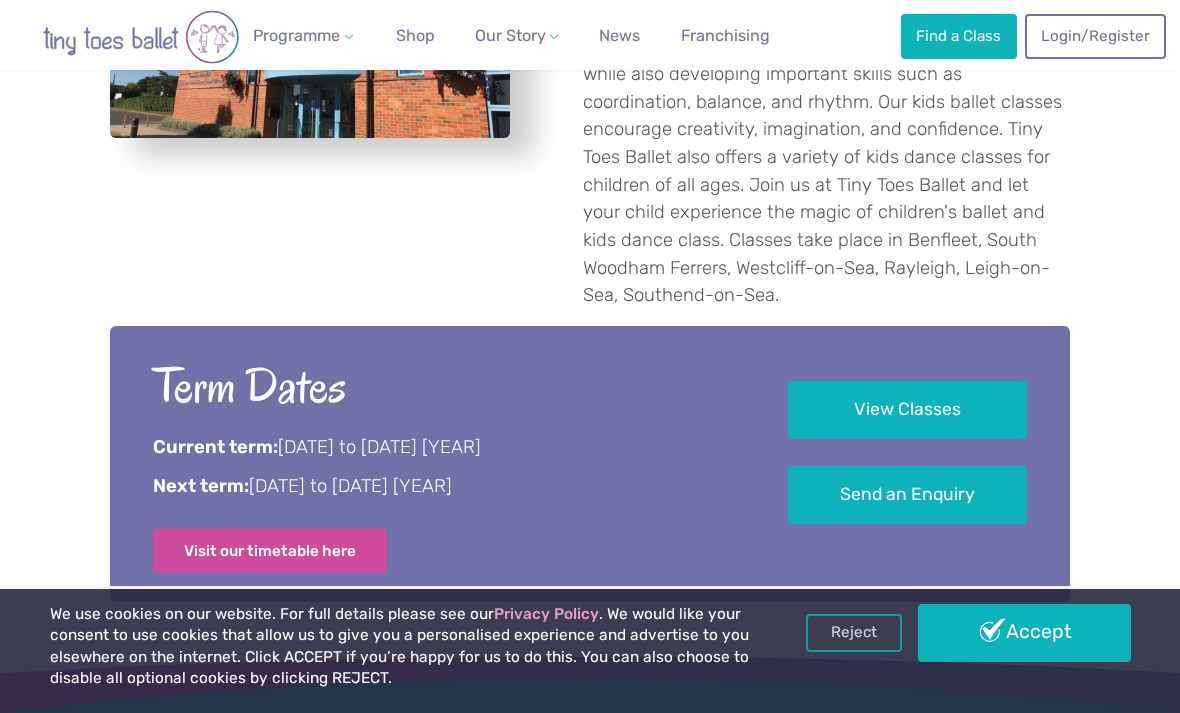 click on "View Classes" at bounding box center [907, 410] 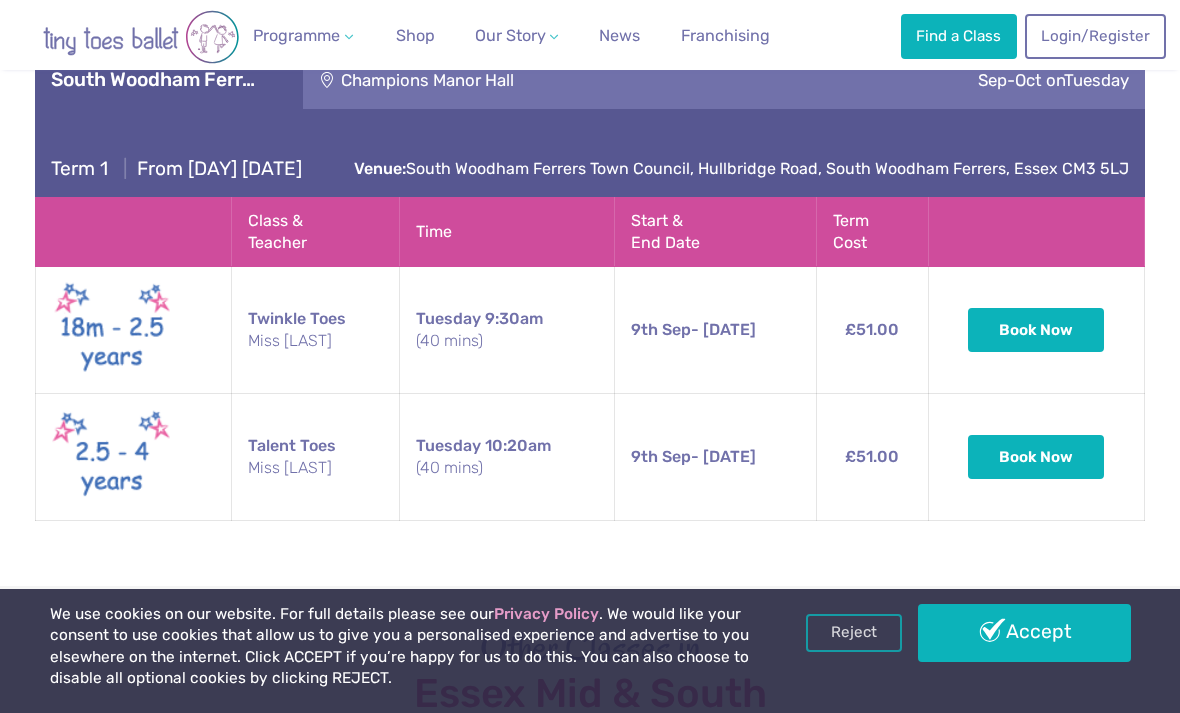 scroll, scrollTop: 3310, scrollLeft: 0, axis: vertical 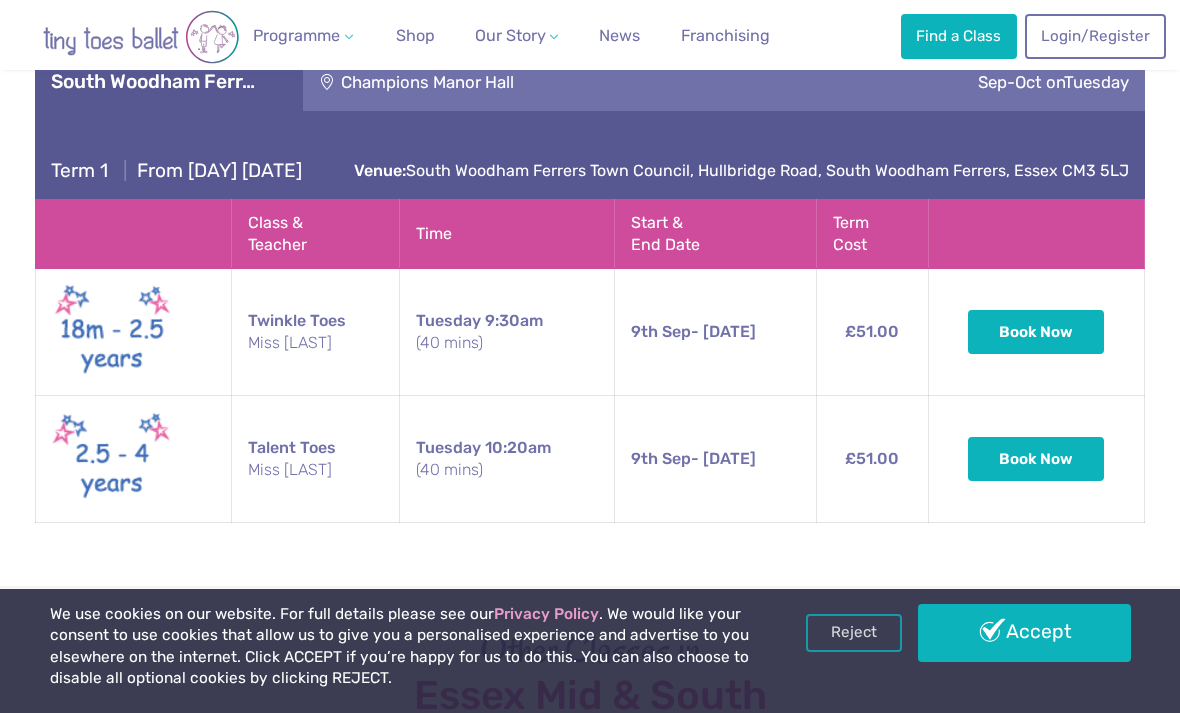 click on "Book Now" at bounding box center (1036, 332) 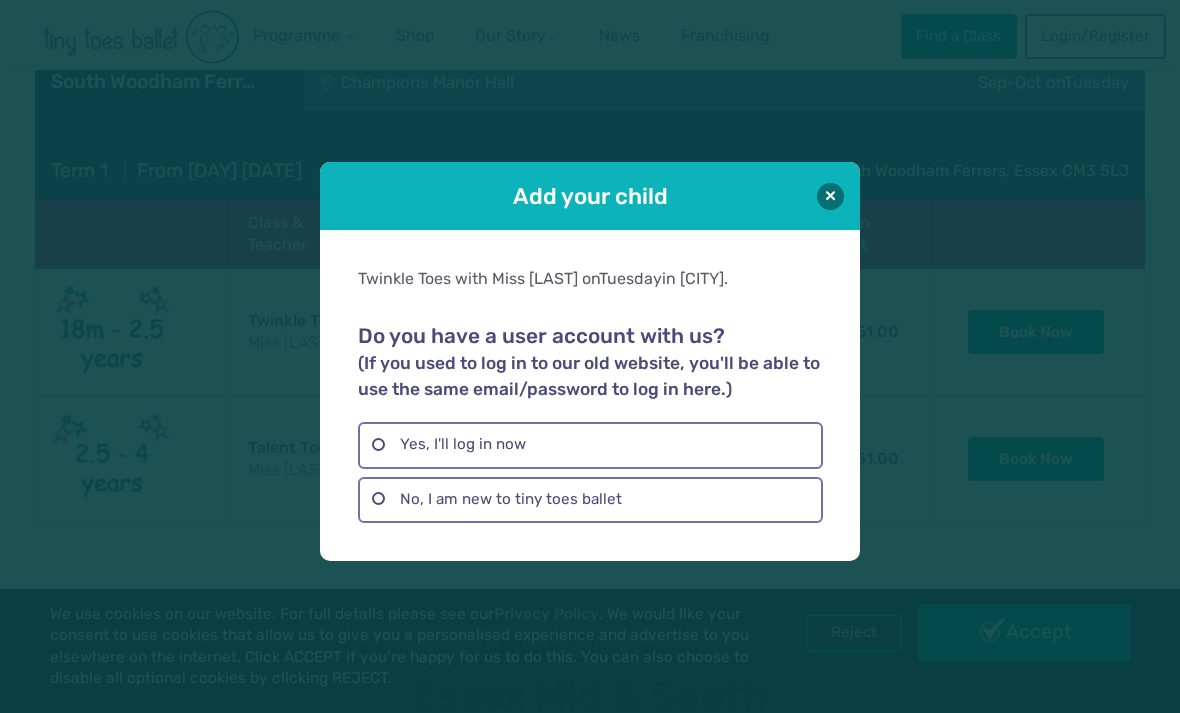click at bounding box center [830, 196] 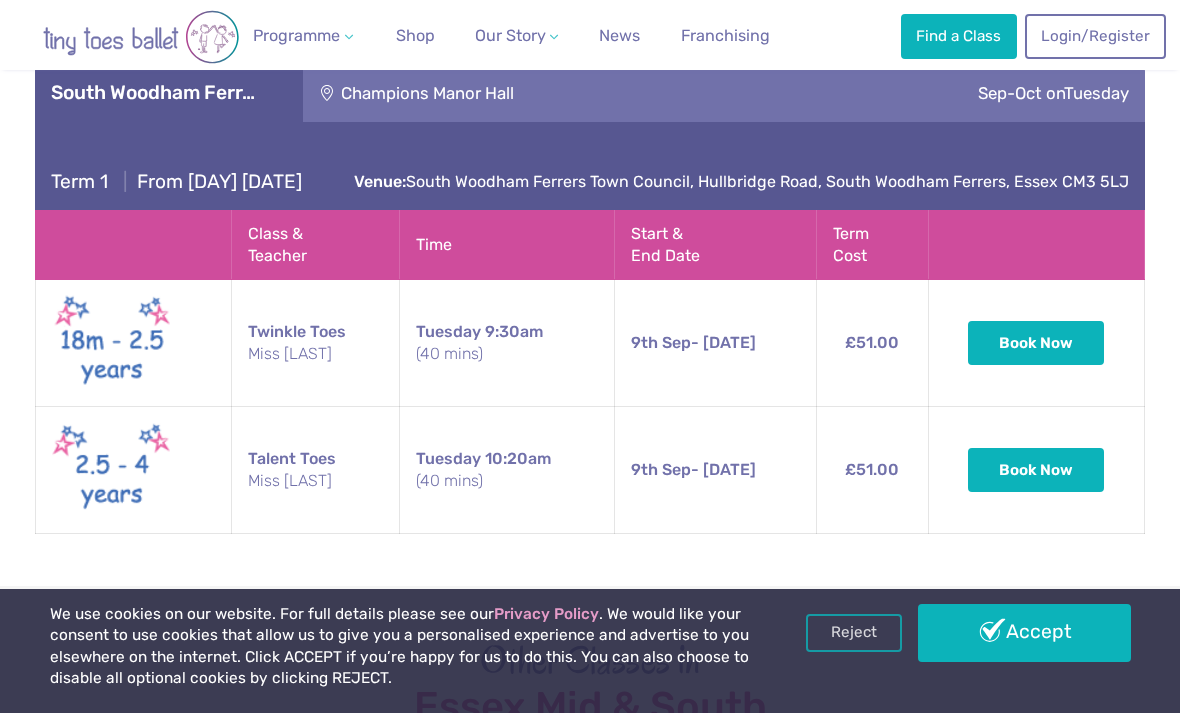scroll, scrollTop: 3300, scrollLeft: 0, axis: vertical 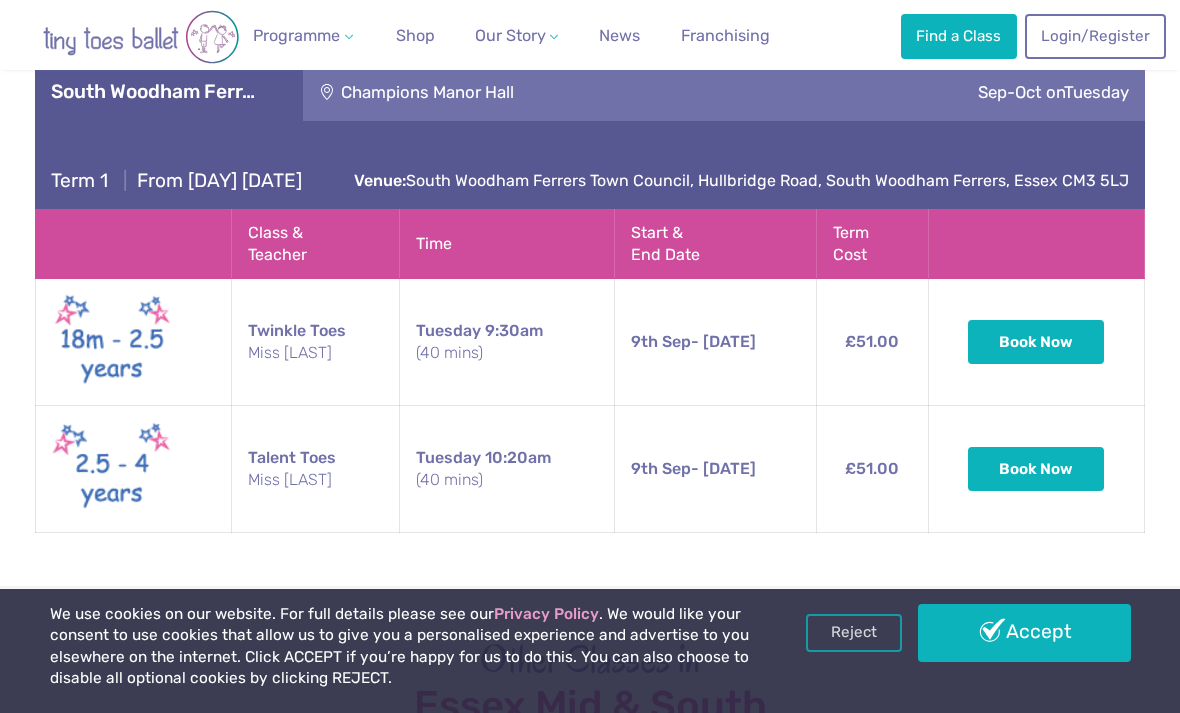 click on "Book Now" at bounding box center [1036, 342] 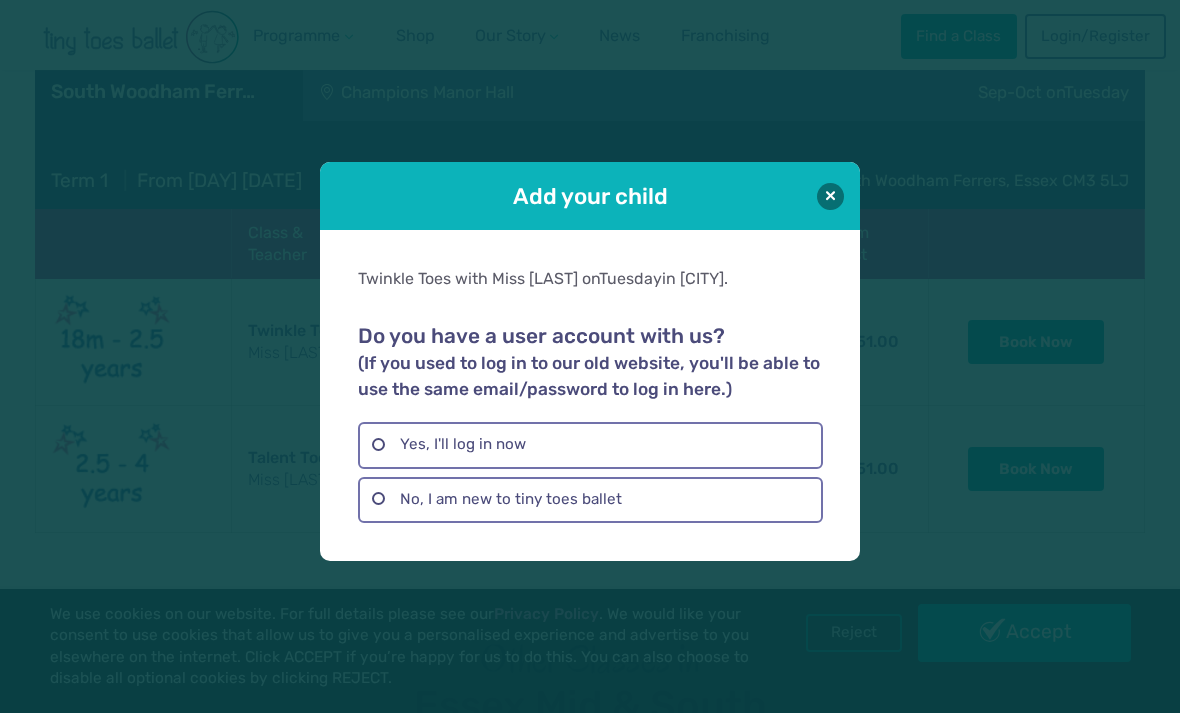 click on "No, I am new to tiny toes ballet" at bounding box center [590, 500] 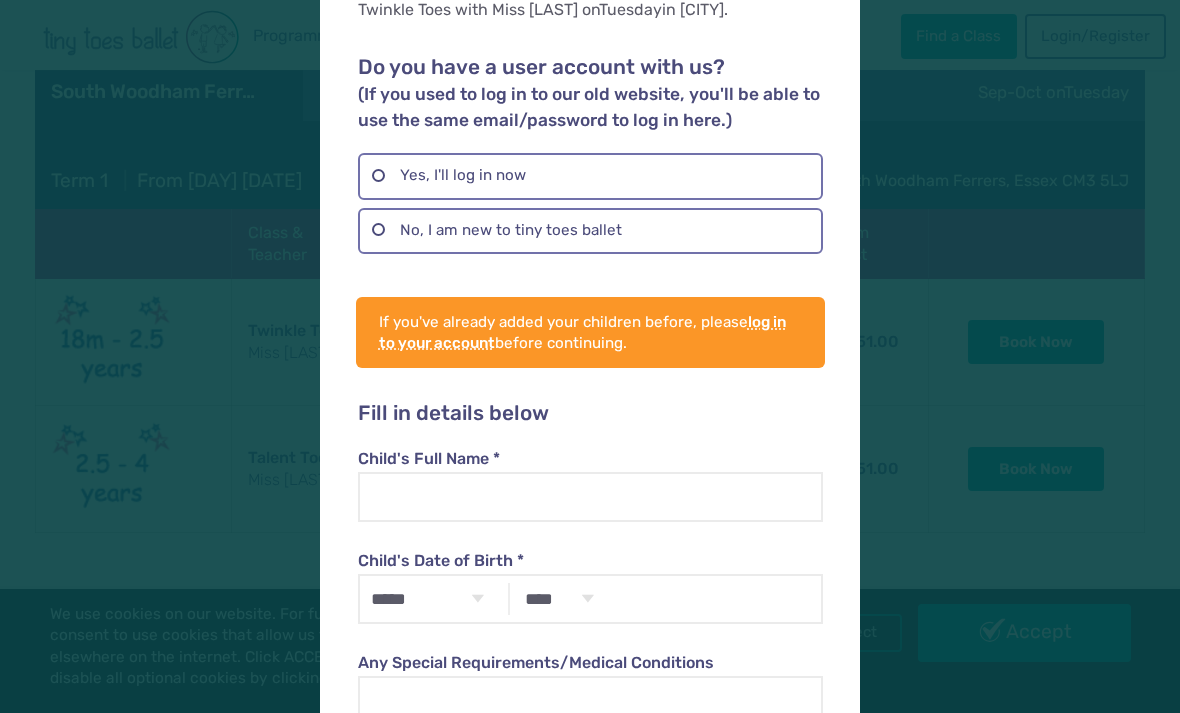 scroll, scrollTop: 143, scrollLeft: 0, axis: vertical 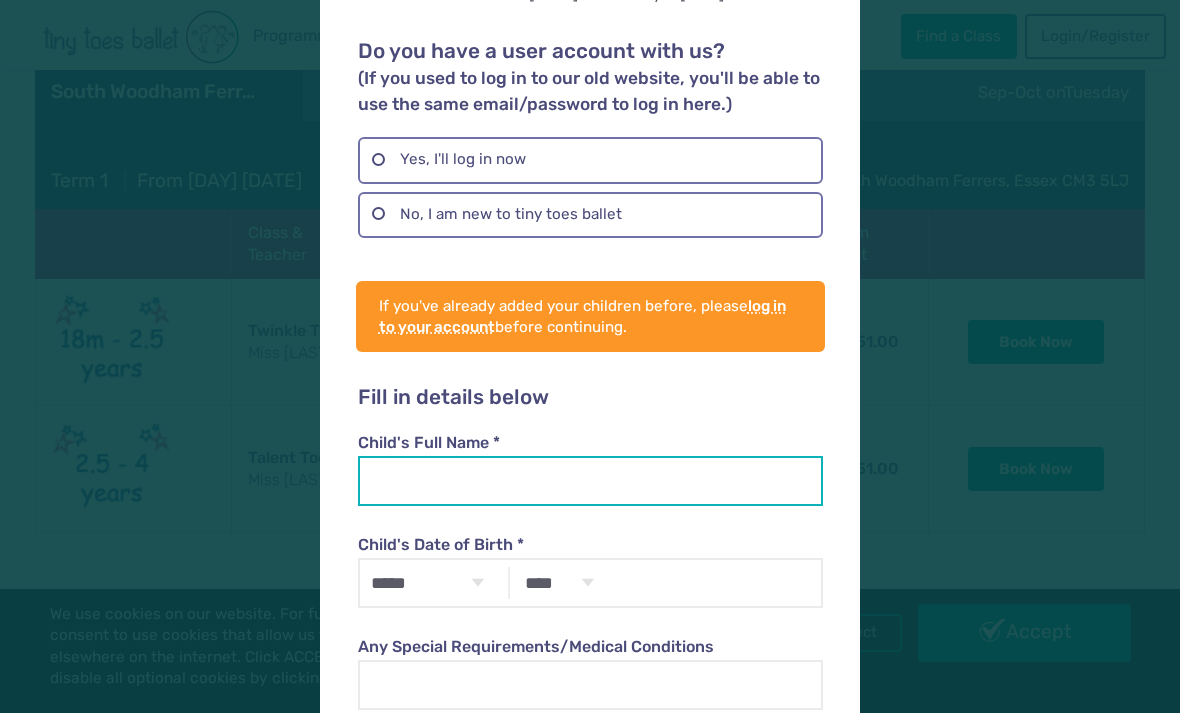 click on "Child's Full Name *" at bounding box center [590, 481] 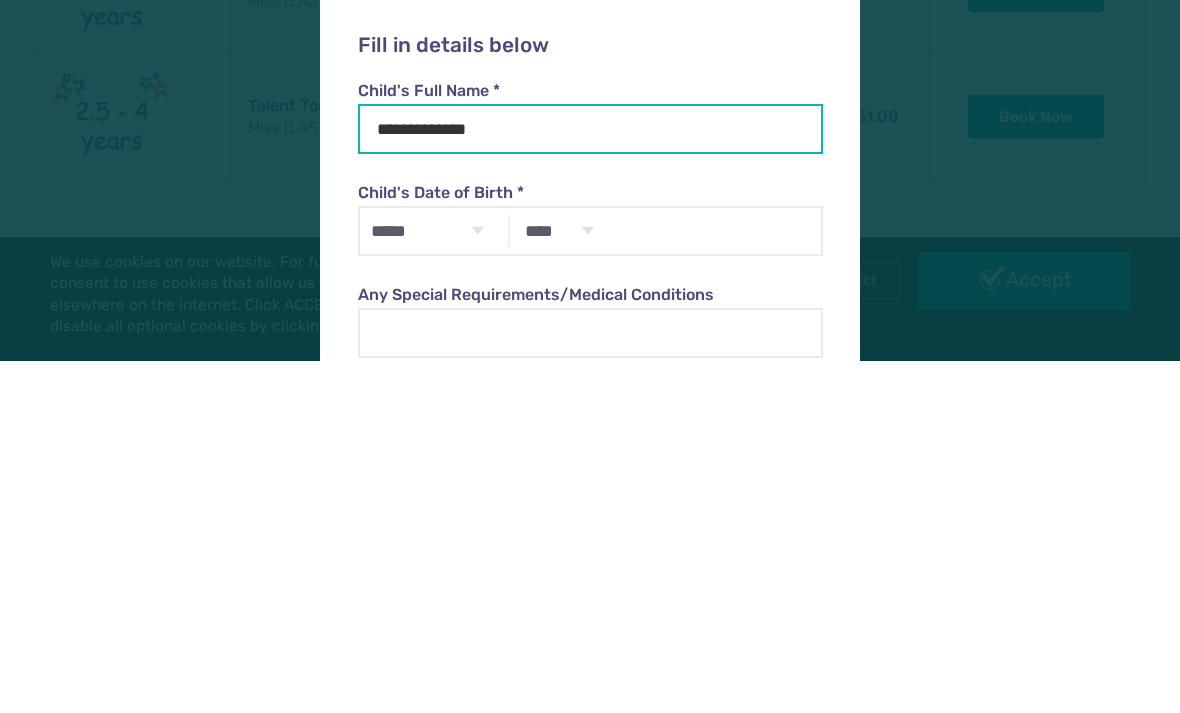 type on "**********" 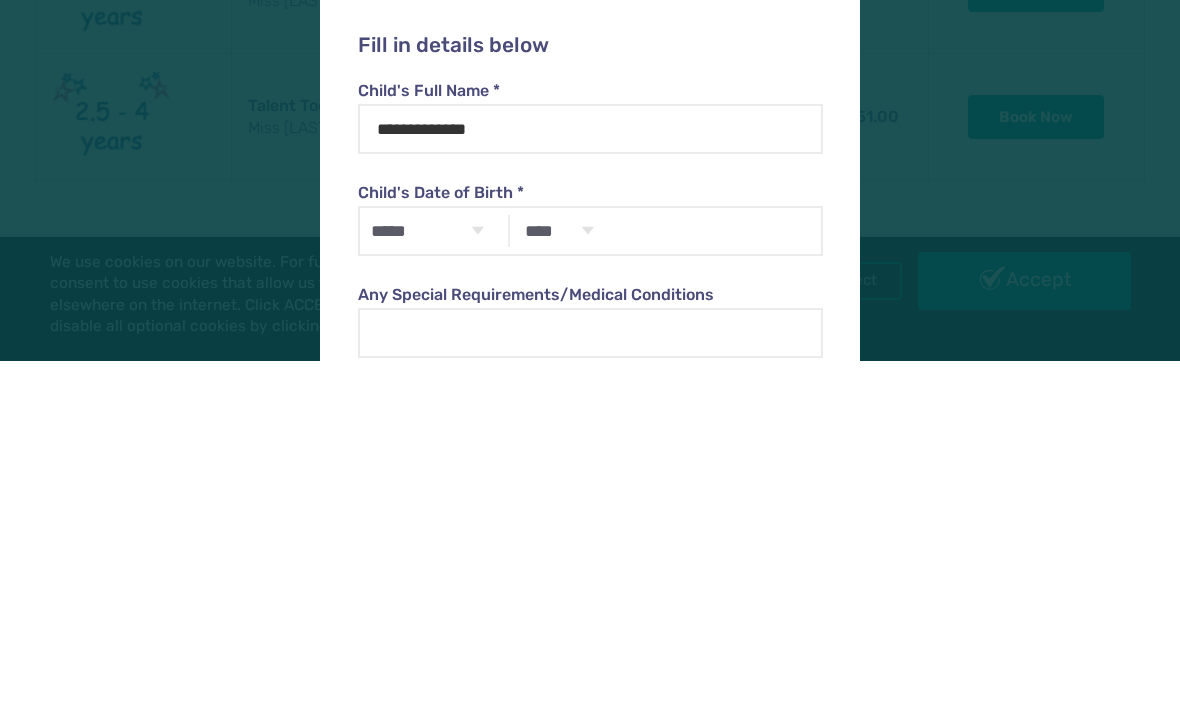 click on "***** ******* ******** ***** ***** *** **** **** ****** ********* ******* ******** ********" at bounding box center (427, 583) 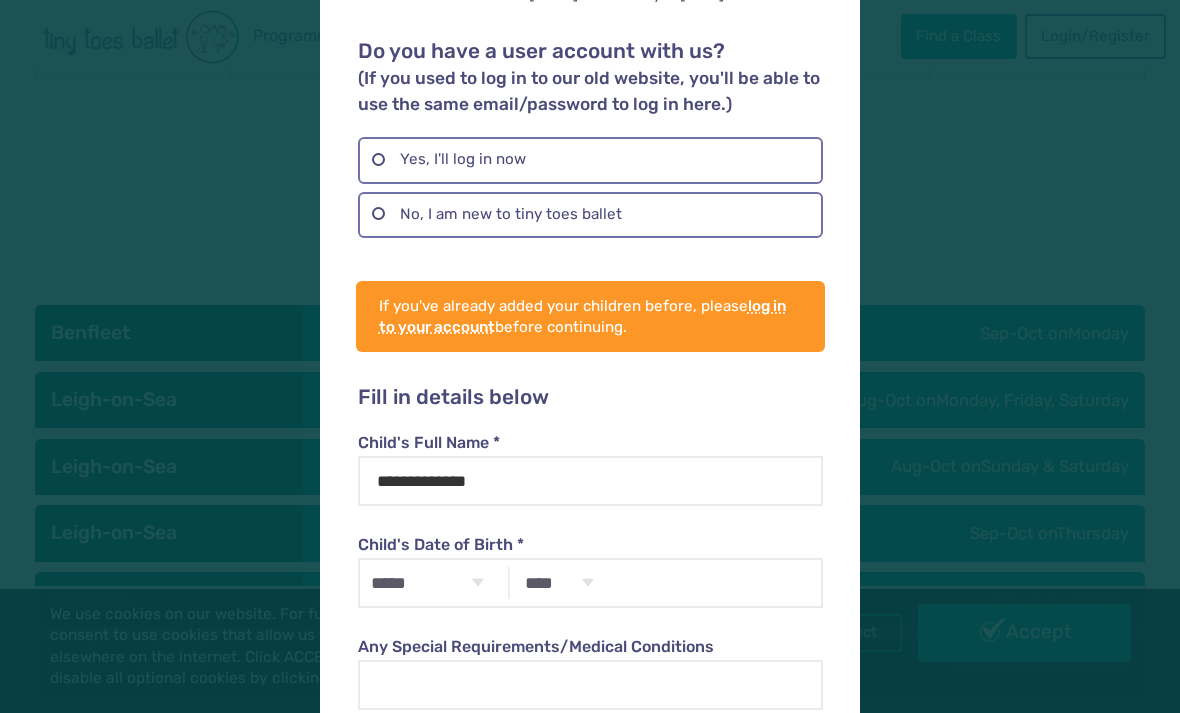 select on "**" 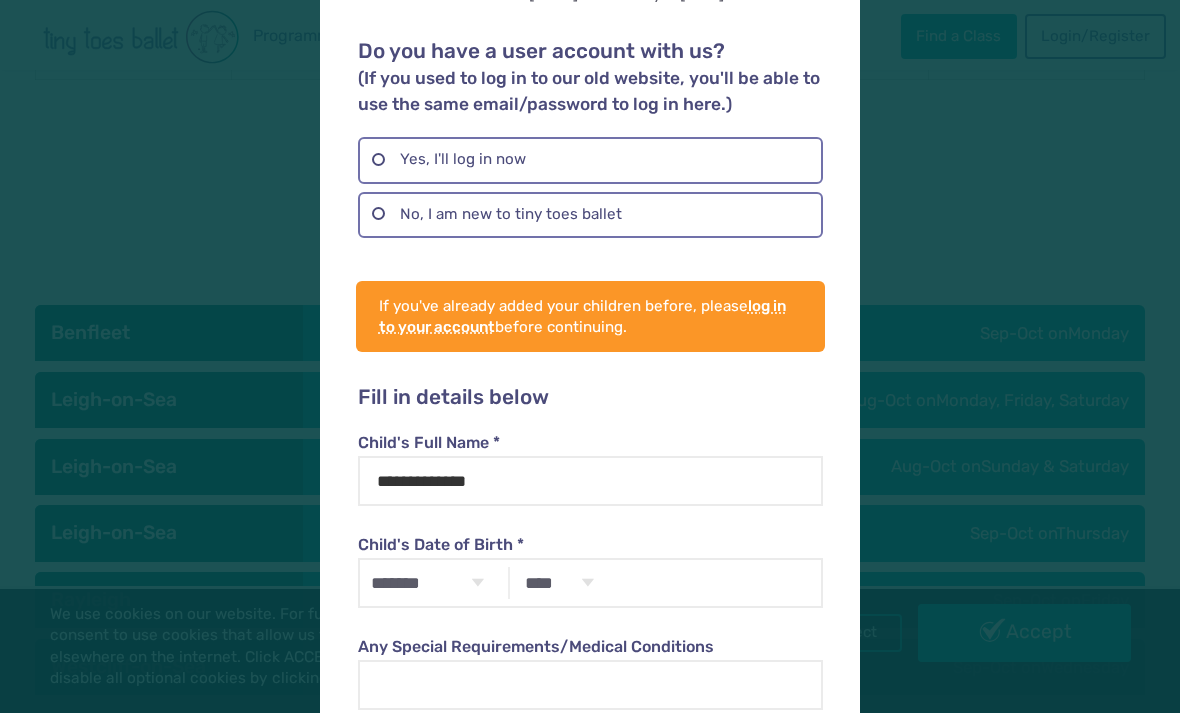 click on "**** **** **** **** **** **** **** **** **** **** **** **** **** **** **** **** **** **** **** **** **** **** **** **** **** **** **** **** **** **** **** **** **** **** **** **** **** **** **** **** **** **** **** **** **** **** **** **** **** **** **** **** **** **** **** **** **** **** **** **** **** **** **** **** **** **** **** **** **** **** **** **** **** **** **** **** **** **** **** **** **** **** **** **** **** **** **** **** **** **** **** **** **** **** **** **** **** **** **** **** **** **** **** **** **** **** **** **** **** **** **** **** **** **** **** **** **** **** **** **** **** **** **** **** **** **** ****" at bounding box center (559, 583) 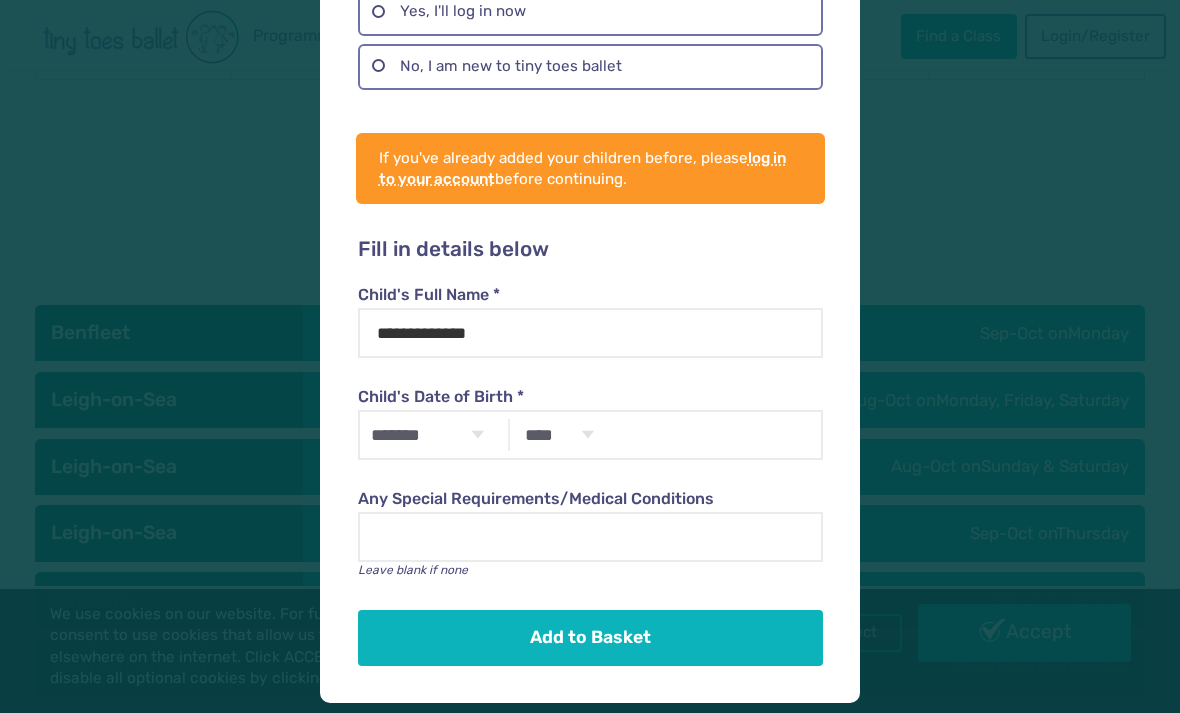 scroll, scrollTop: 306, scrollLeft: 0, axis: vertical 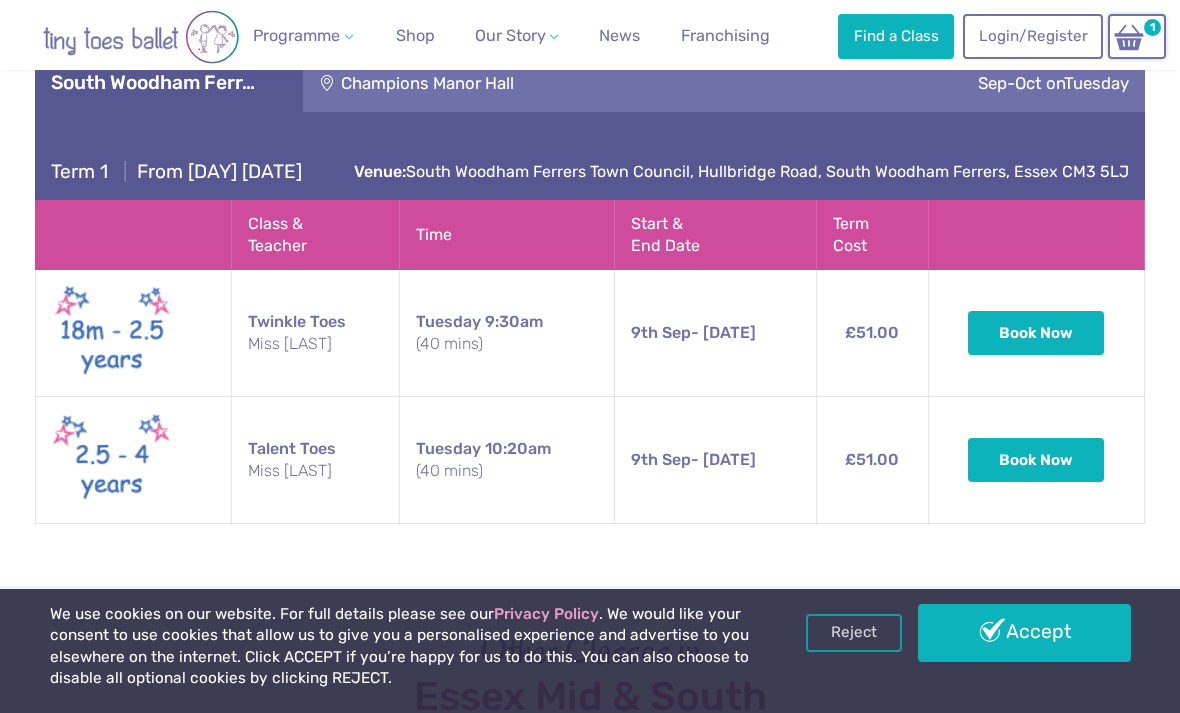click at bounding box center (1129, 37) 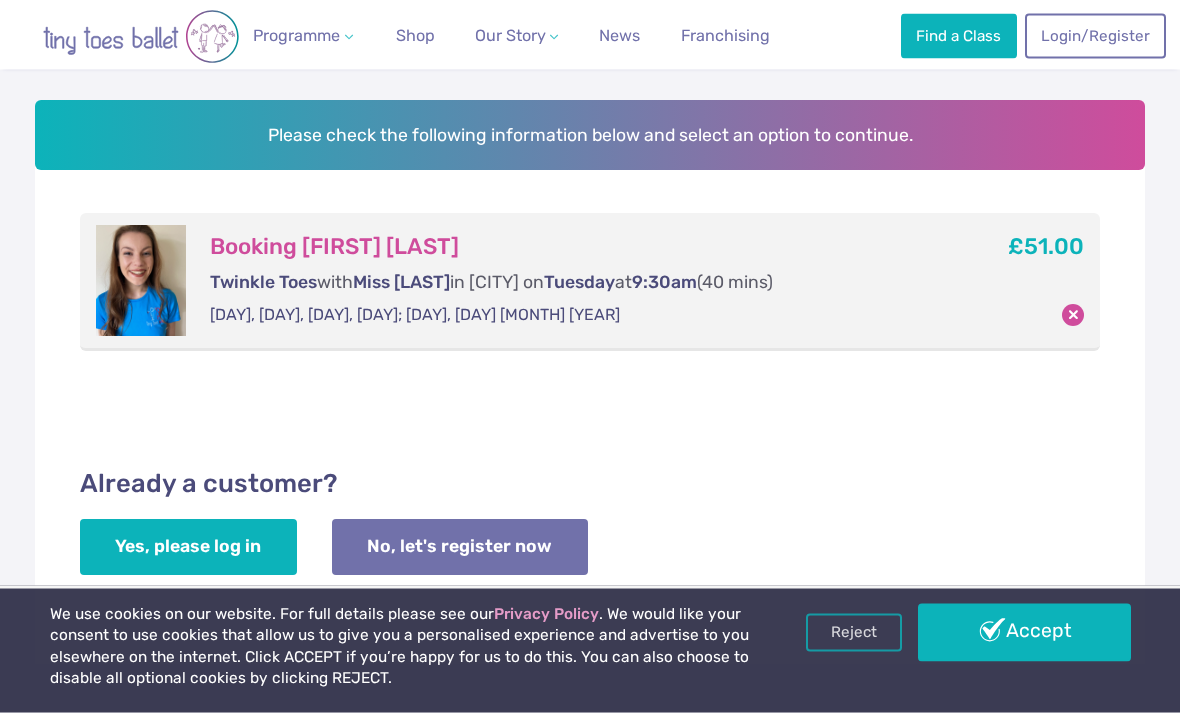 scroll, scrollTop: 268, scrollLeft: 0, axis: vertical 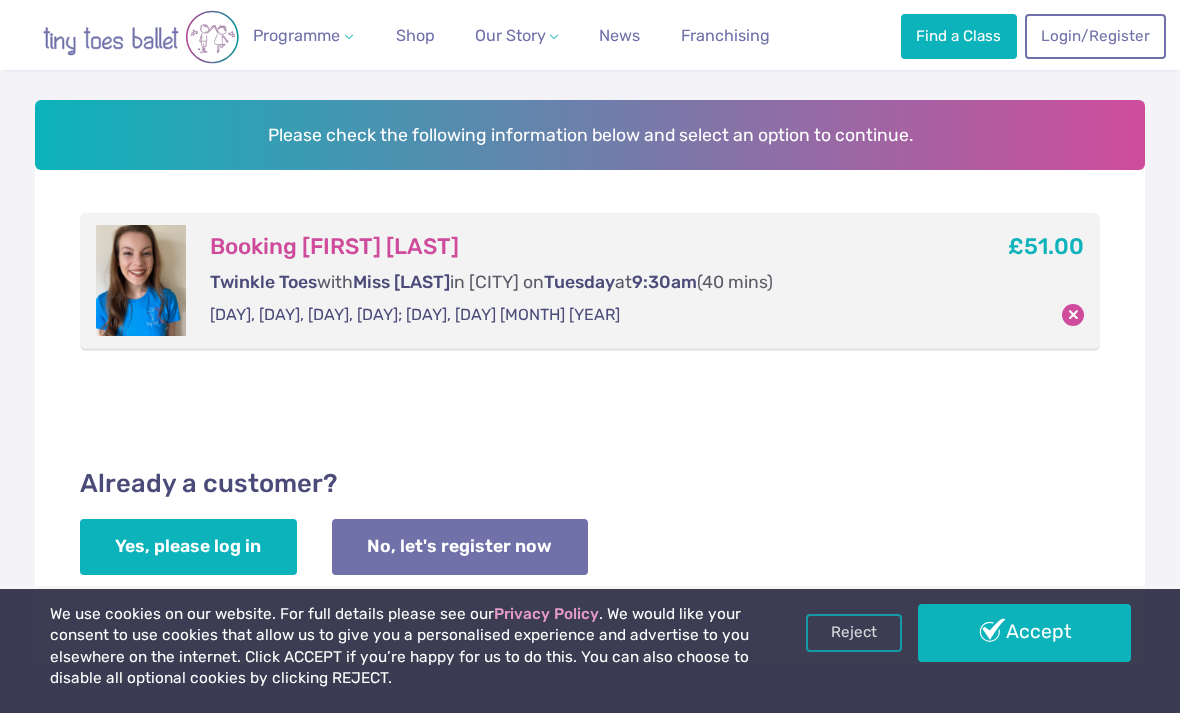 click on "No, let's register now" at bounding box center [460, 547] 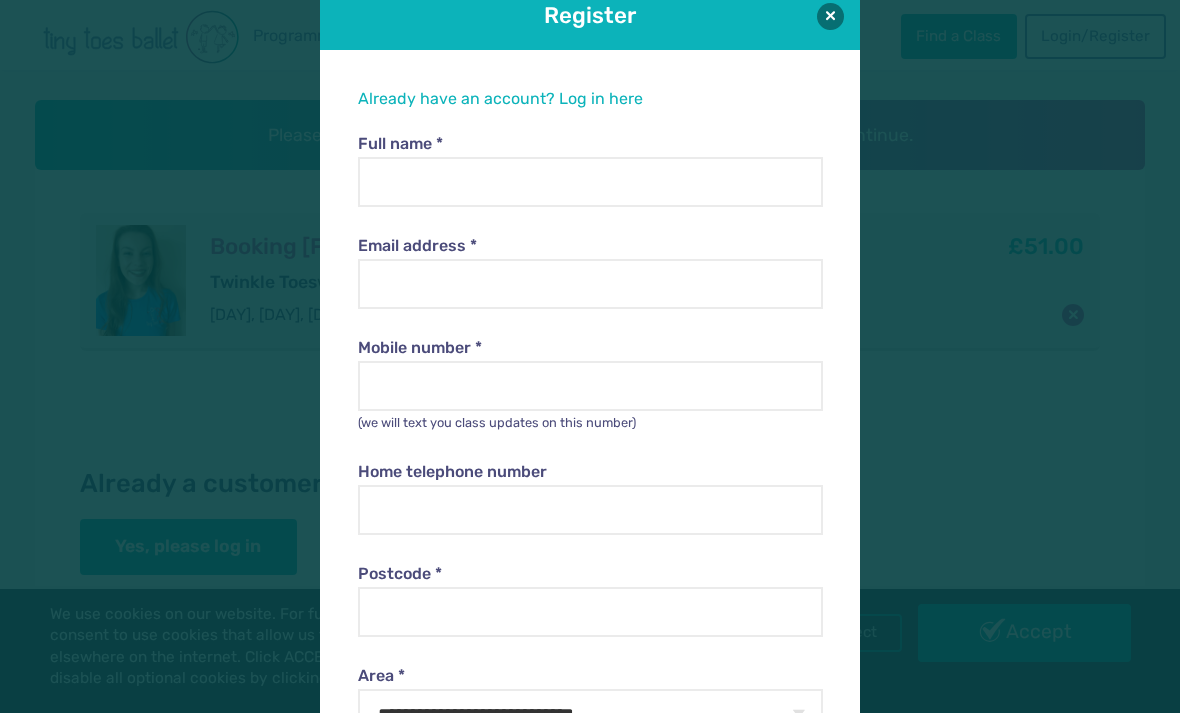 scroll, scrollTop: 32, scrollLeft: 0, axis: vertical 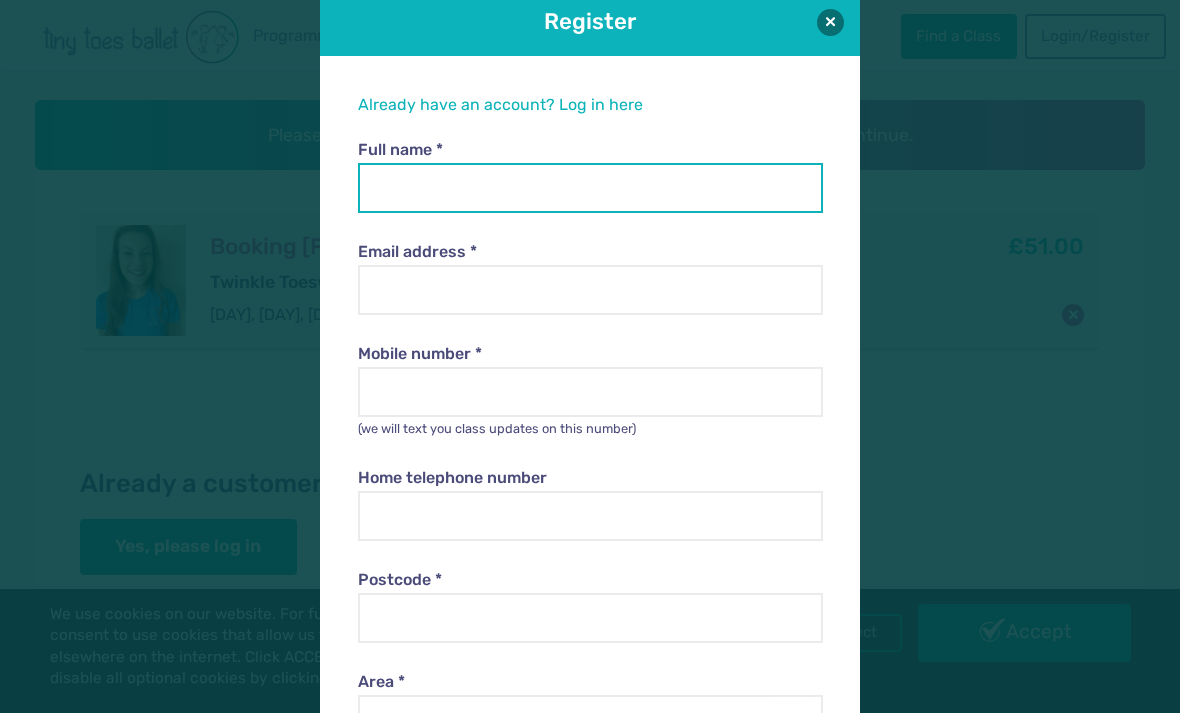 click on "Full name *" at bounding box center [590, 188] 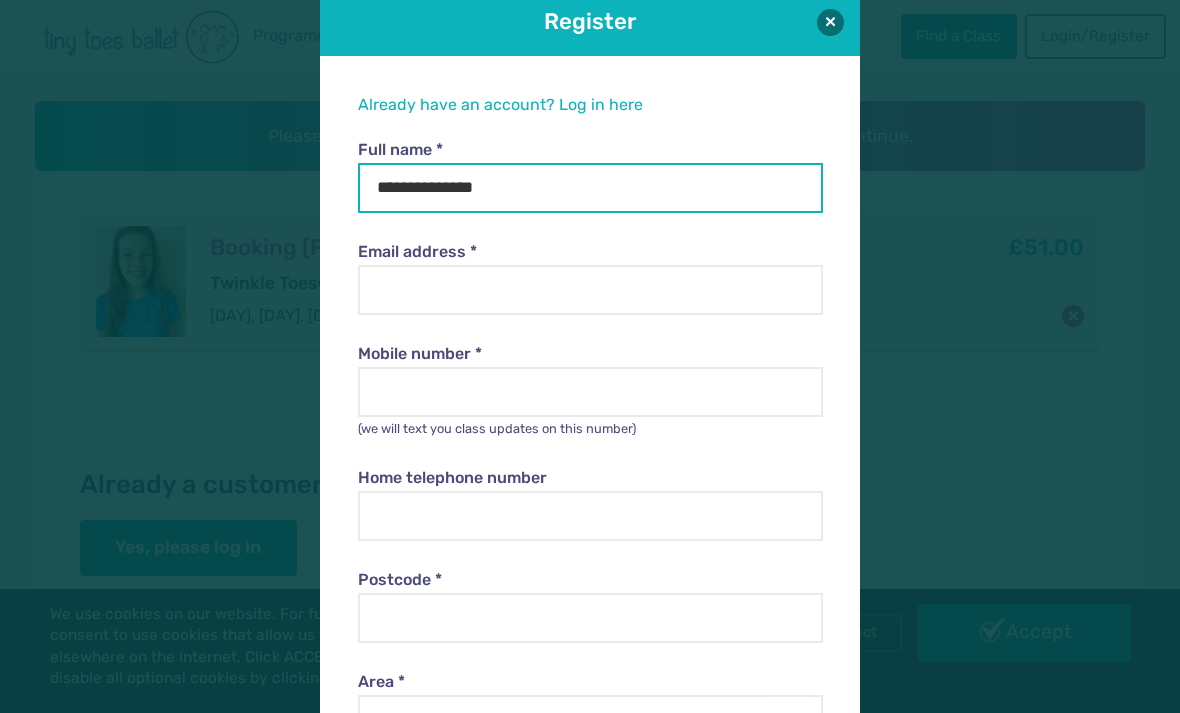 type on "**********" 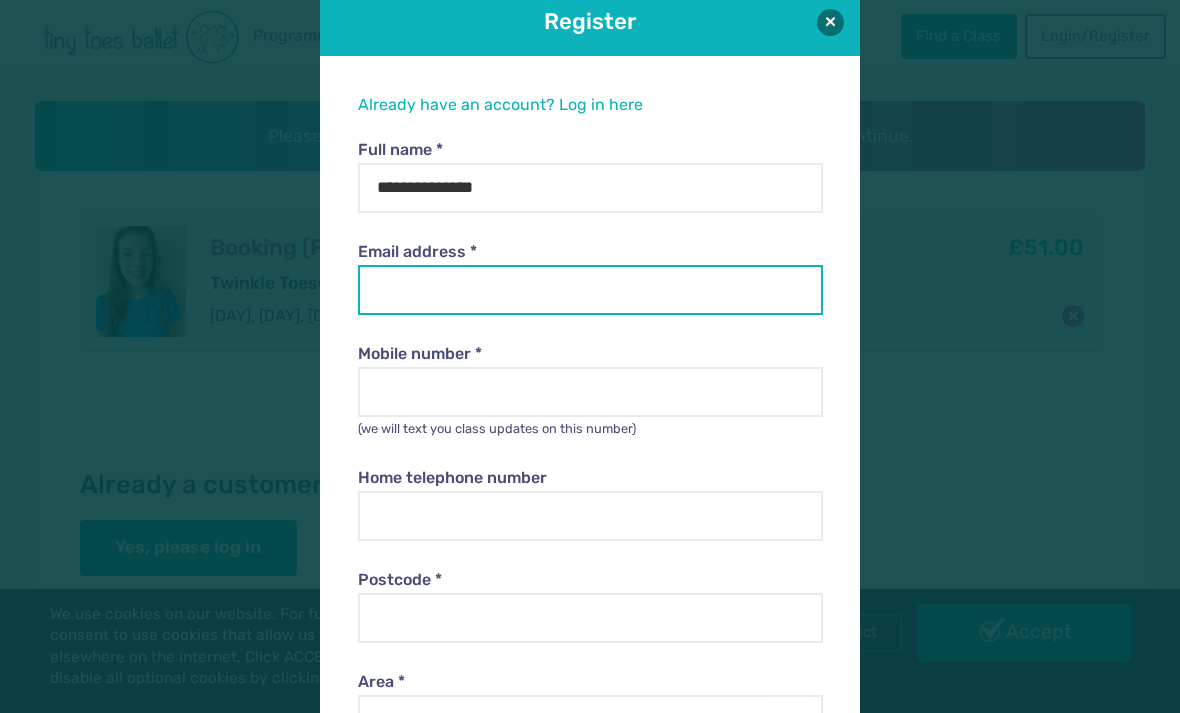 click on "Email address *" at bounding box center (590, 290) 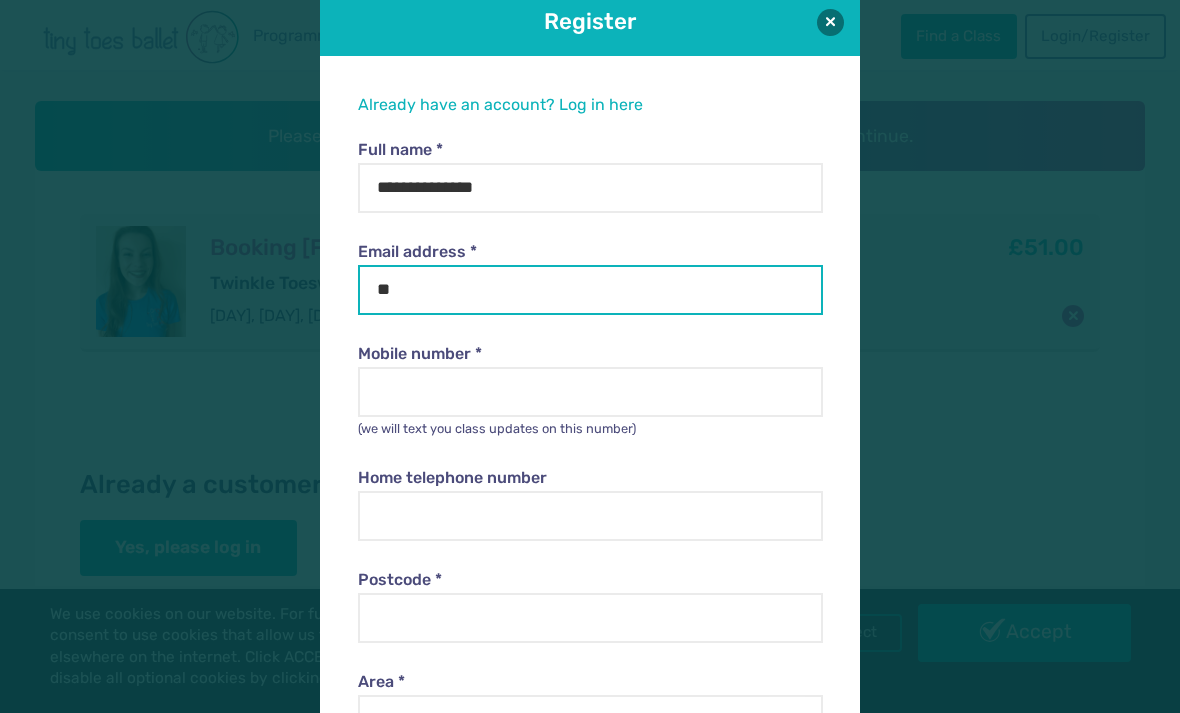 type on "*" 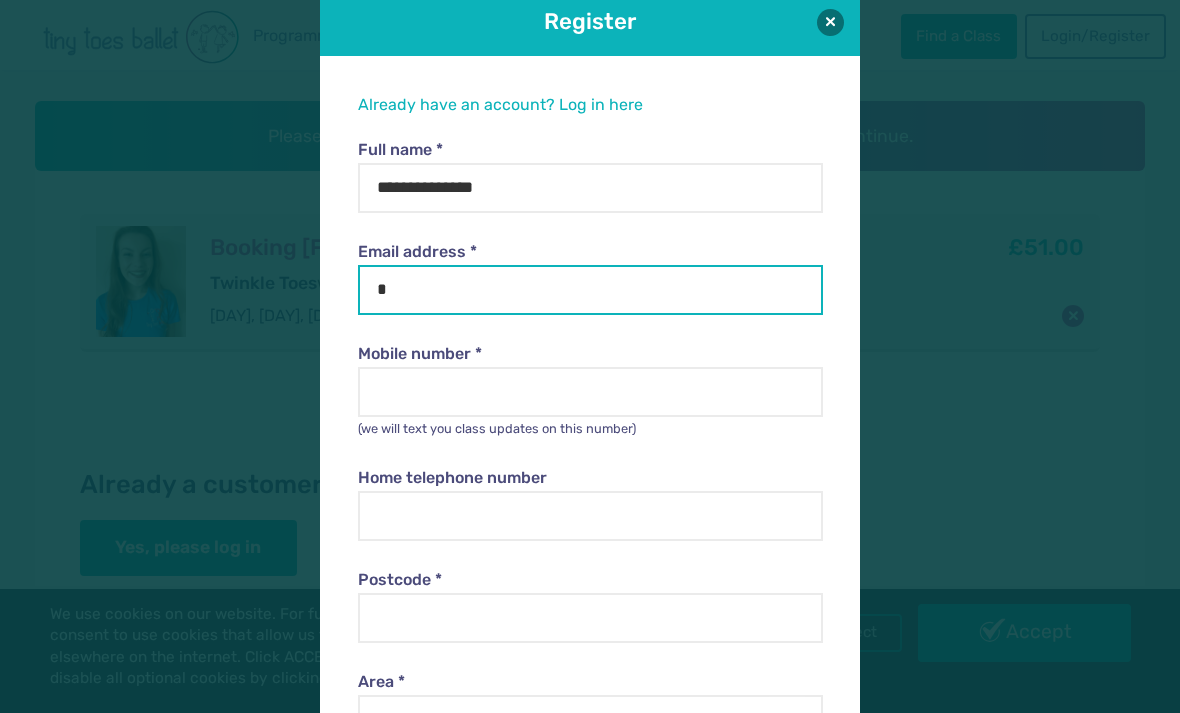 type 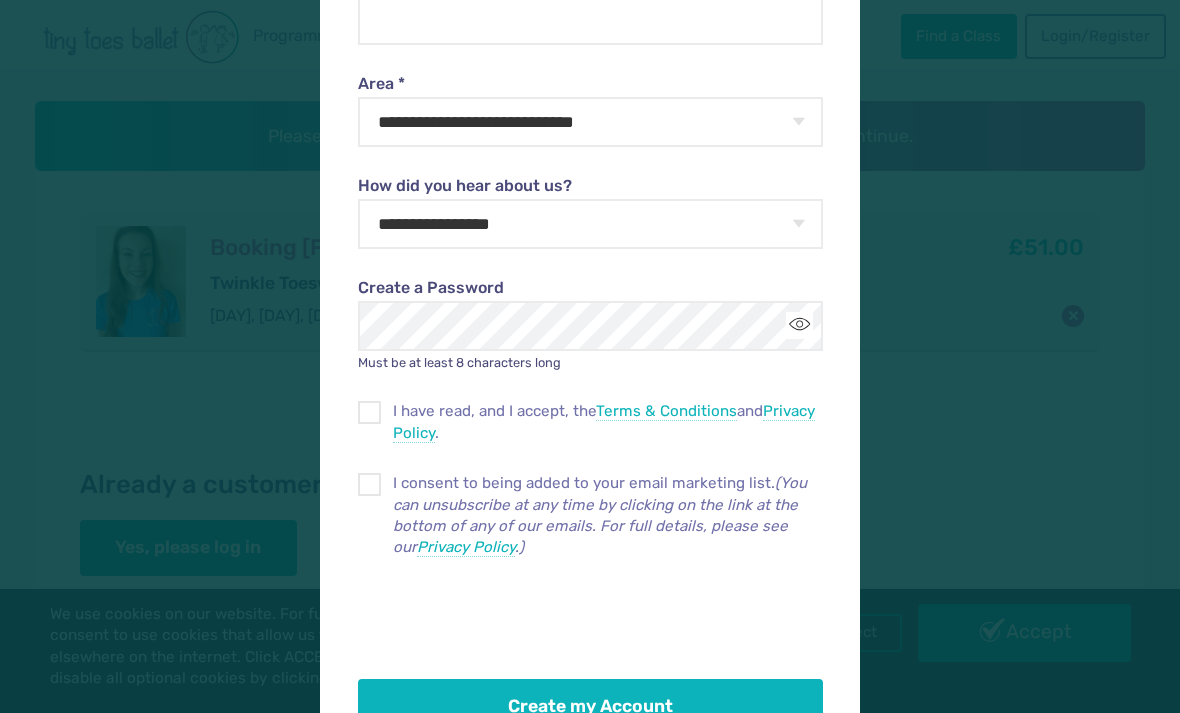 scroll, scrollTop: 629, scrollLeft: 0, axis: vertical 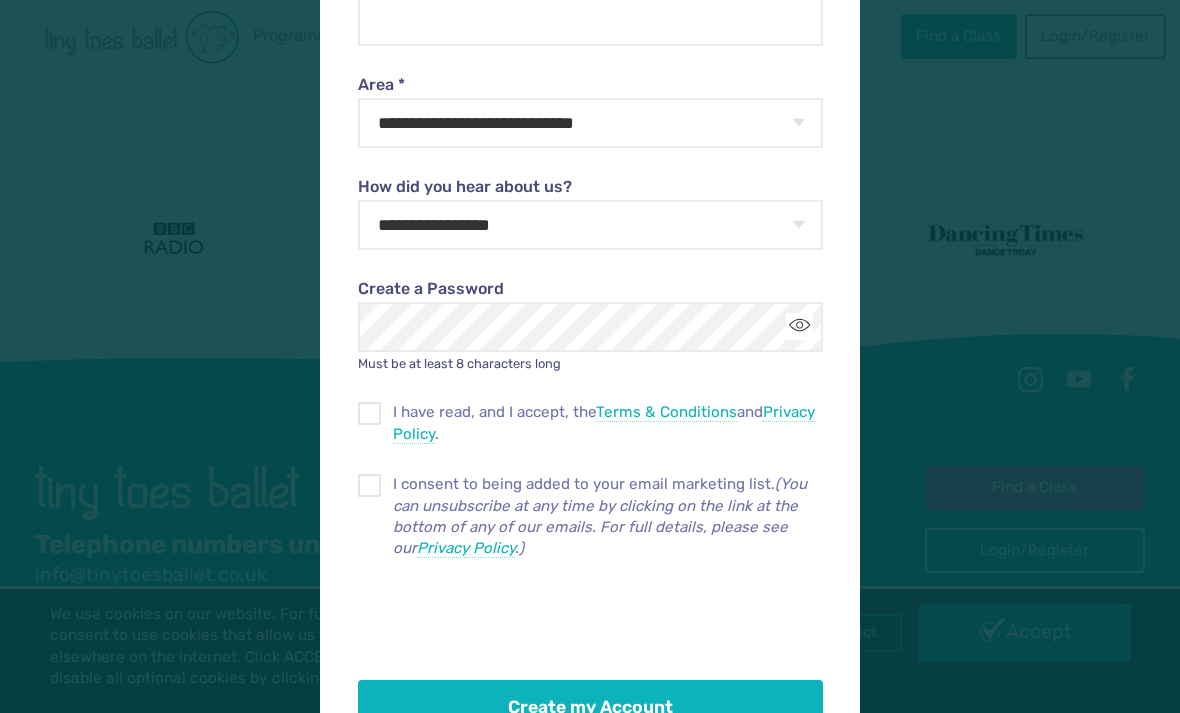 click on "**********" at bounding box center (590, 356) 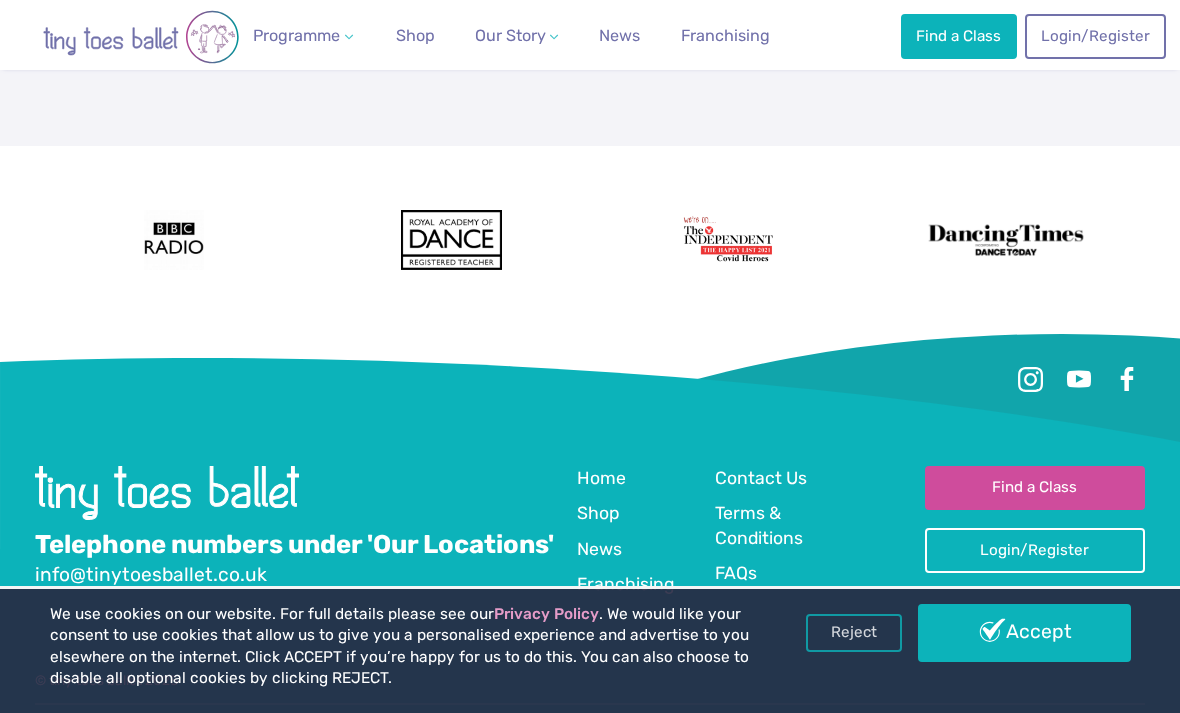 scroll, scrollTop: 0, scrollLeft: 0, axis: both 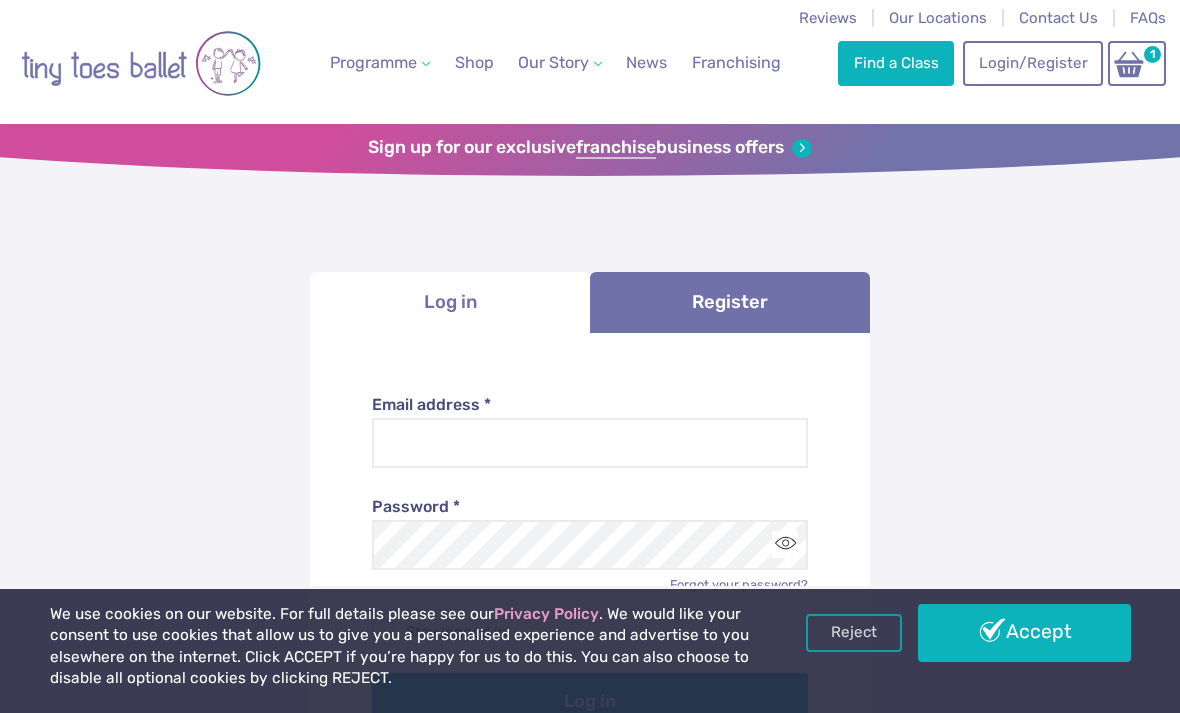 click at bounding box center (1129, 64) 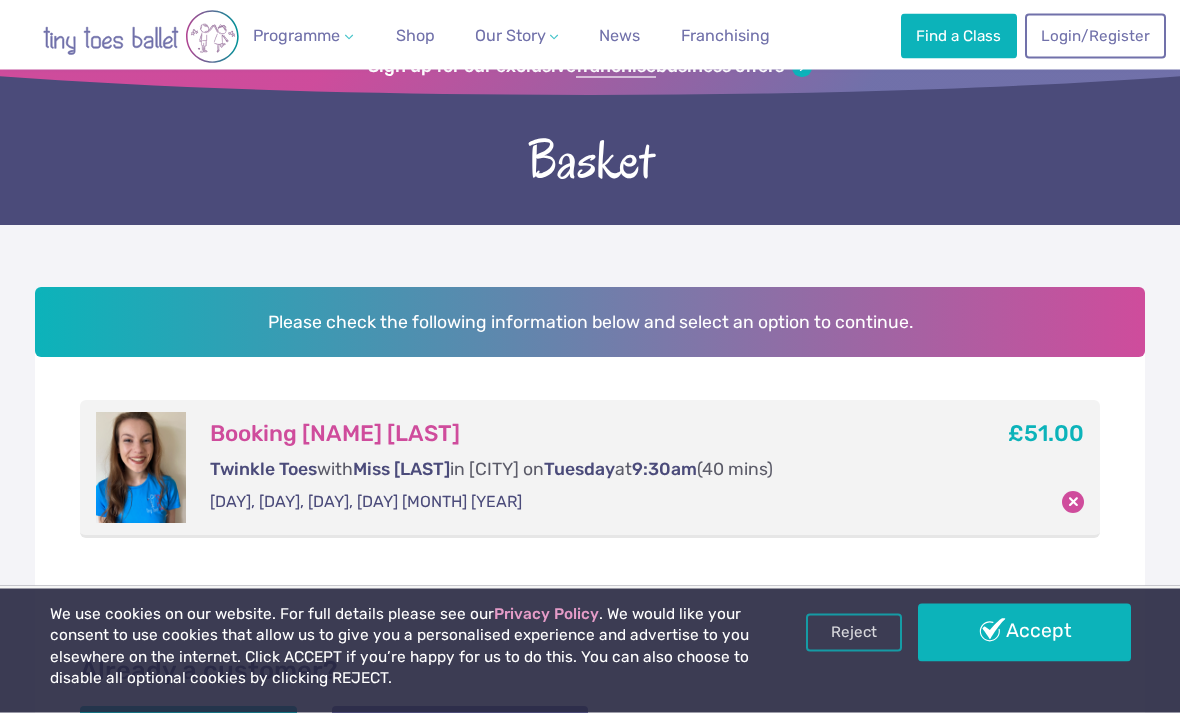 scroll, scrollTop: 0, scrollLeft: 0, axis: both 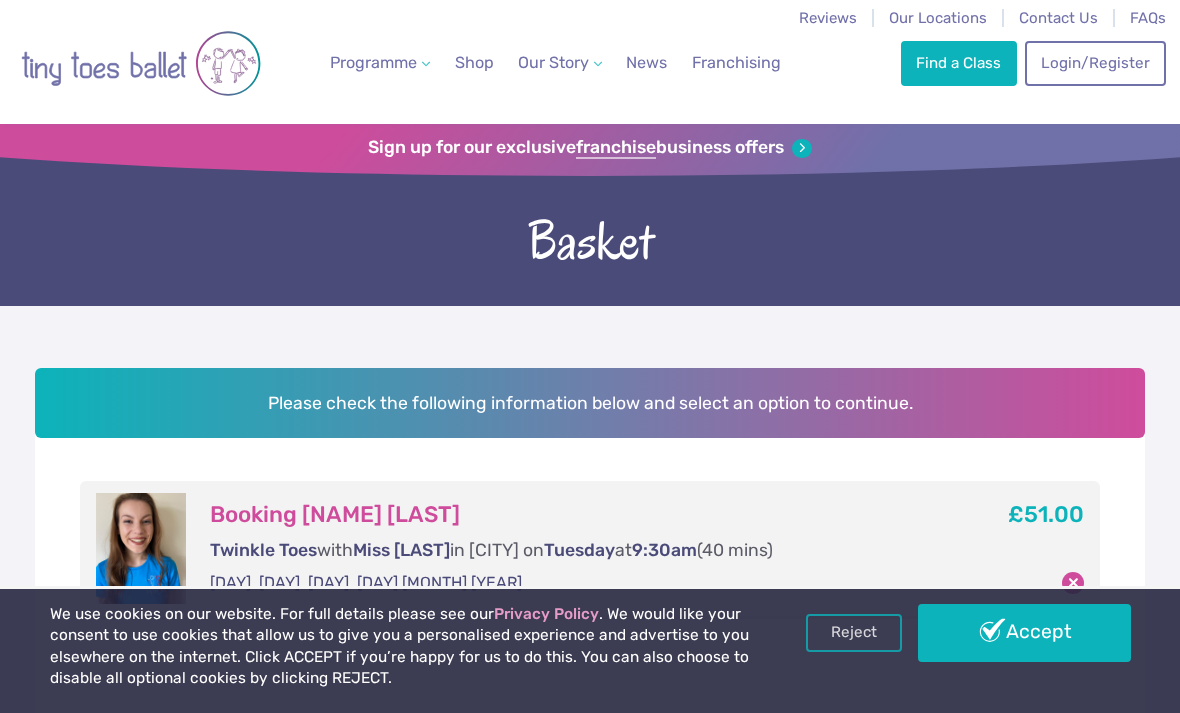 click on "£51.00" at bounding box center [1046, 514] 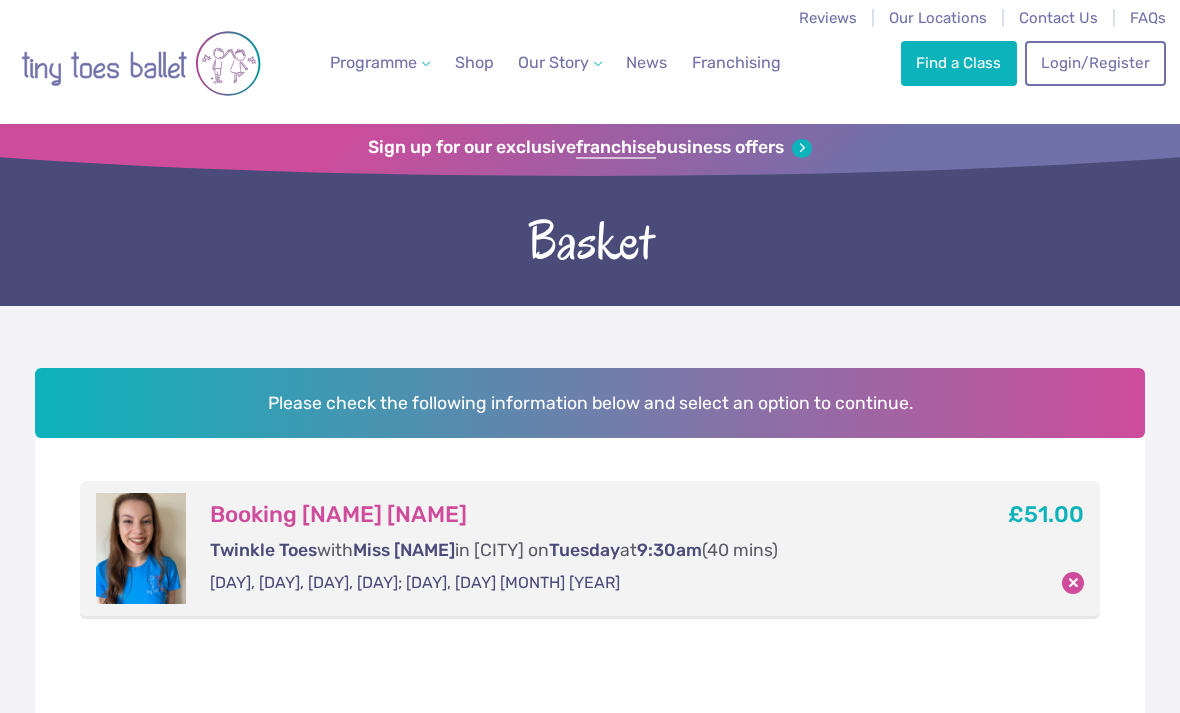 scroll, scrollTop: 0, scrollLeft: 0, axis: both 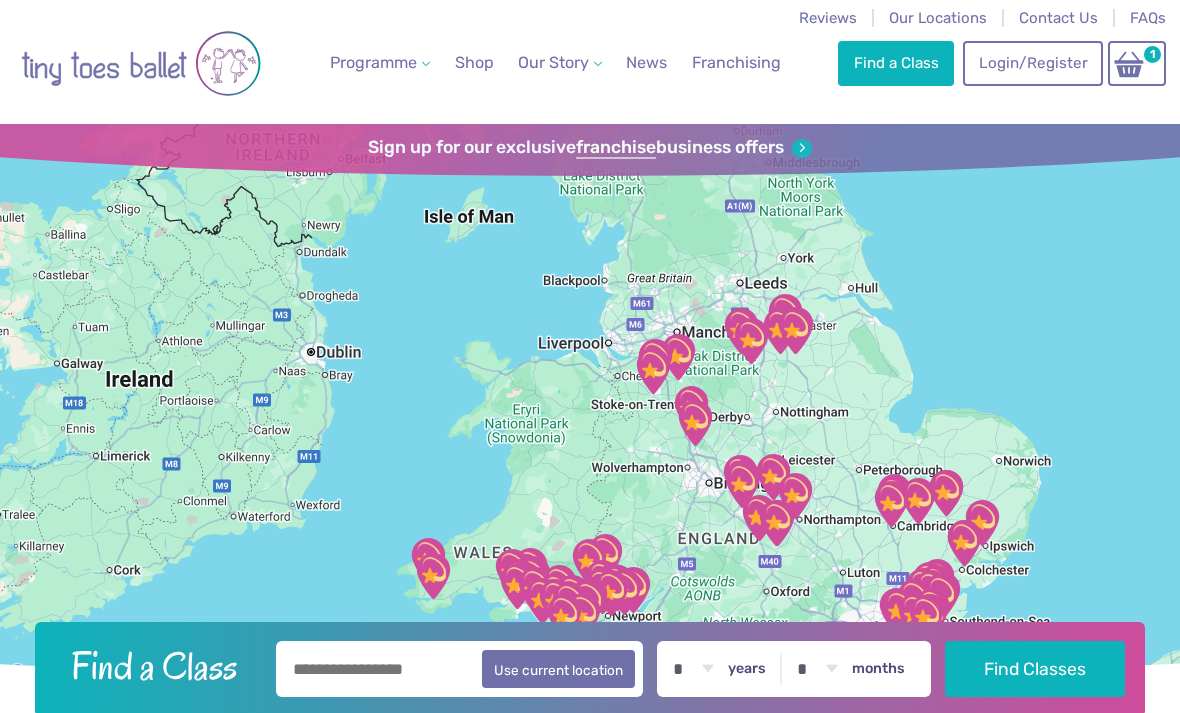 click at bounding box center [1129, 64] 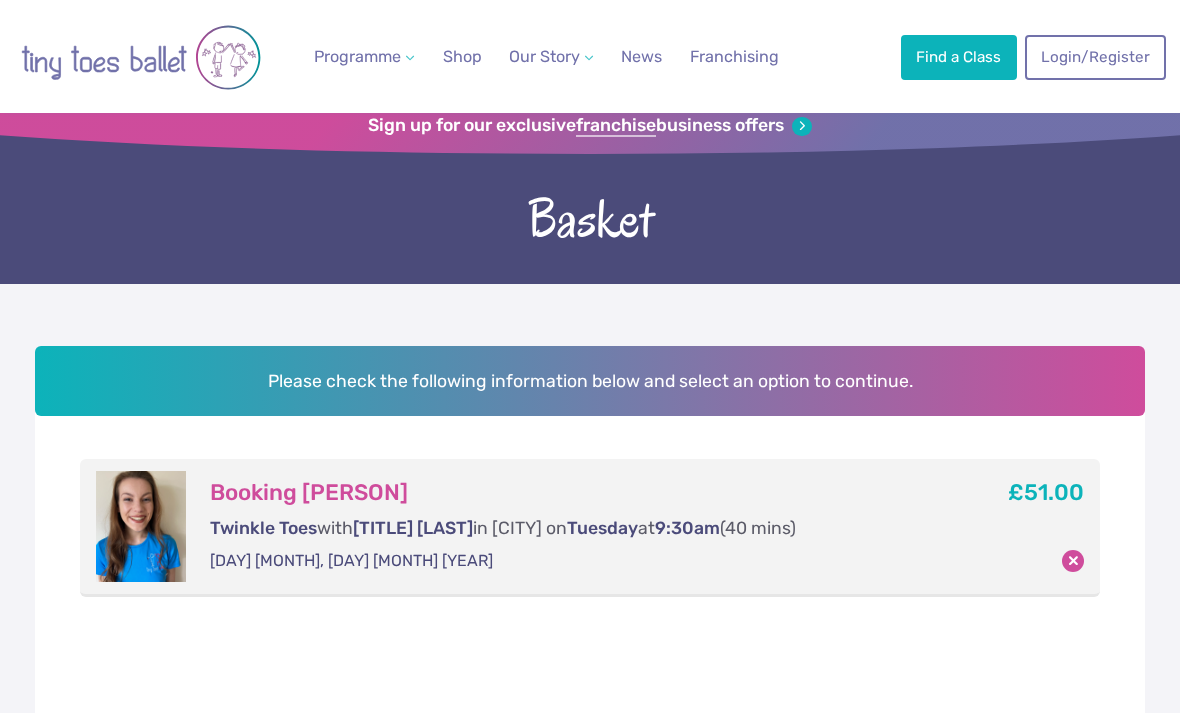 scroll, scrollTop: 0, scrollLeft: 0, axis: both 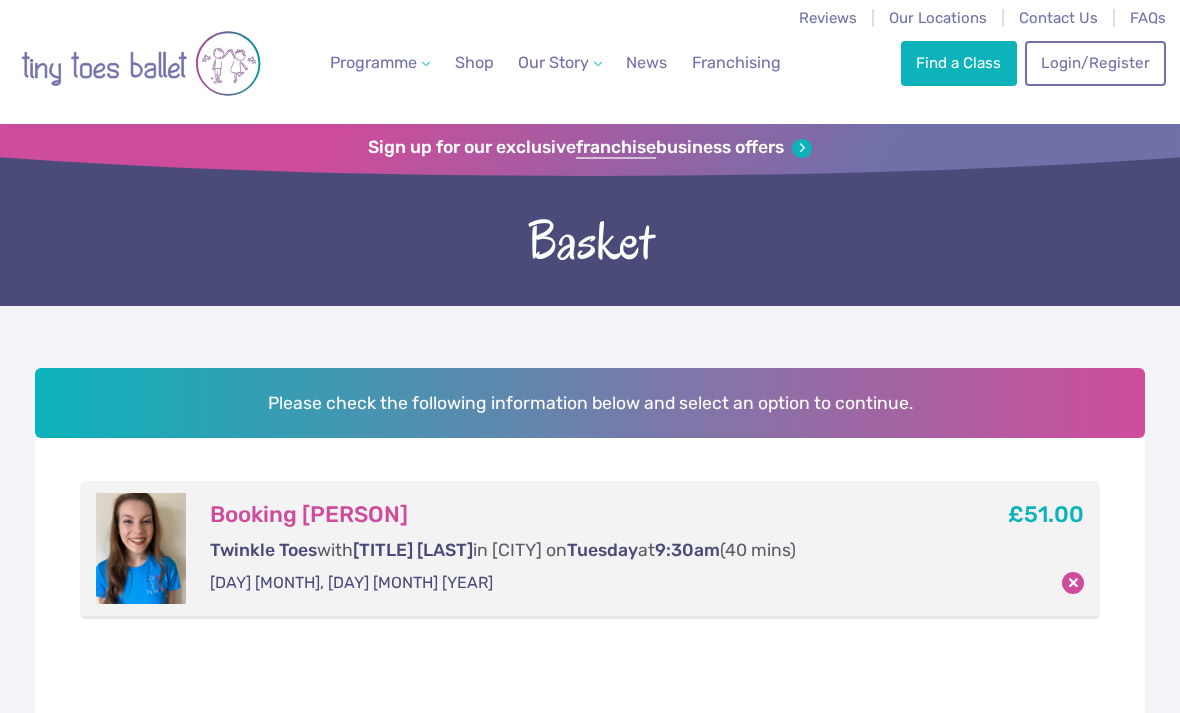 click on "Basket" at bounding box center (590, 238) 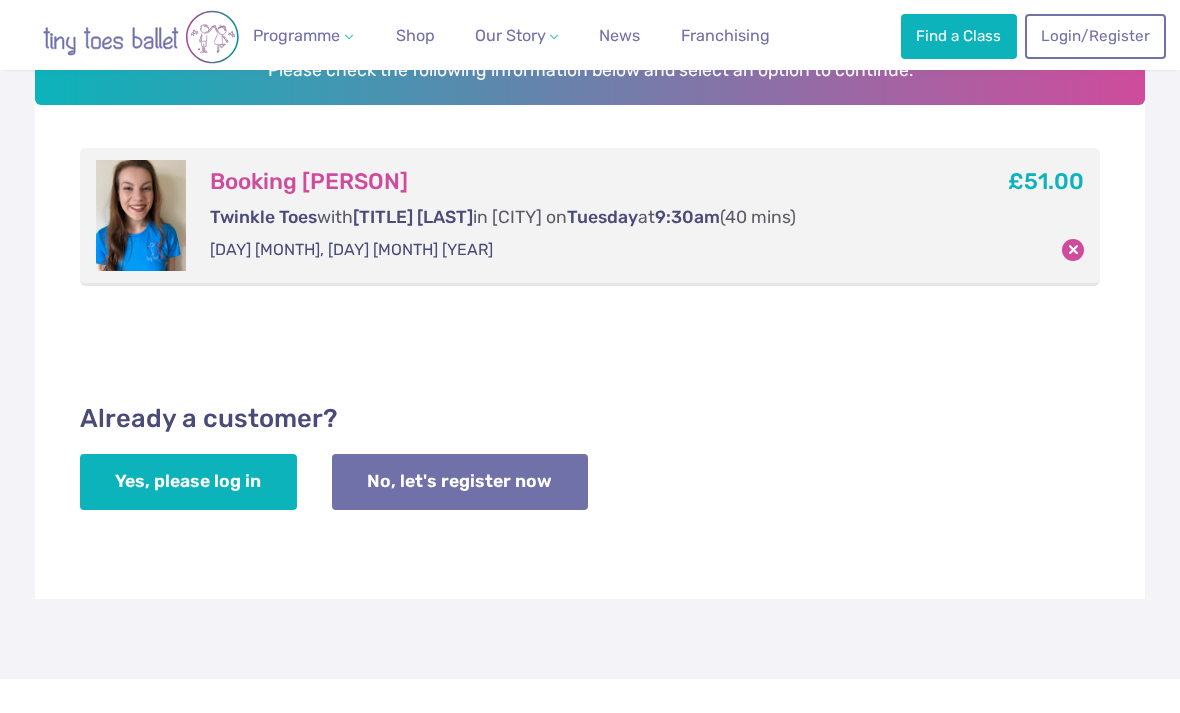 scroll, scrollTop: 361, scrollLeft: 0, axis: vertical 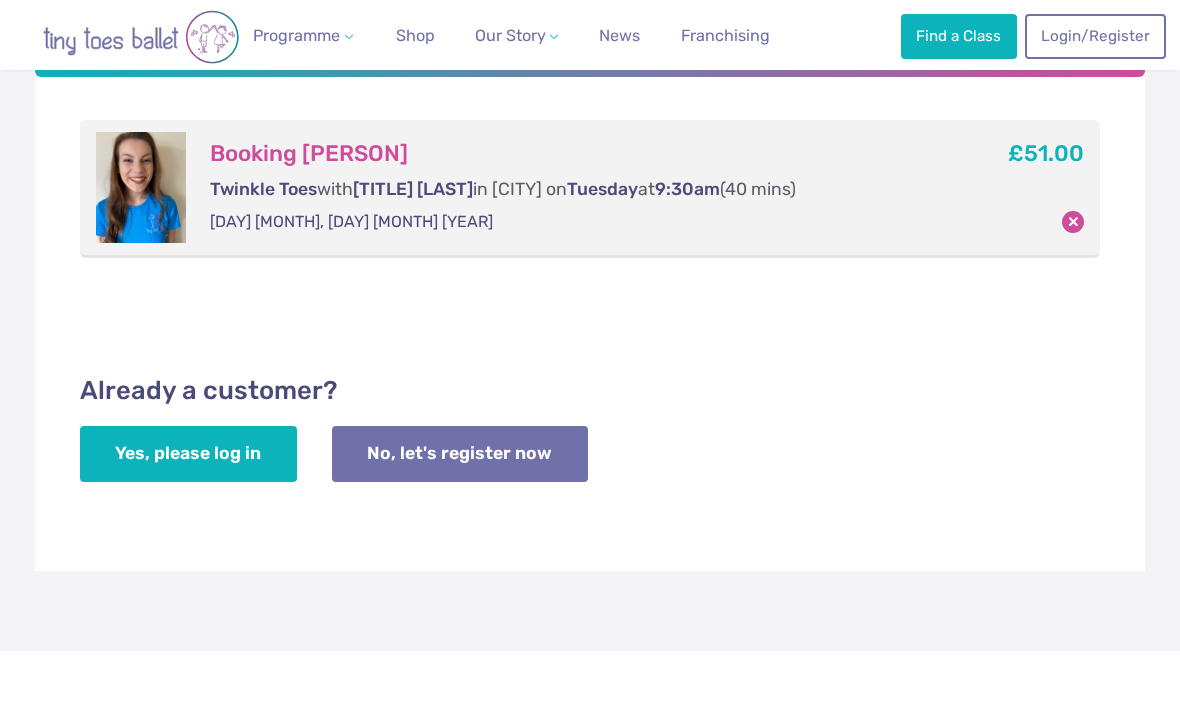 click on "No, let's register now" at bounding box center [460, 454] 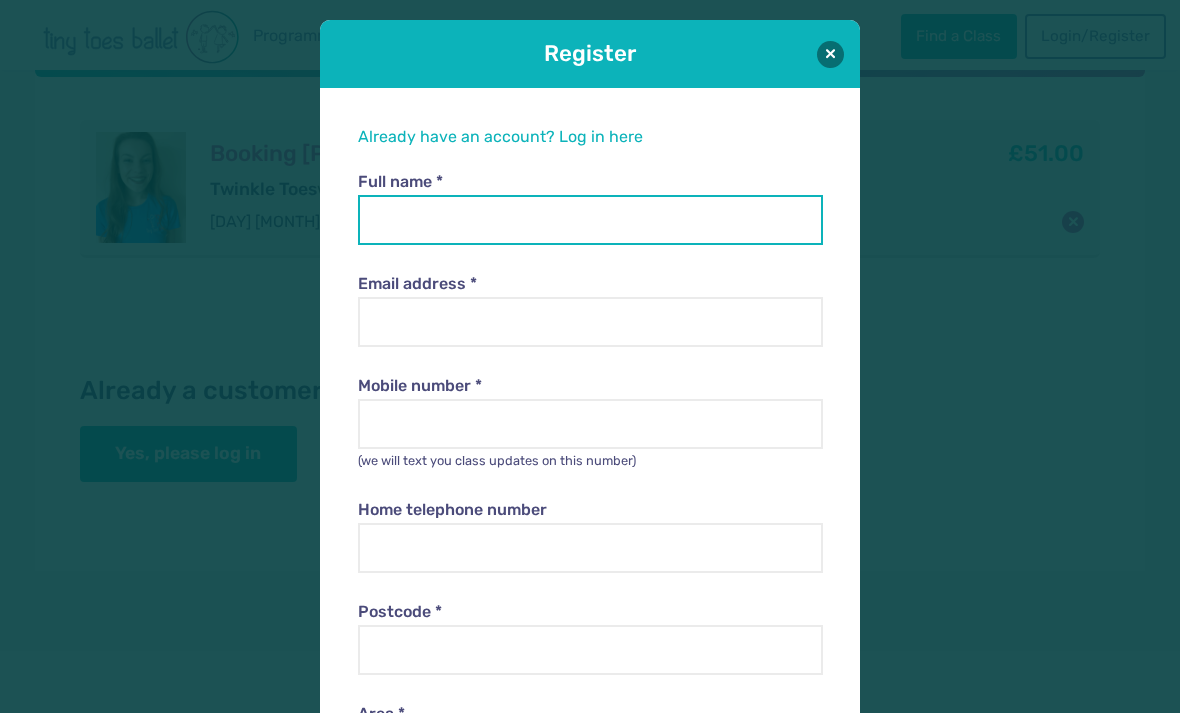 click on "Full name *" at bounding box center (590, 220) 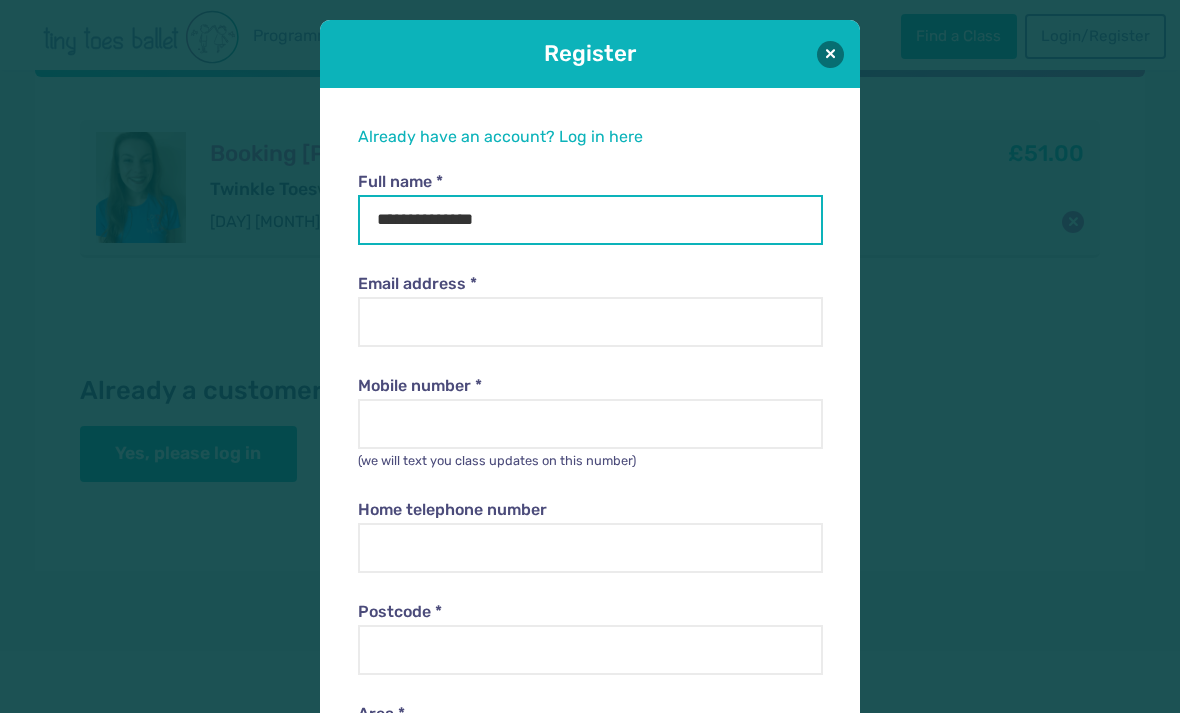 type on "**********" 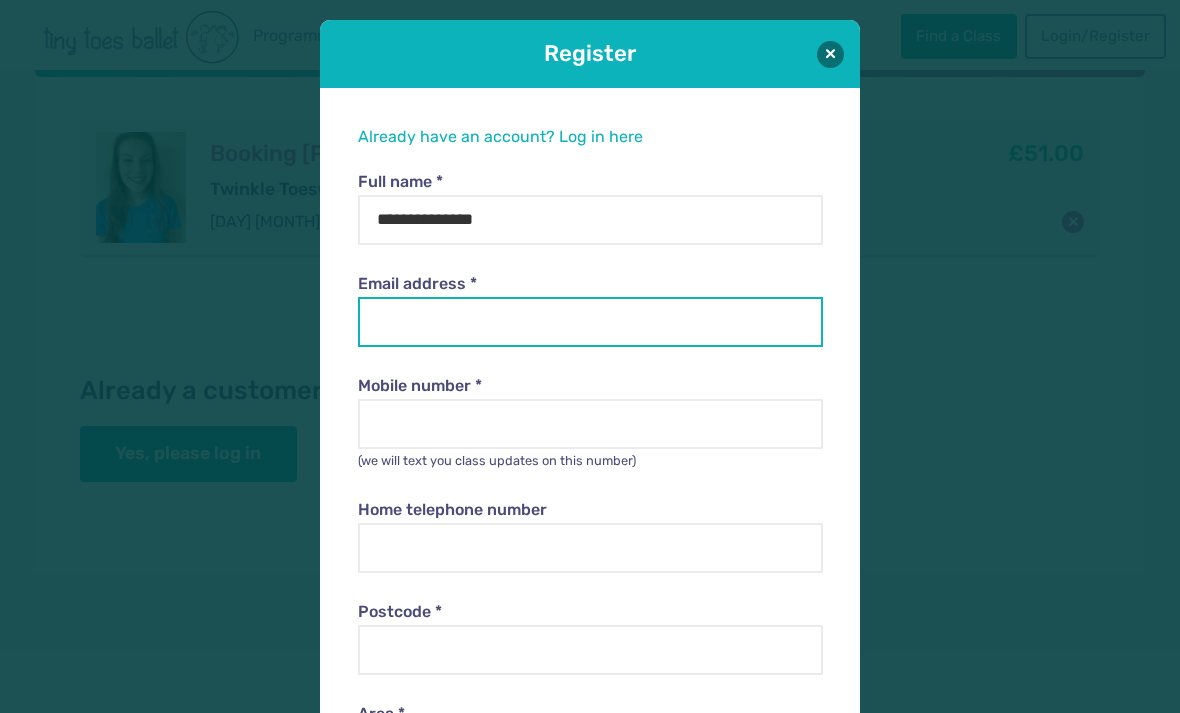 click on "Email address *" at bounding box center [590, 322] 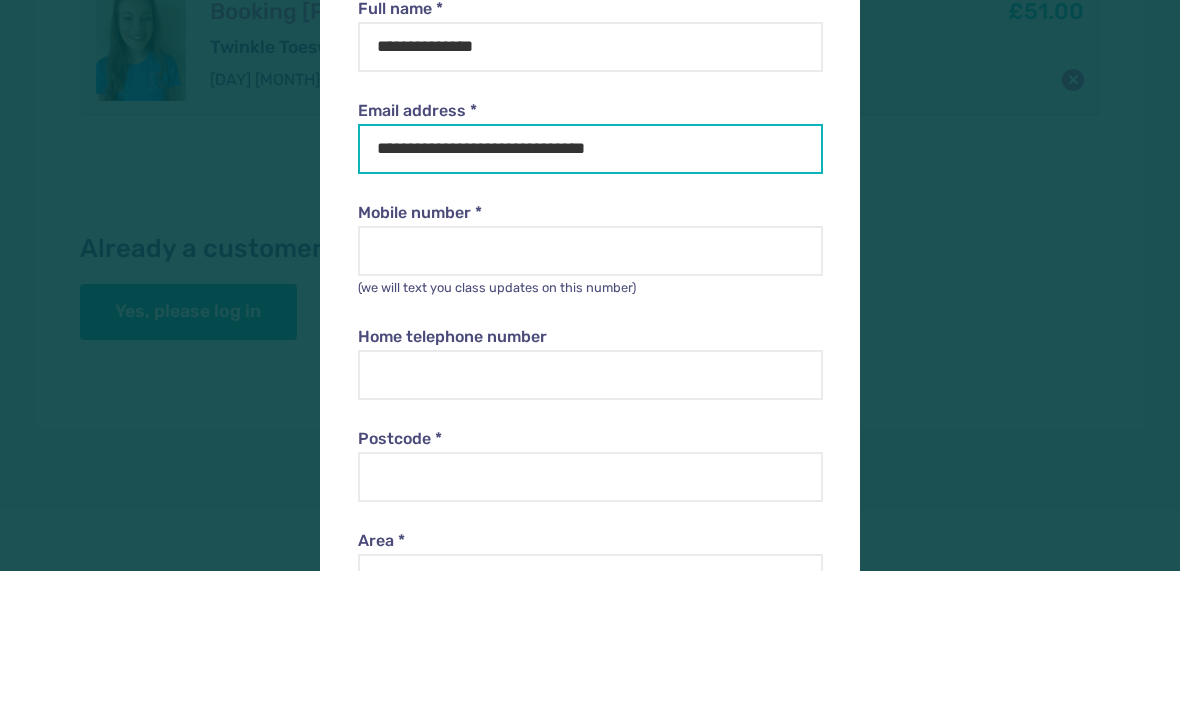 scroll, scrollTop: 32, scrollLeft: 0, axis: vertical 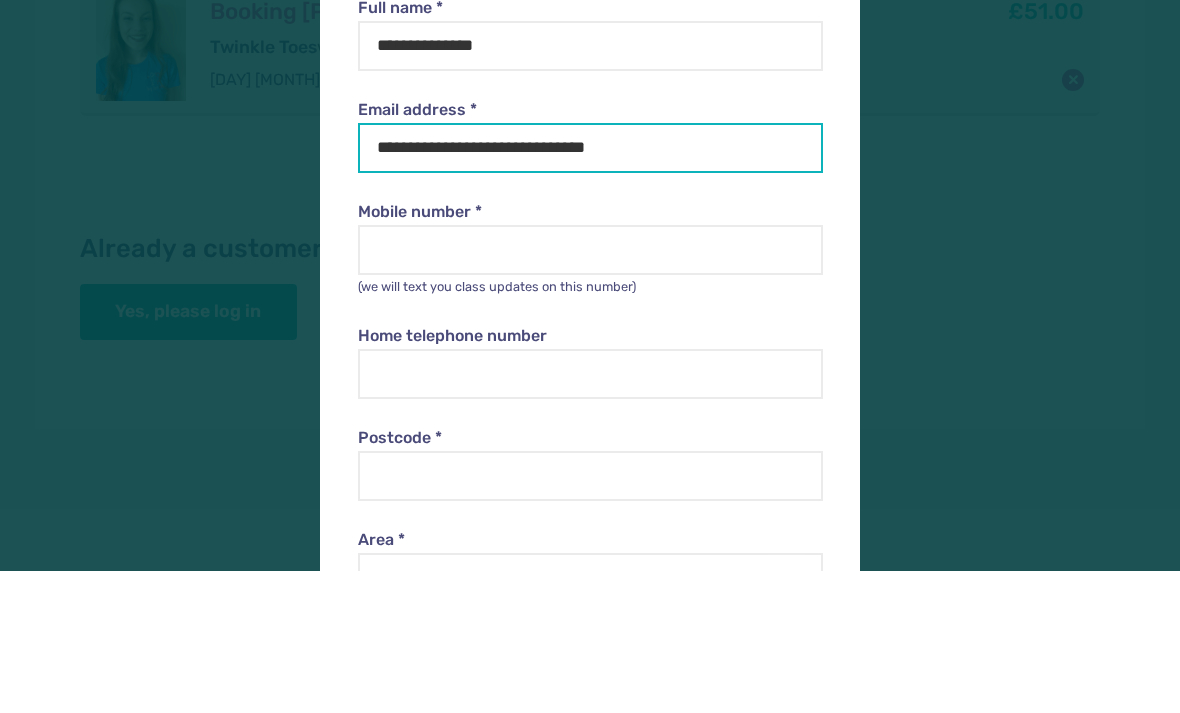 type on "**********" 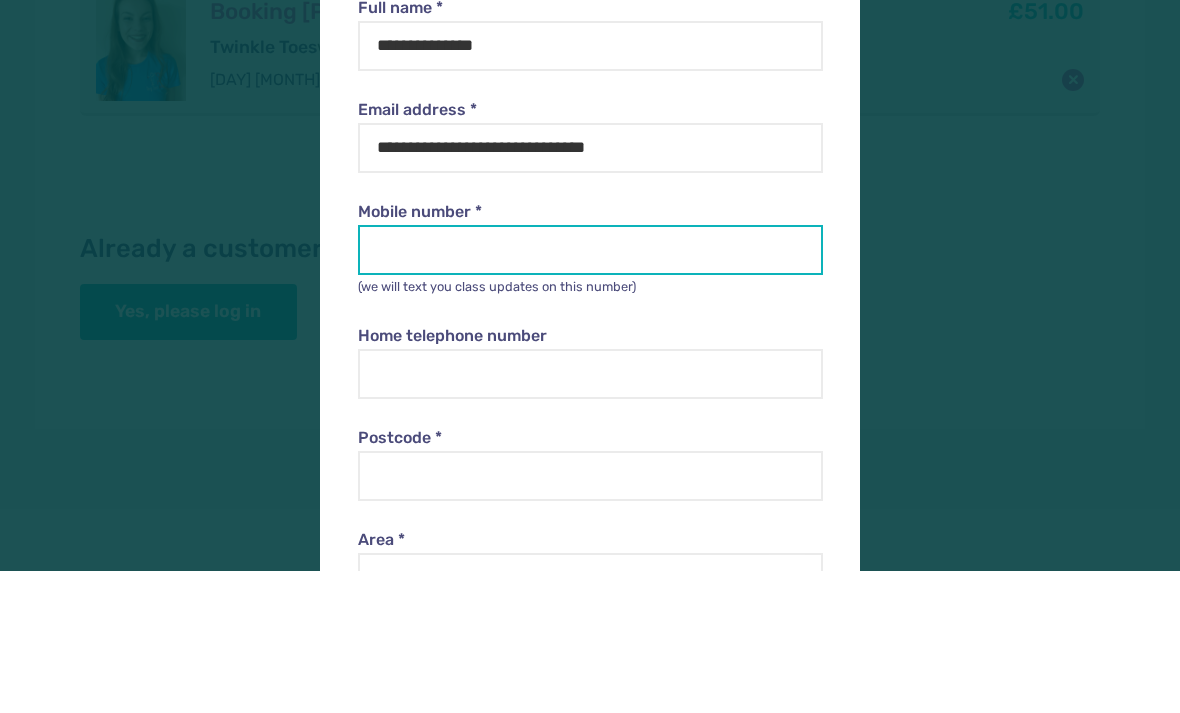 click on "Mobile number *" at bounding box center (590, 392) 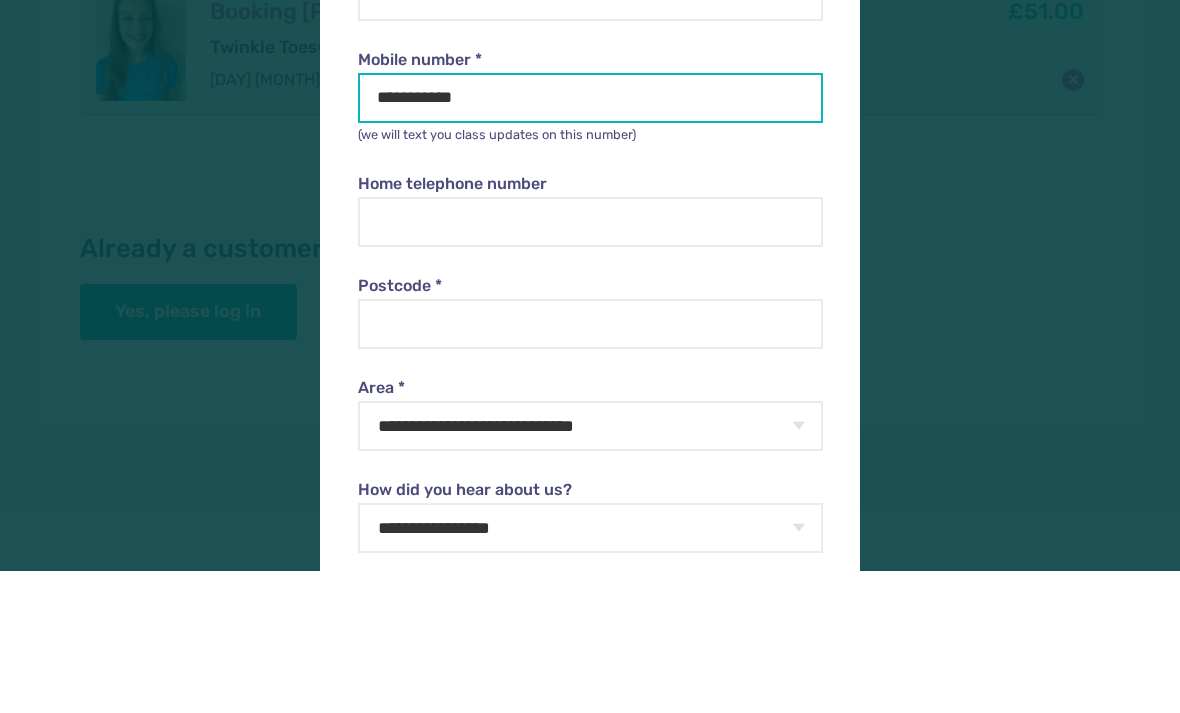 scroll, scrollTop: 187, scrollLeft: 0, axis: vertical 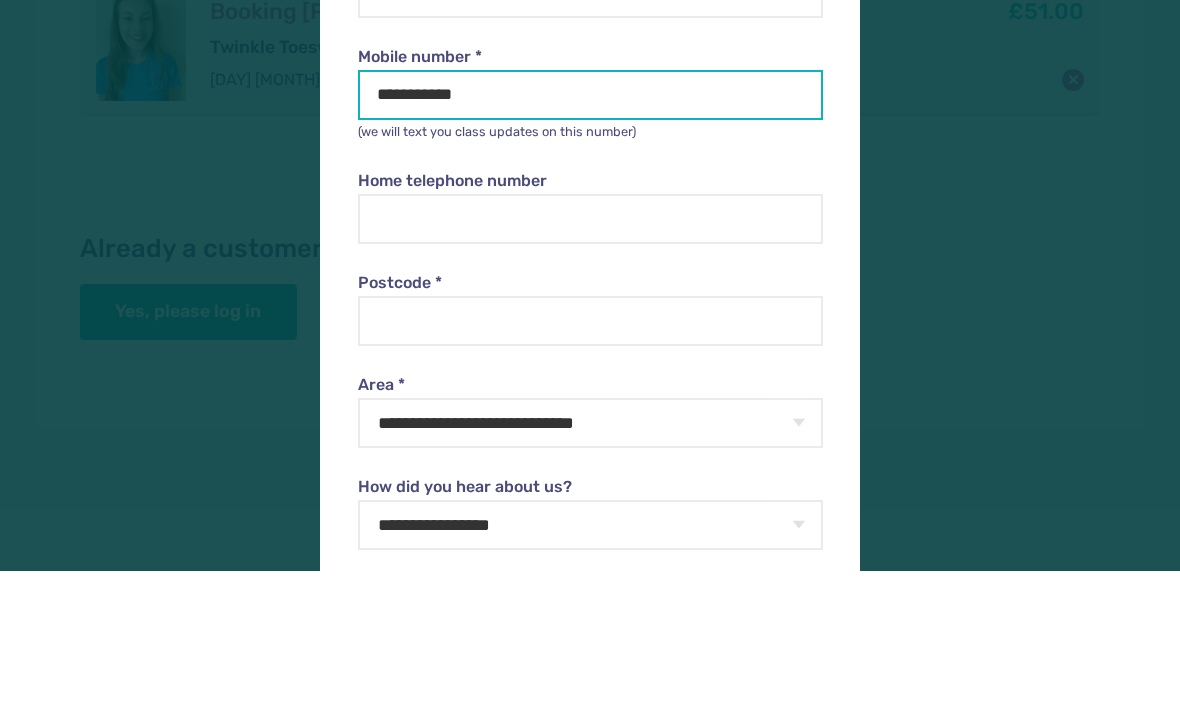 type on "**********" 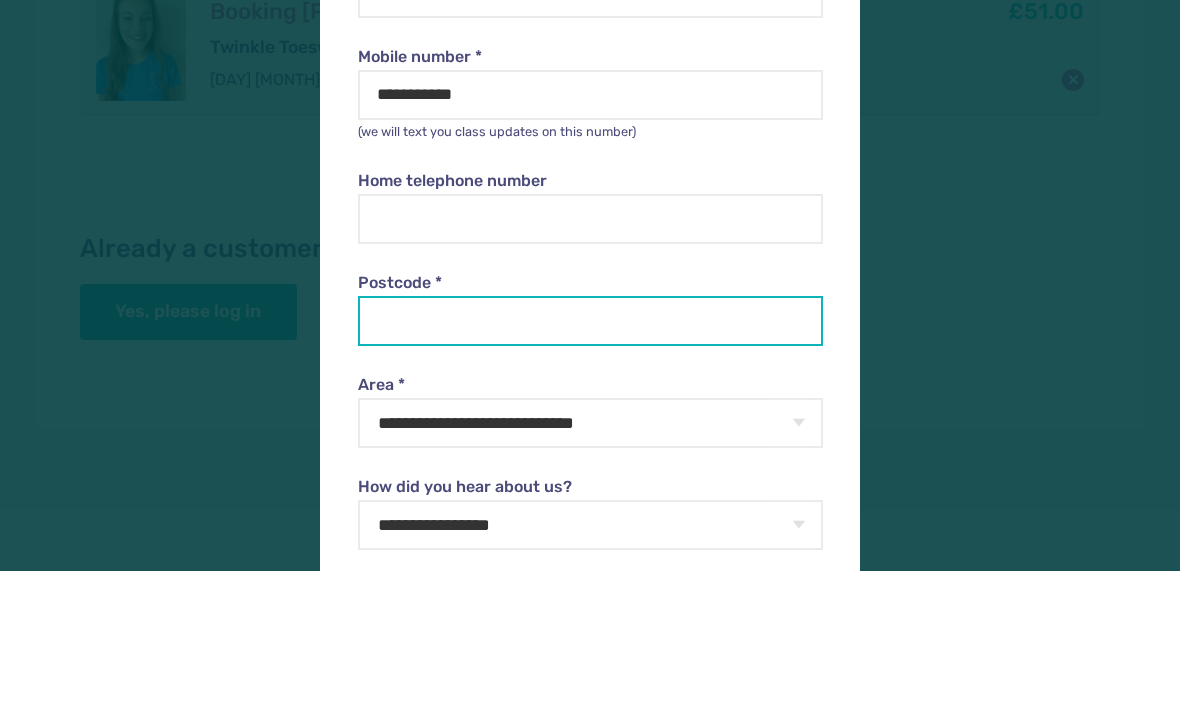 click on "Postcode *" at bounding box center (590, 463) 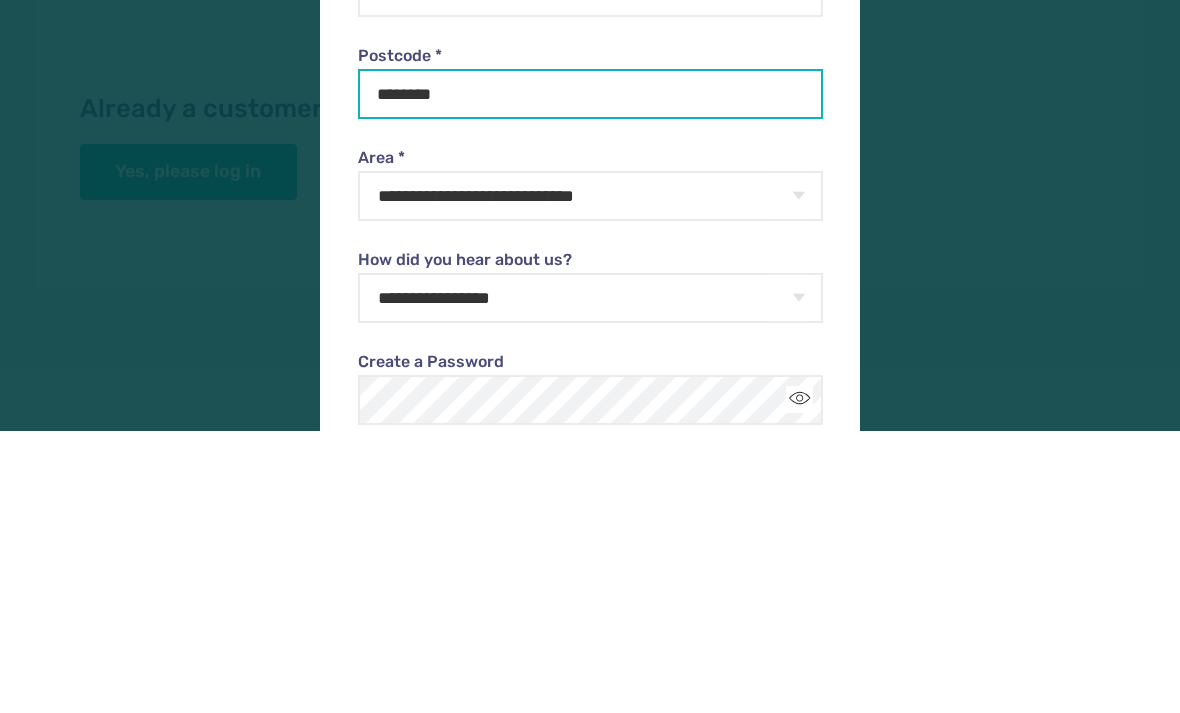 scroll, scrollTop: 275, scrollLeft: 0, axis: vertical 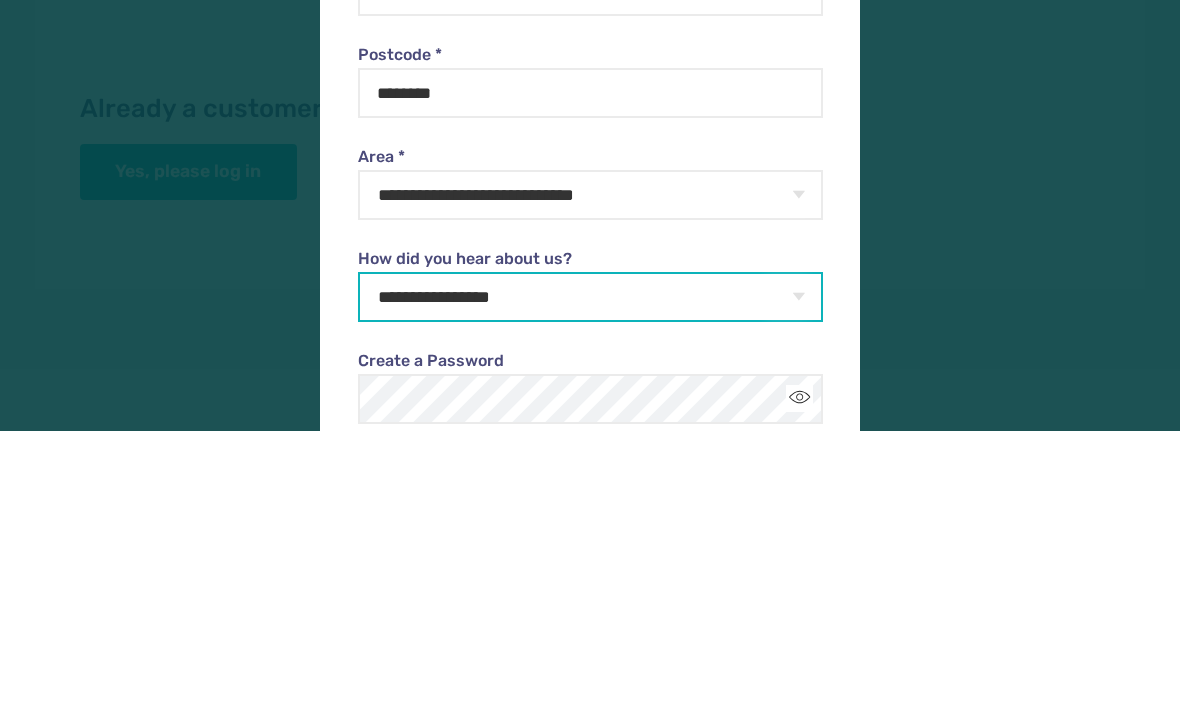 click on "**********" at bounding box center (590, 579) 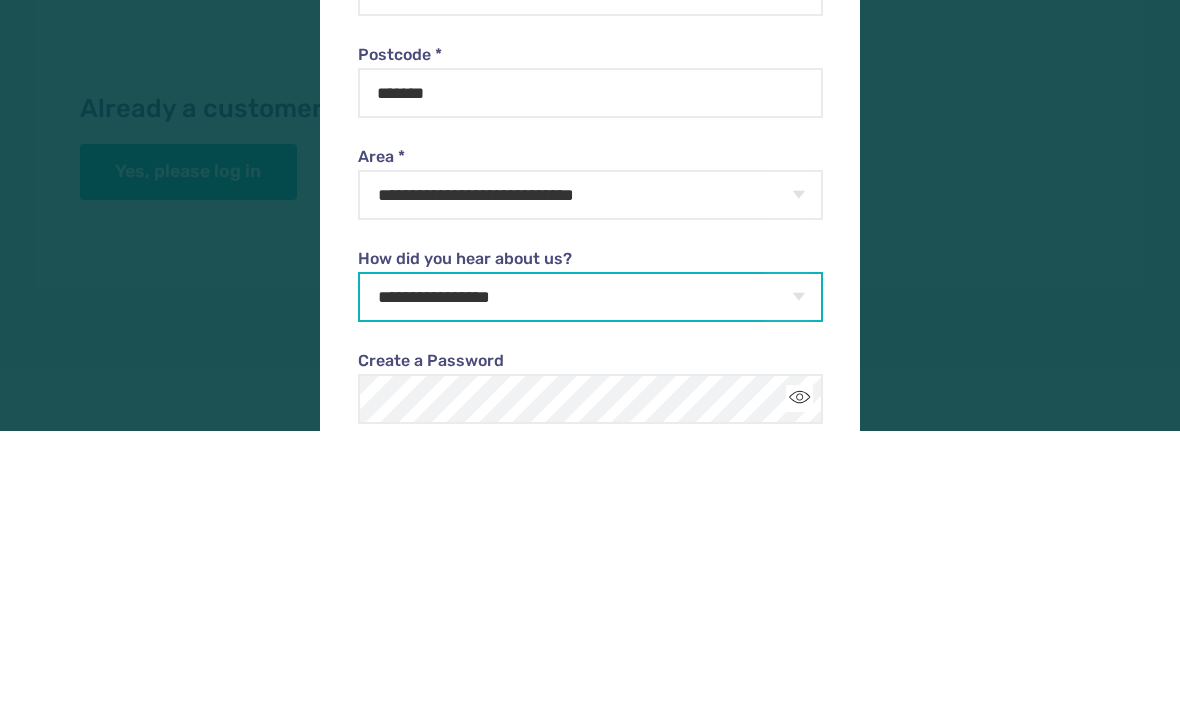scroll, scrollTop: 643, scrollLeft: 0, axis: vertical 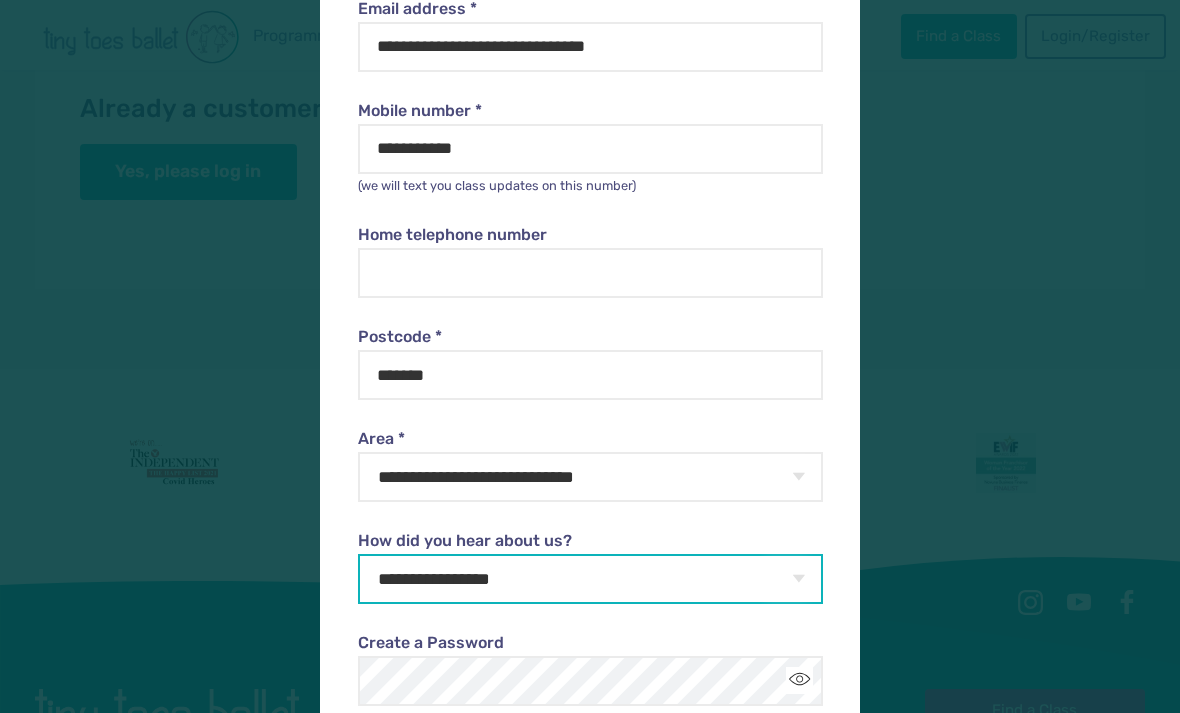 select on "**********" 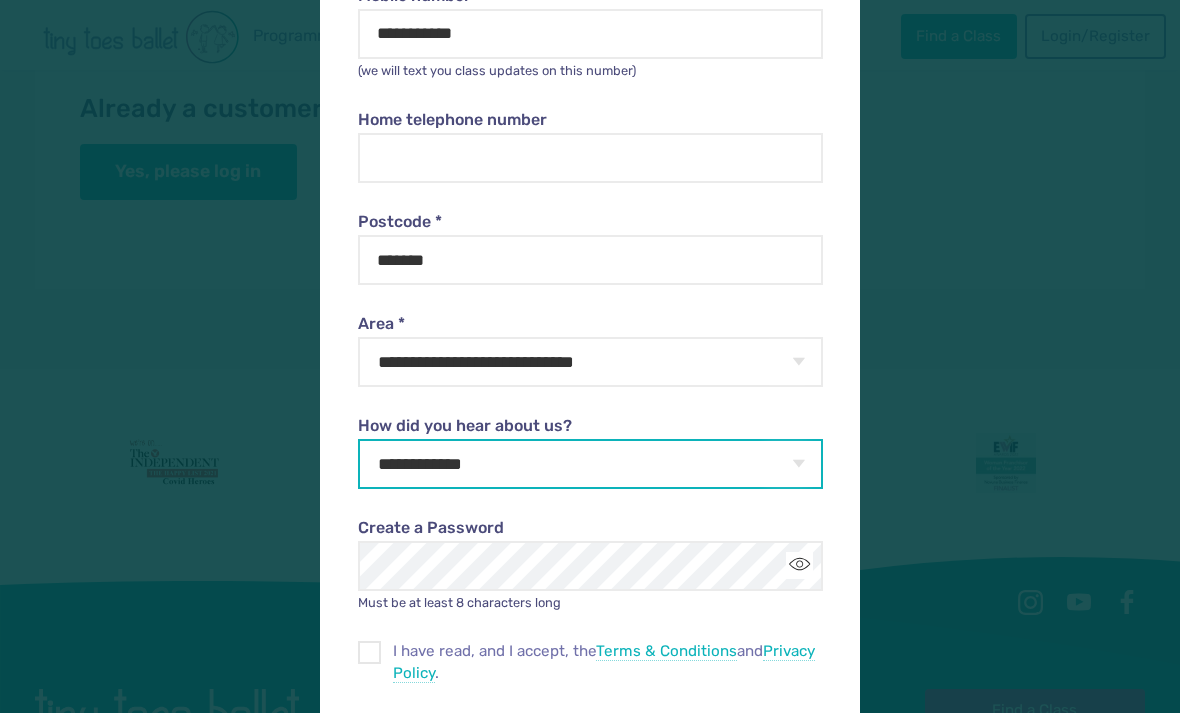 scroll, scrollTop: 393, scrollLeft: 0, axis: vertical 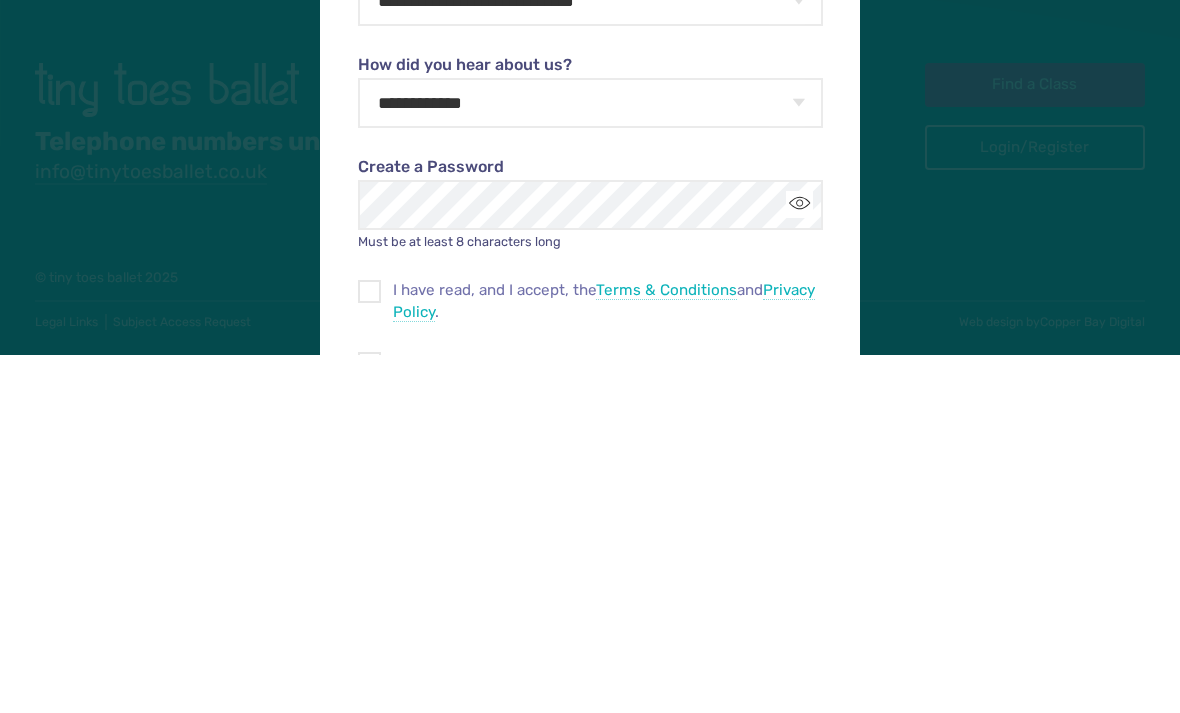 click at bounding box center [370, 653] 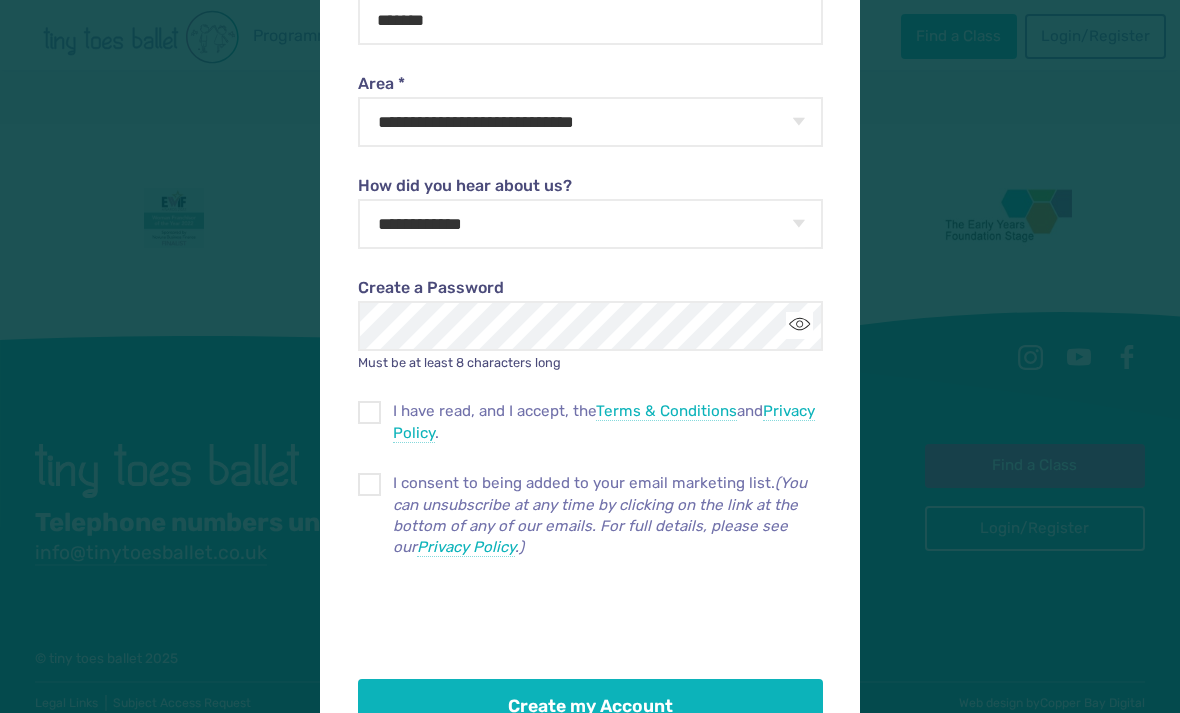 scroll, scrollTop: 629, scrollLeft: 0, axis: vertical 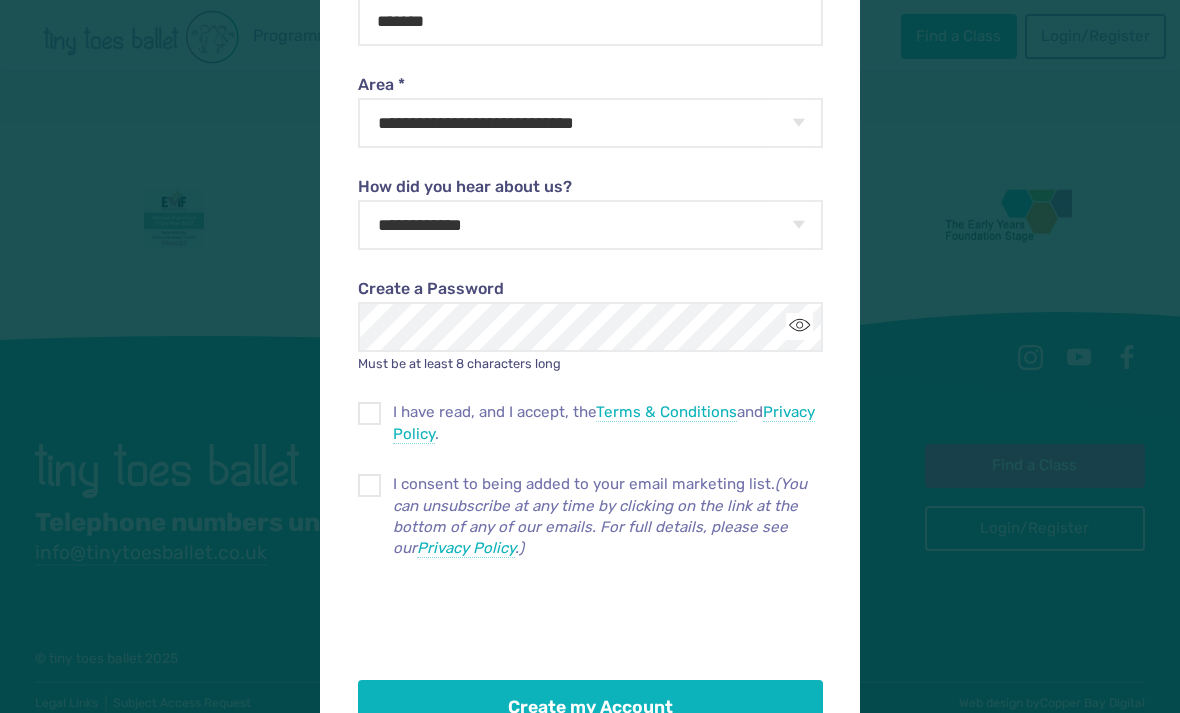 click at bounding box center (370, 489) 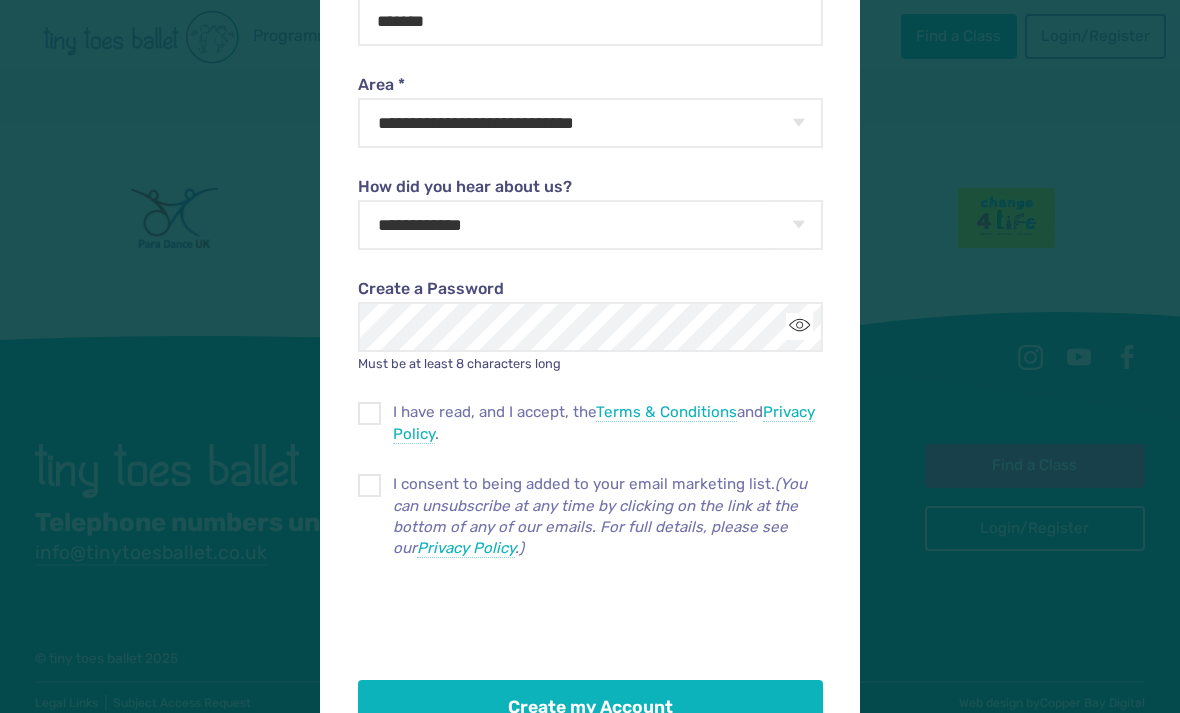 click on "Create my Account" at bounding box center (590, 708) 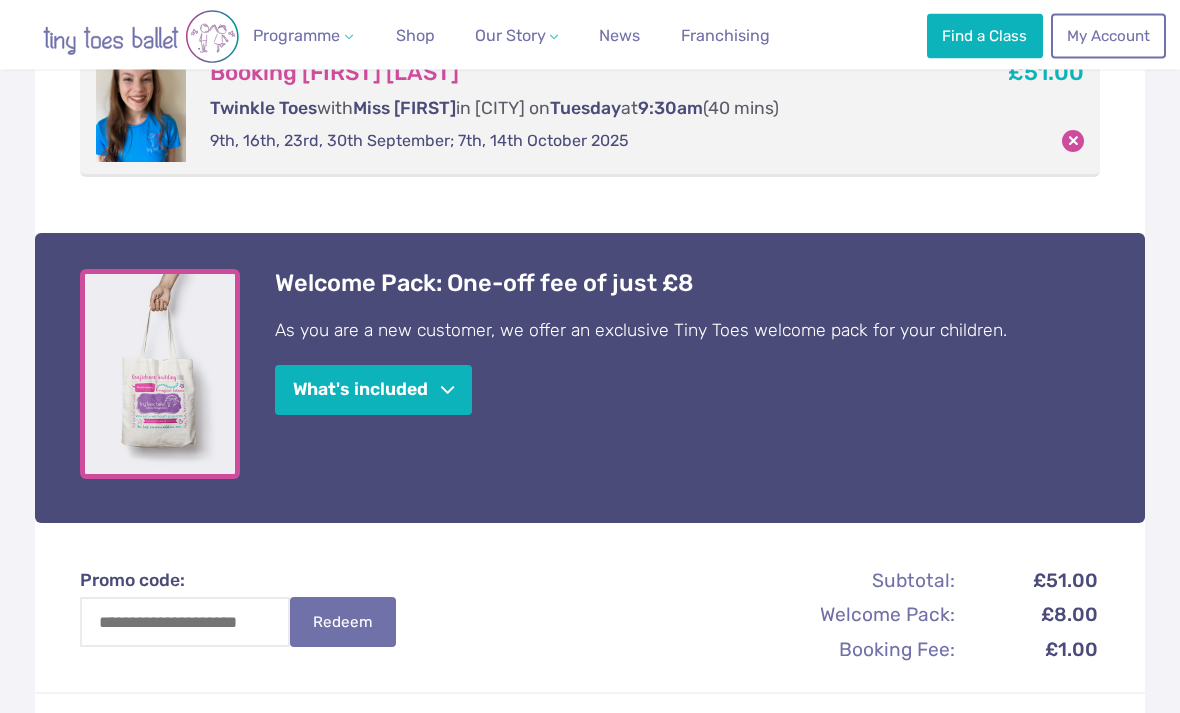 scroll, scrollTop: 442, scrollLeft: 0, axis: vertical 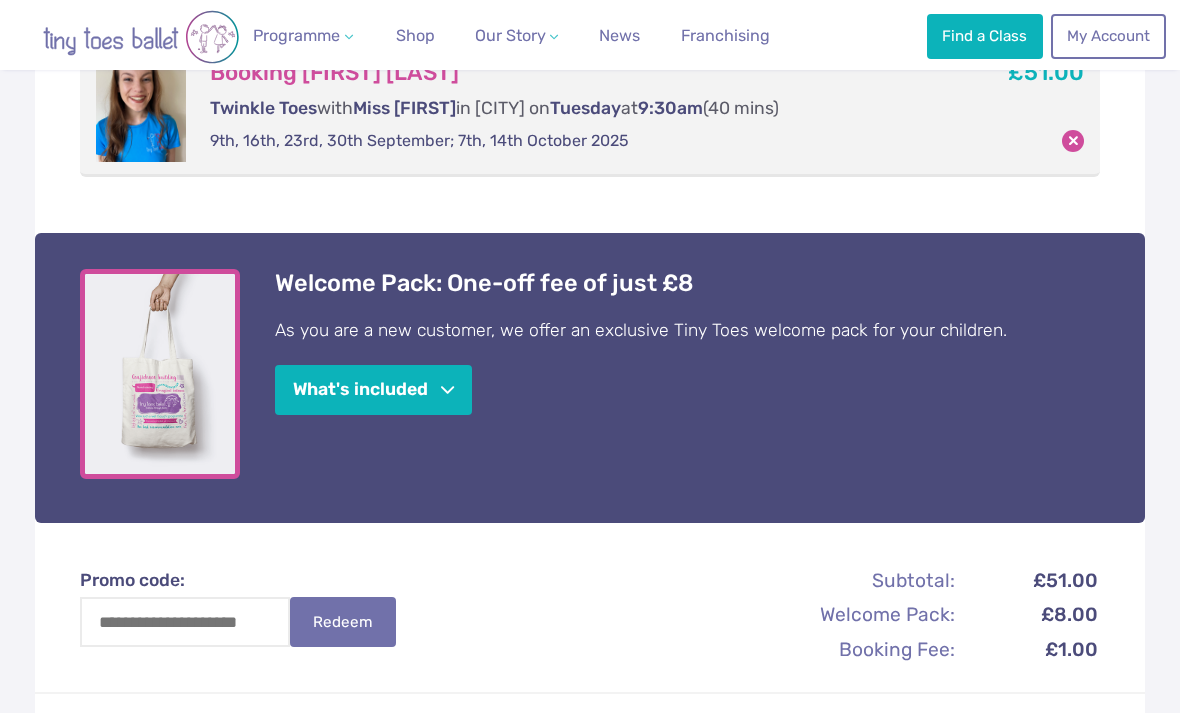 click on "What's included" at bounding box center (373, 390) 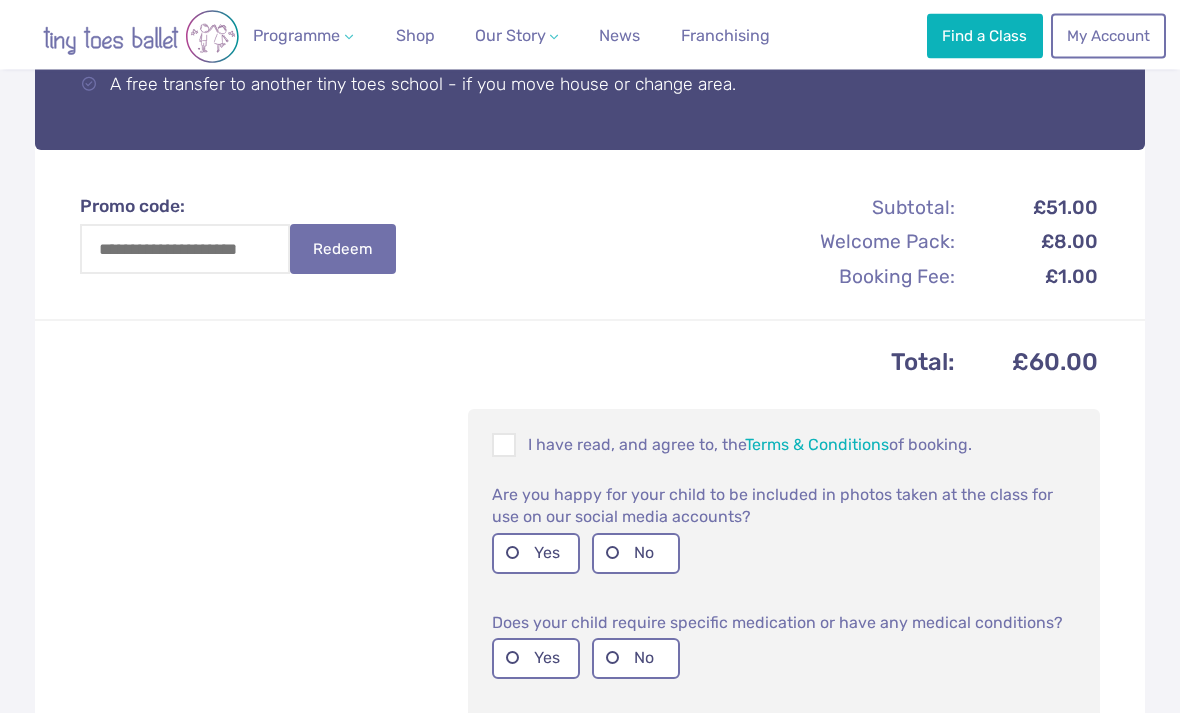 scroll, scrollTop: 1143, scrollLeft: 0, axis: vertical 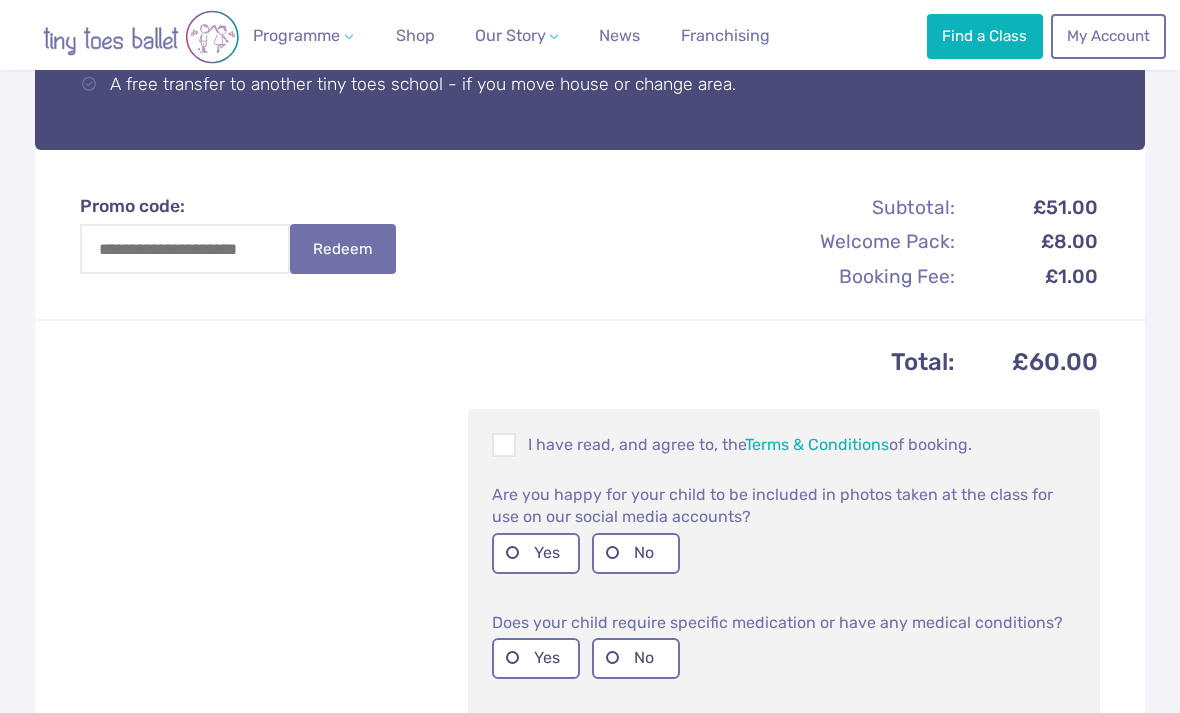 click at bounding box center (505, 448) 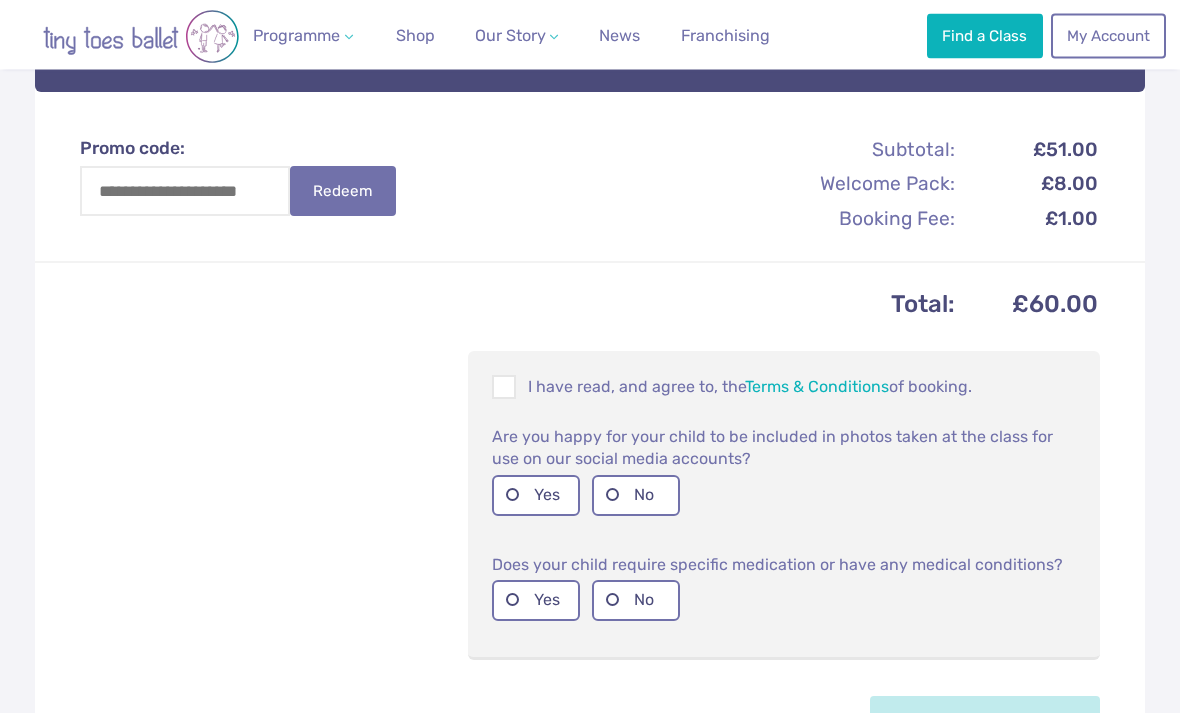 scroll, scrollTop: 1202, scrollLeft: 0, axis: vertical 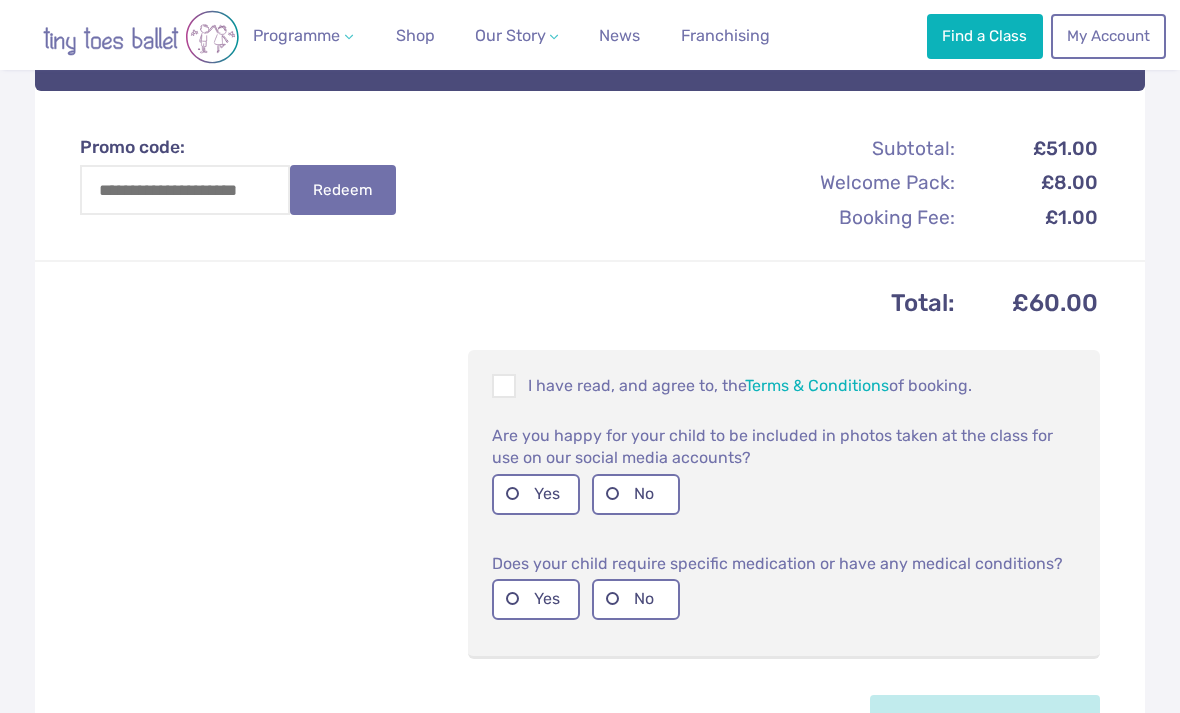 click on "No" at bounding box center (636, 599) 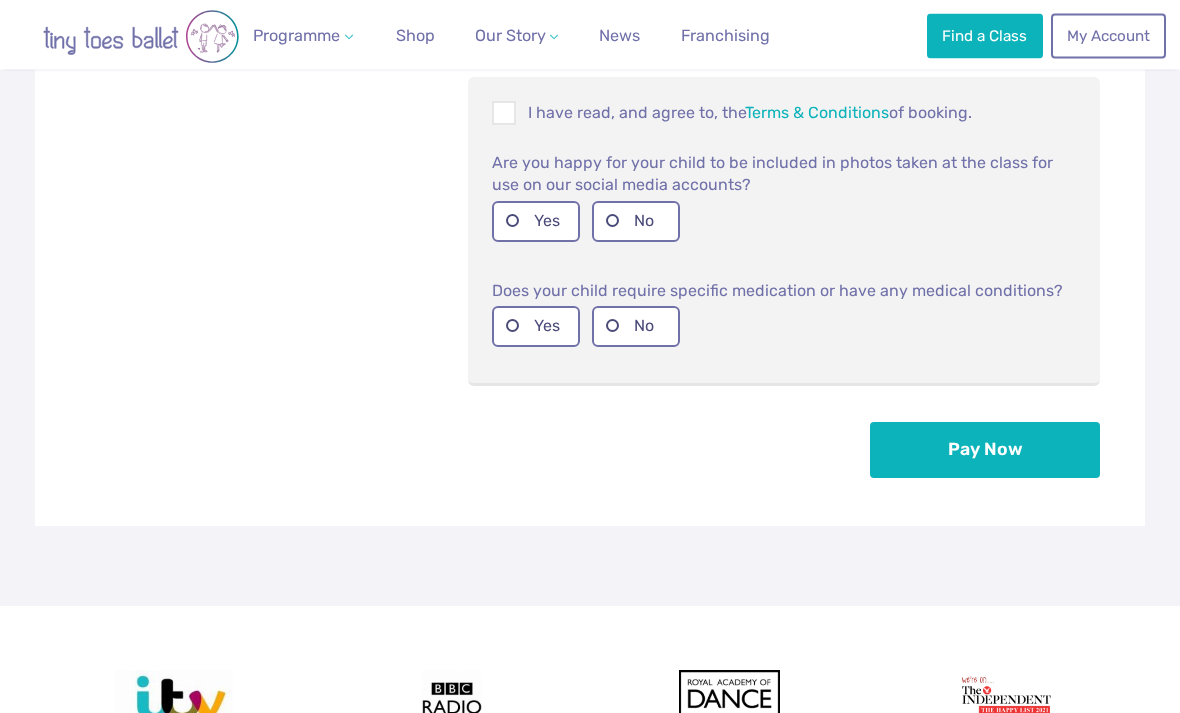 scroll, scrollTop: 1439, scrollLeft: 0, axis: vertical 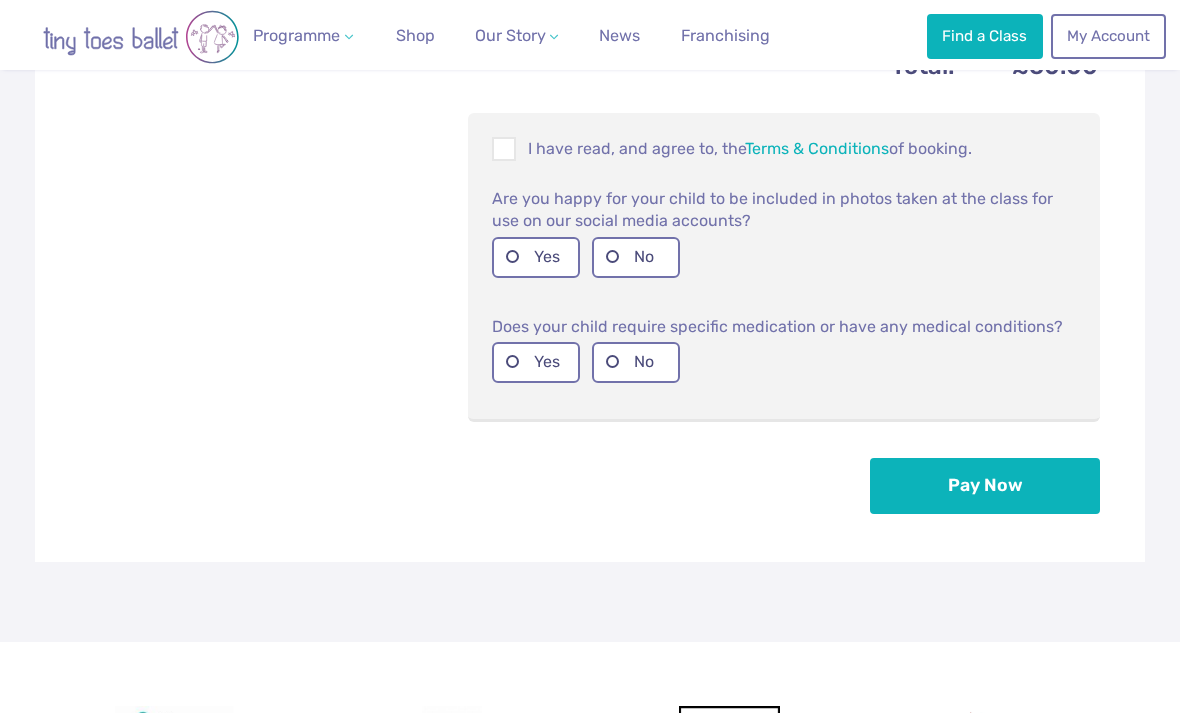 click on "Pay Now" at bounding box center (985, 486) 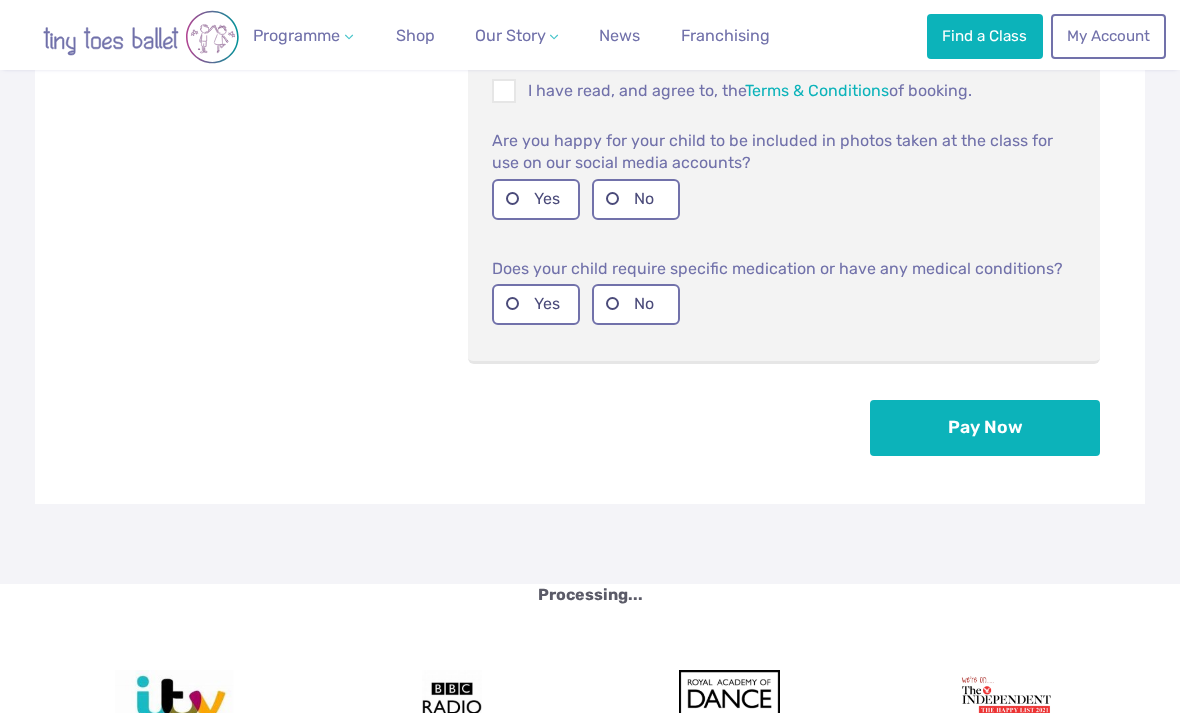 scroll, scrollTop: 1503, scrollLeft: 0, axis: vertical 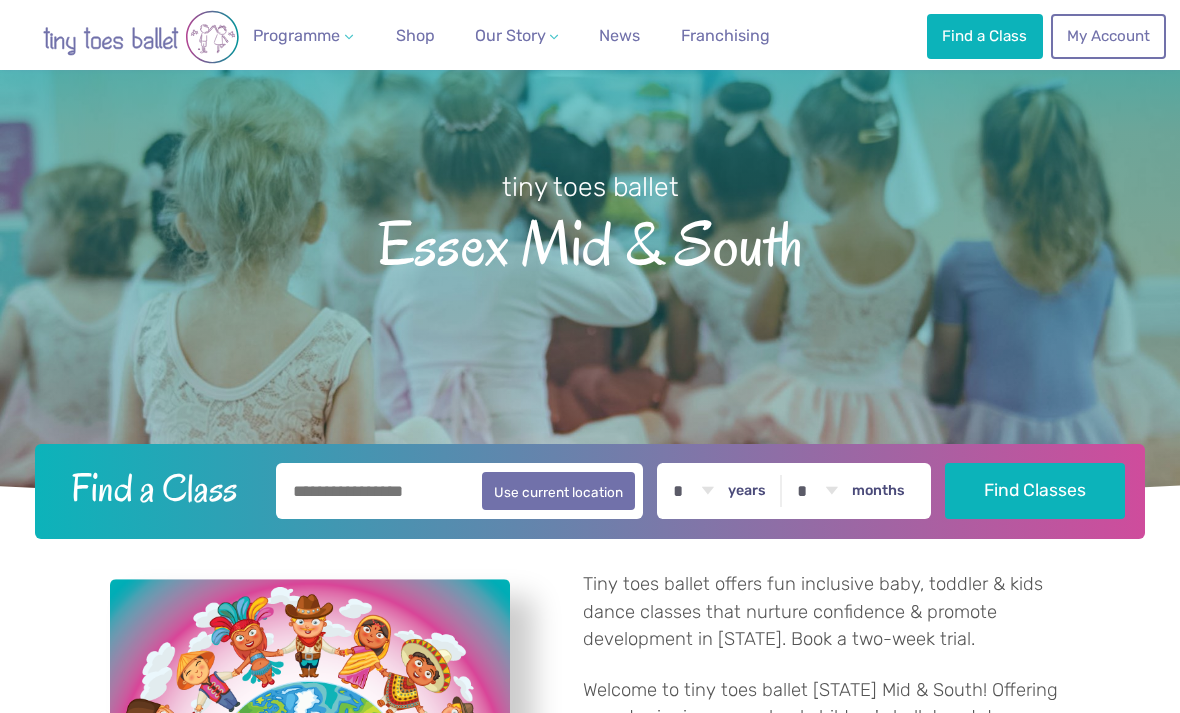 click on "Franchising" at bounding box center [725, 35] 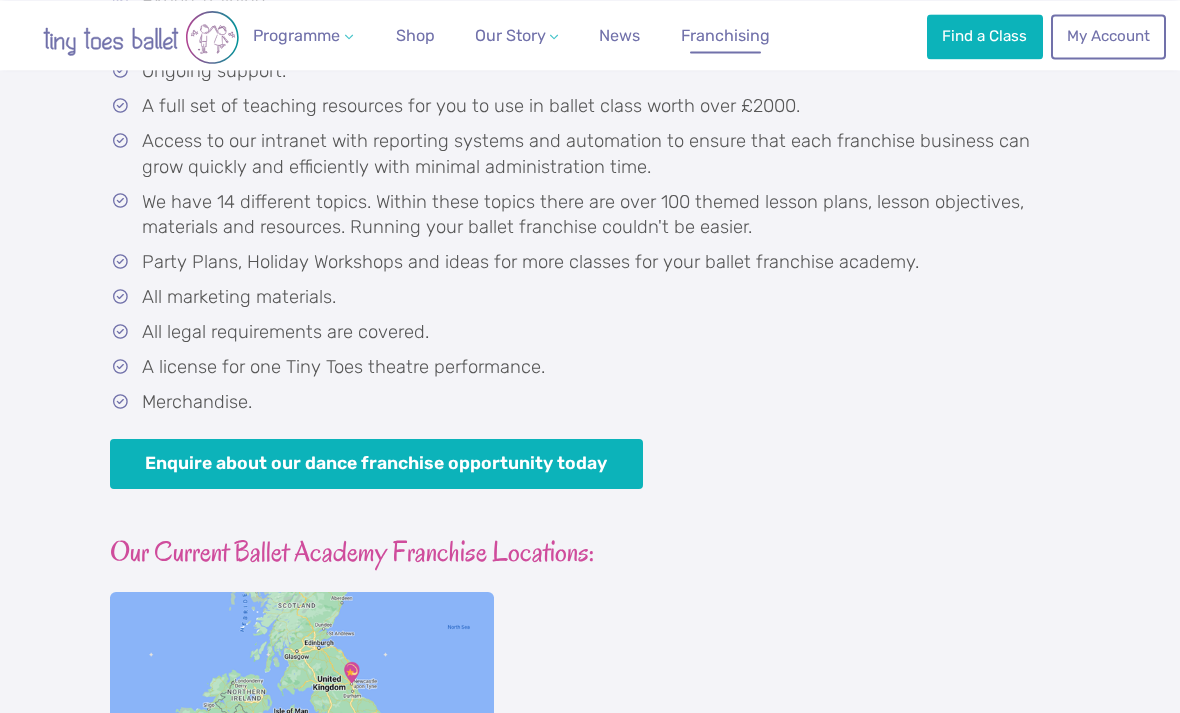 scroll, scrollTop: 1079, scrollLeft: 0, axis: vertical 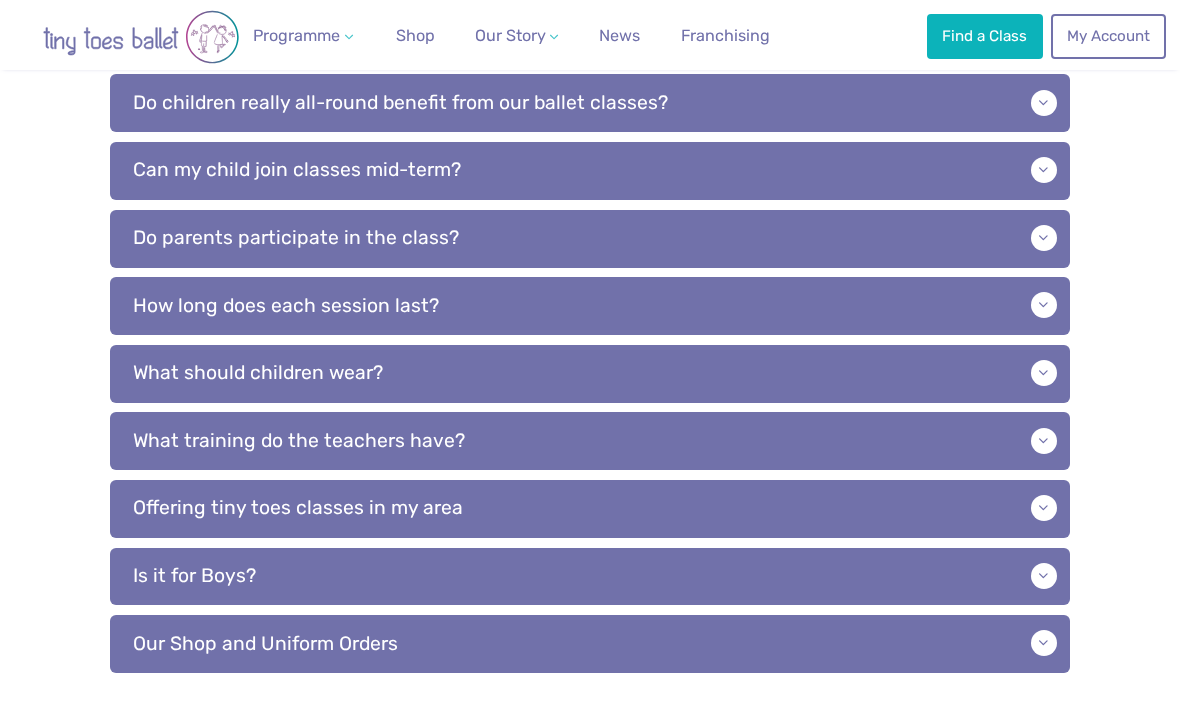 click on "What should children wear?" at bounding box center [590, 374] 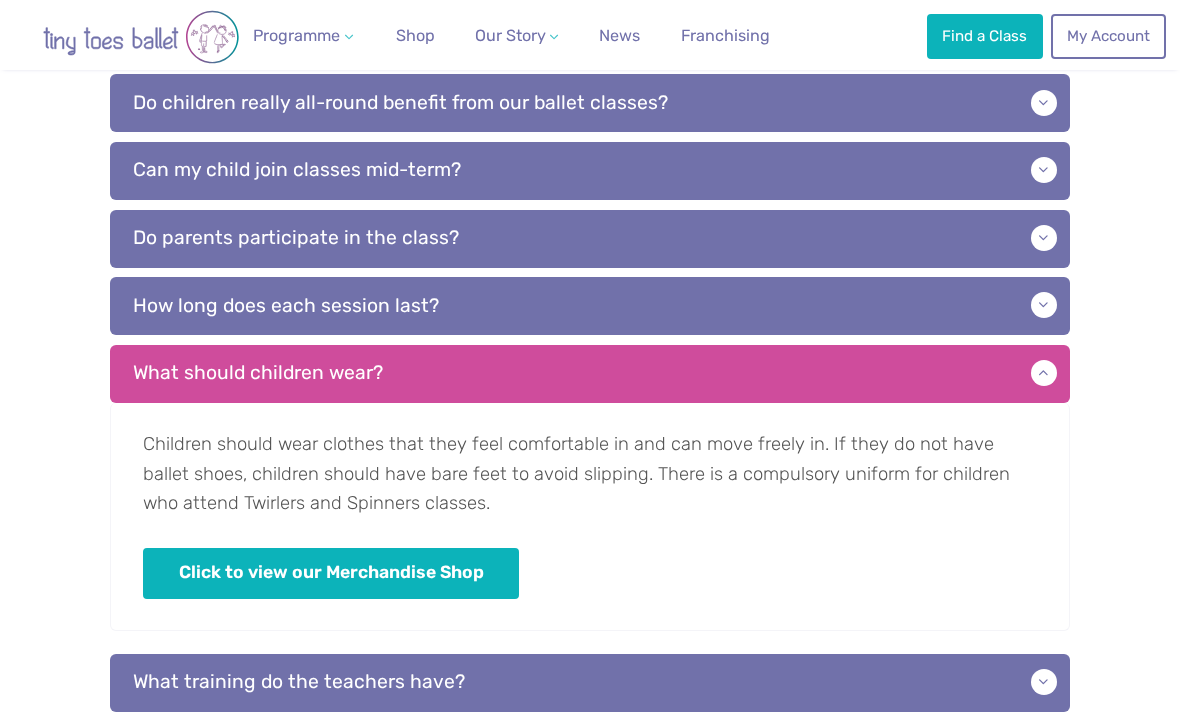 click on "Click to view our Merchandise Shop" at bounding box center [331, 573] 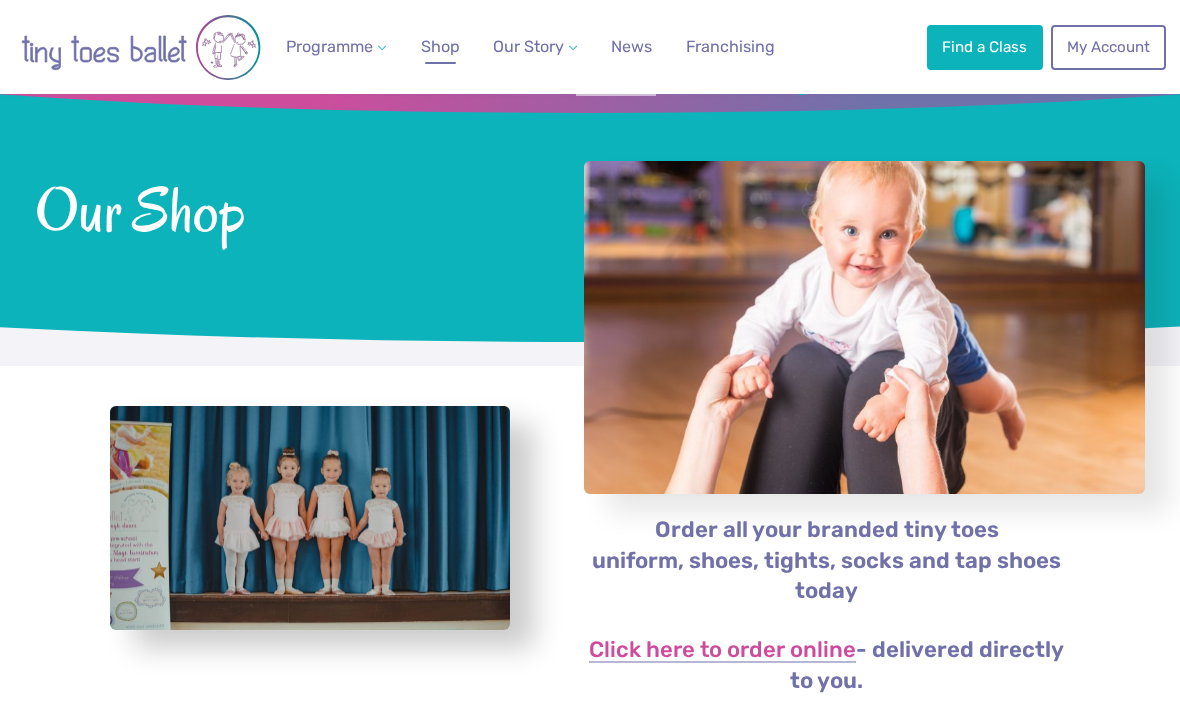 scroll, scrollTop: 74, scrollLeft: 0, axis: vertical 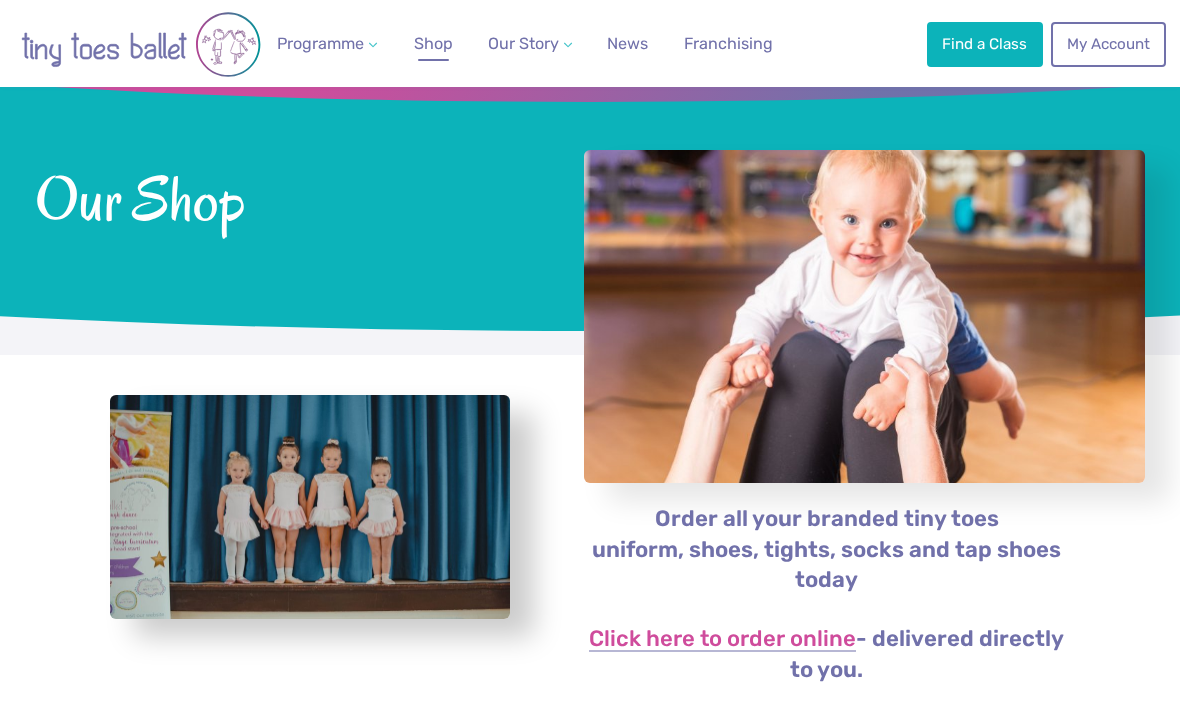 click on "Click here to order online" at bounding box center [722, 640] 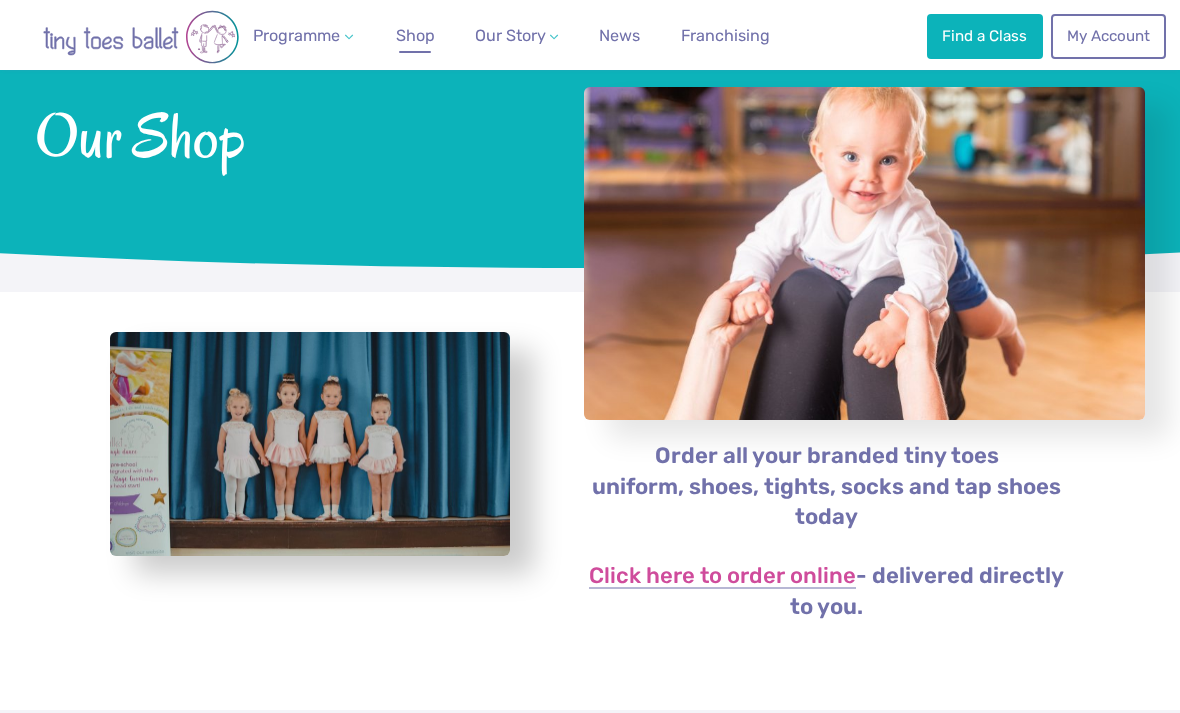 scroll, scrollTop: 138, scrollLeft: 0, axis: vertical 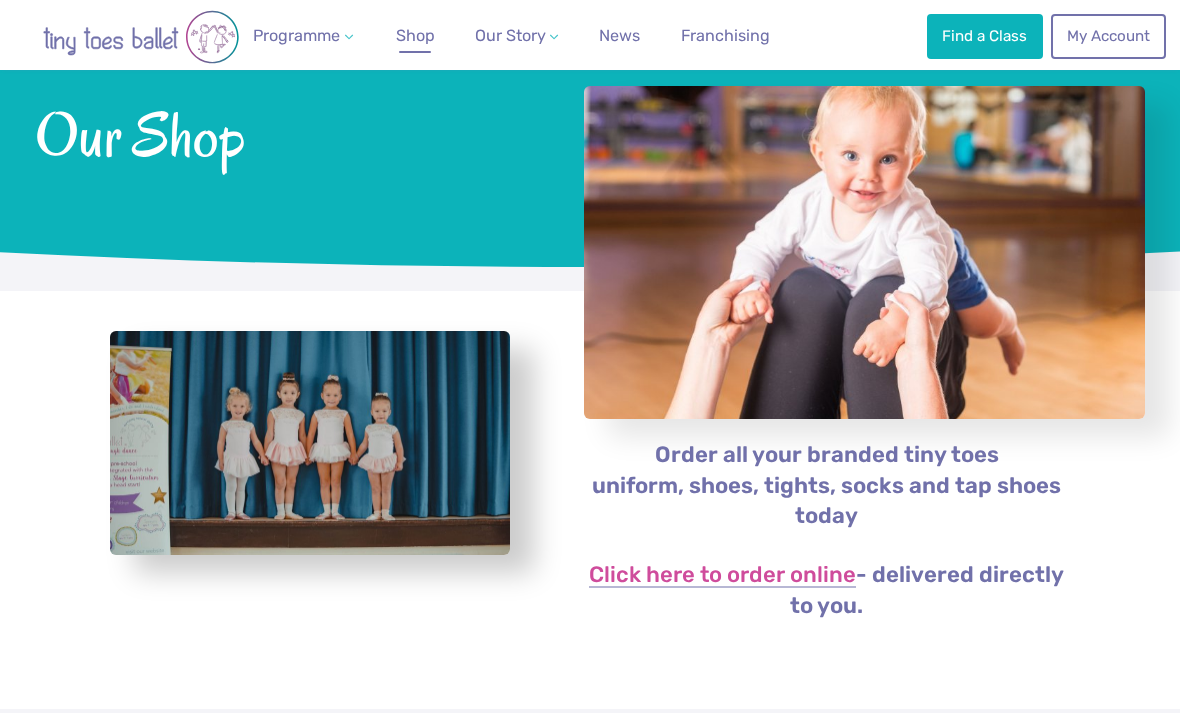 click on "Click here to order online" at bounding box center (722, 576) 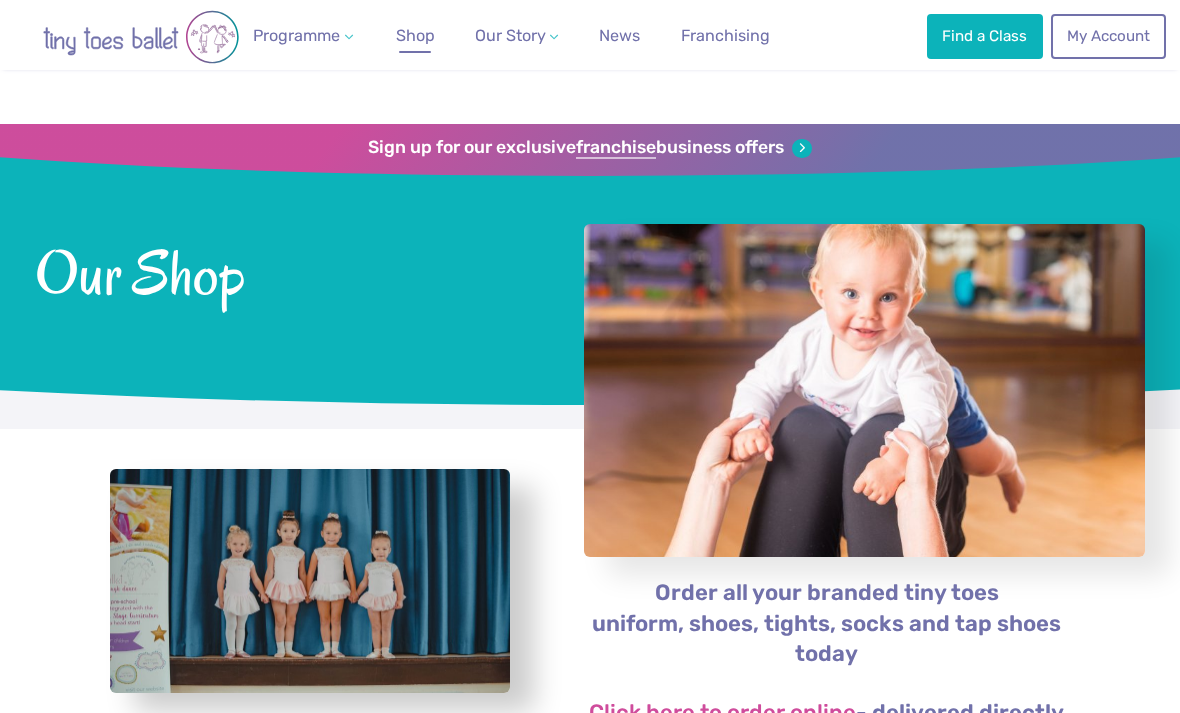 scroll, scrollTop: 138, scrollLeft: 0, axis: vertical 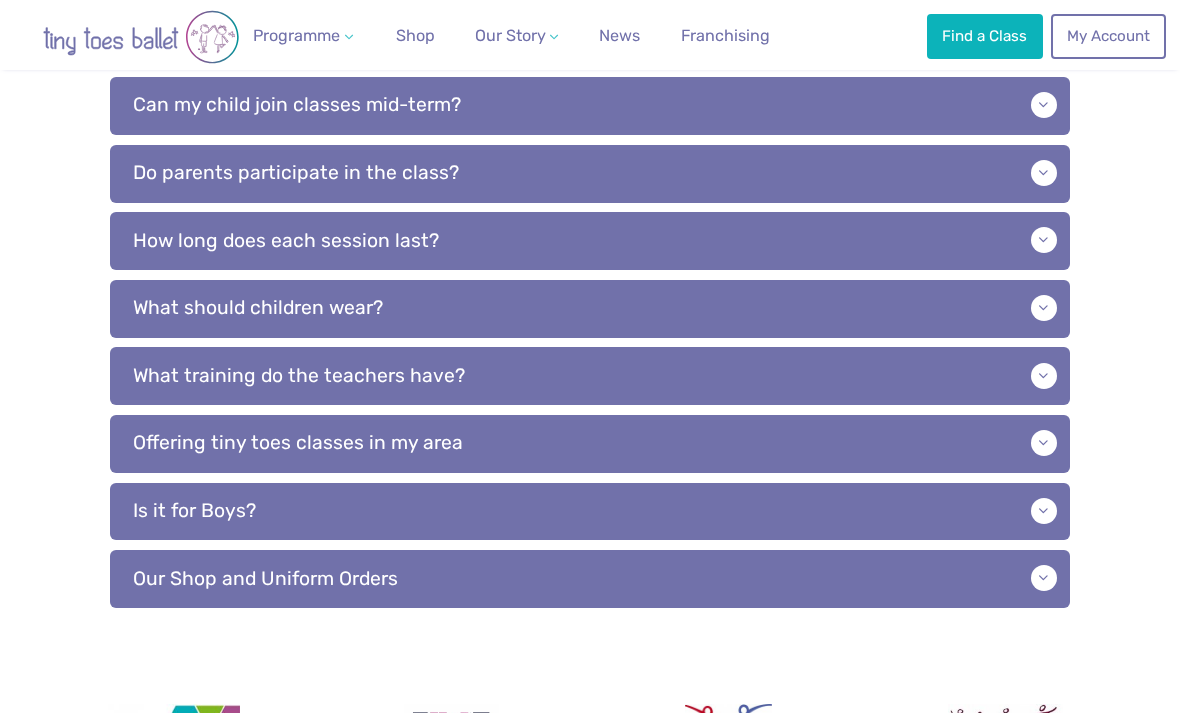 click on "What should children wear?" at bounding box center [590, 309] 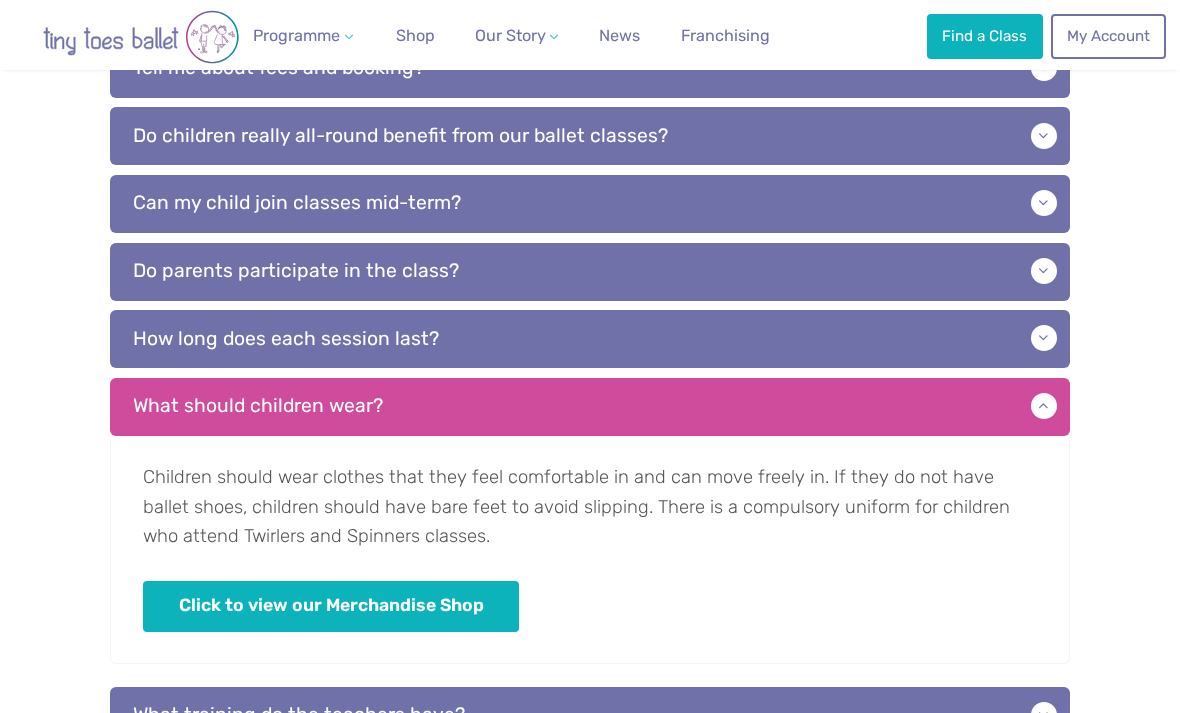 scroll, scrollTop: 759, scrollLeft: 0, axis: vertical 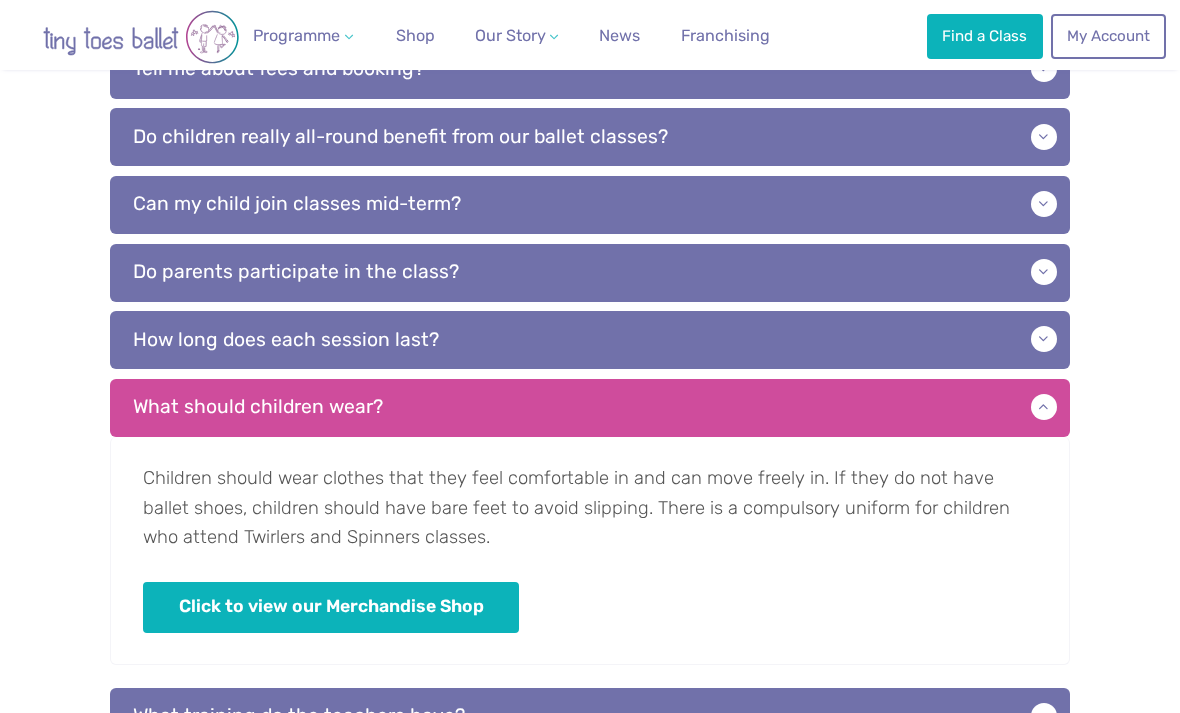 click on "How long does each session last?" at bounding box center (590, 340) 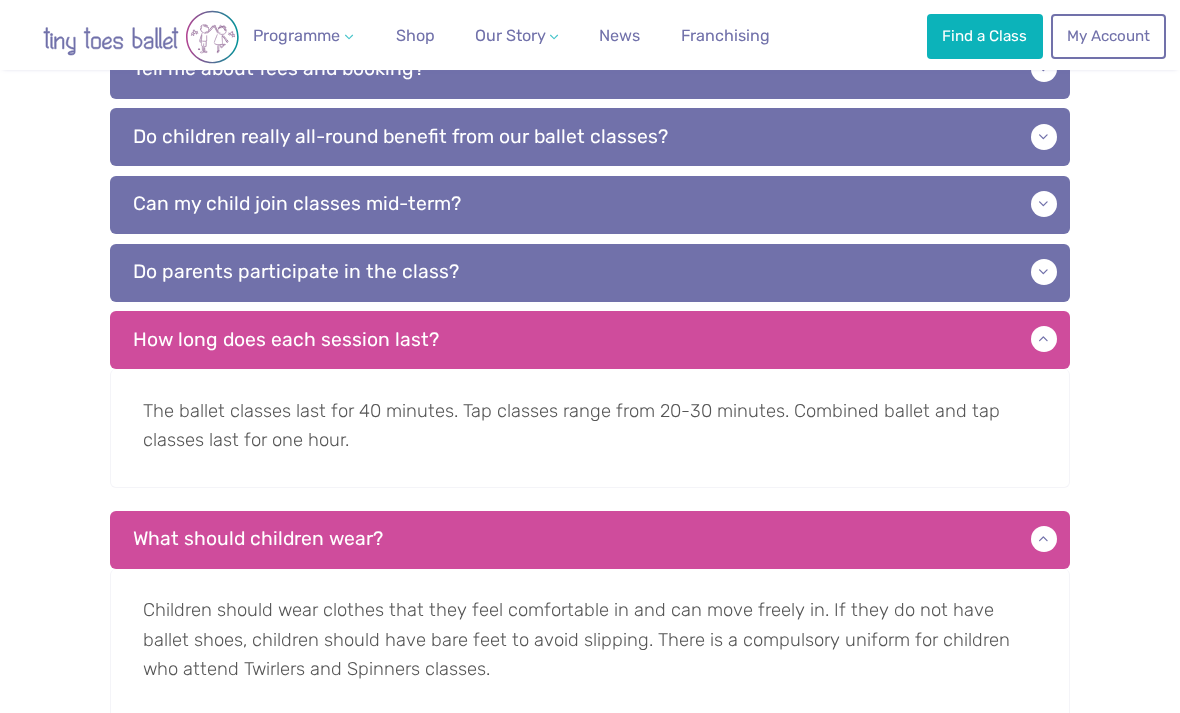 click on "Do parents participate in the class?" at bounding box center (590, 273) 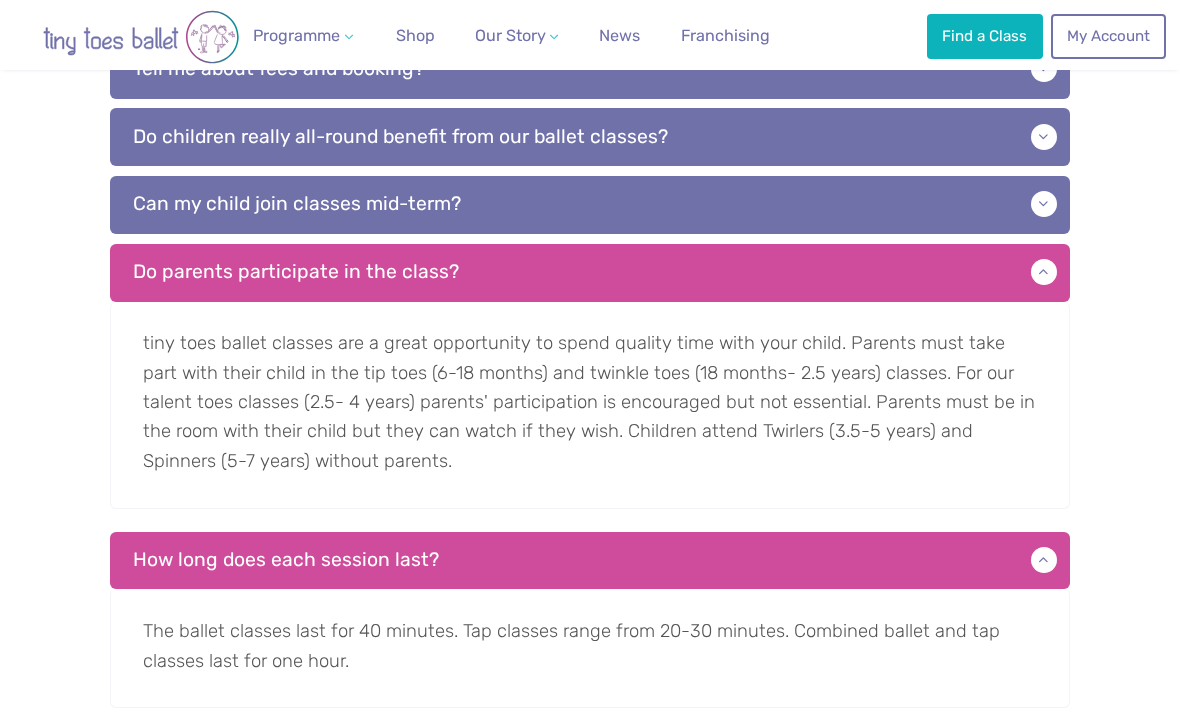 click on "Our teachers
Where are tiny toes ballet classes held?
The classes are held in community centres, church halls and dance studios. The full address and map location of your class are displayed on each class location page as well as on your booking confirmation email.
click here
Book here" at bounding box center [590, 569] 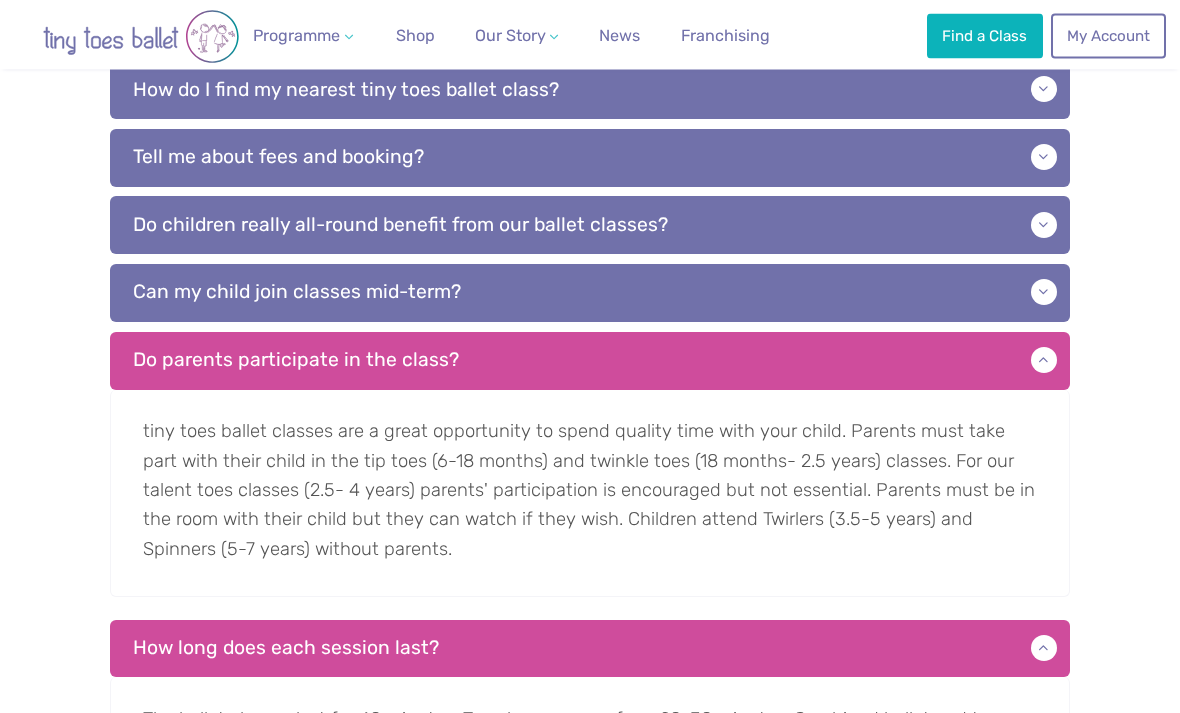 scroll, scrollTop: 669, scrollLeft: 0, axis: vertical 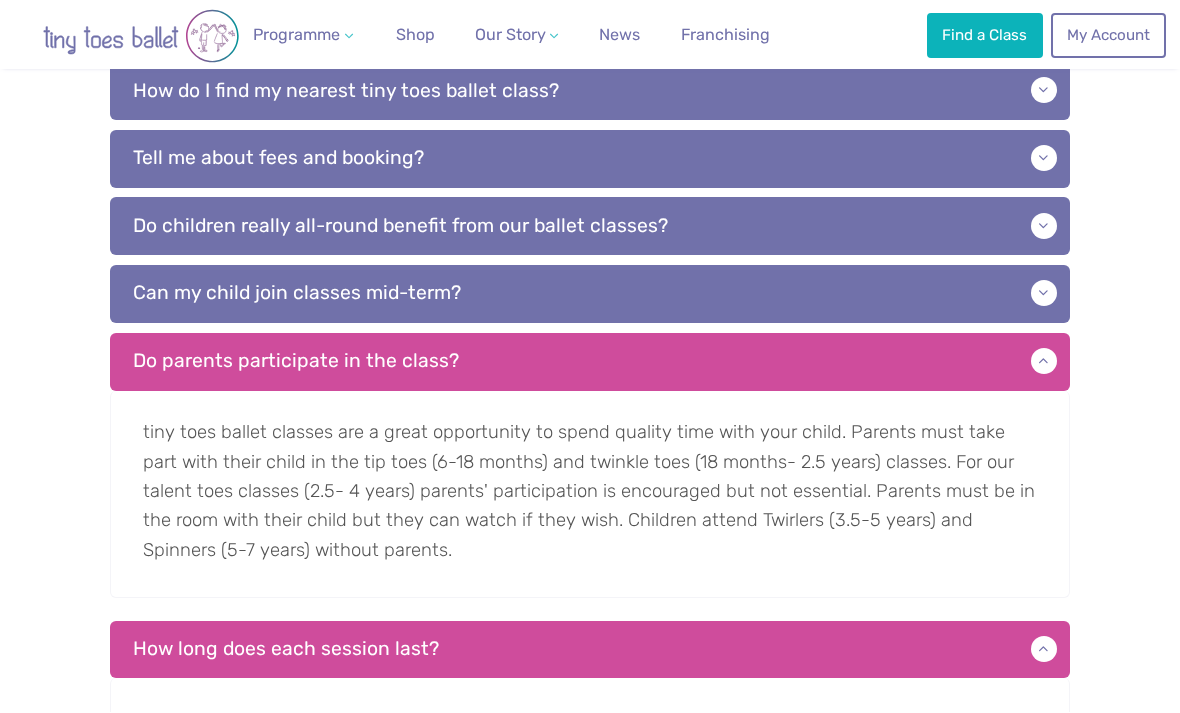 click on "Can my child join classes mid-term?" at bounding box center (590, 295) 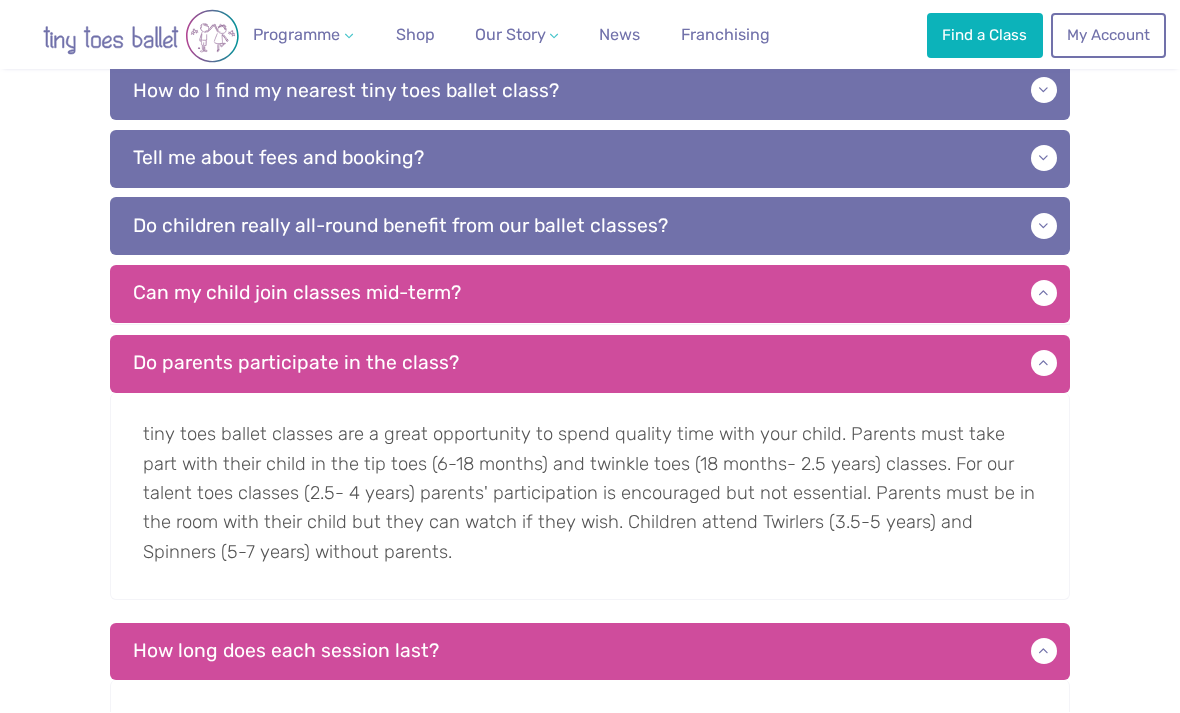 scroll, scrollTop: 670, scrollLeft: 0, axis: vertical 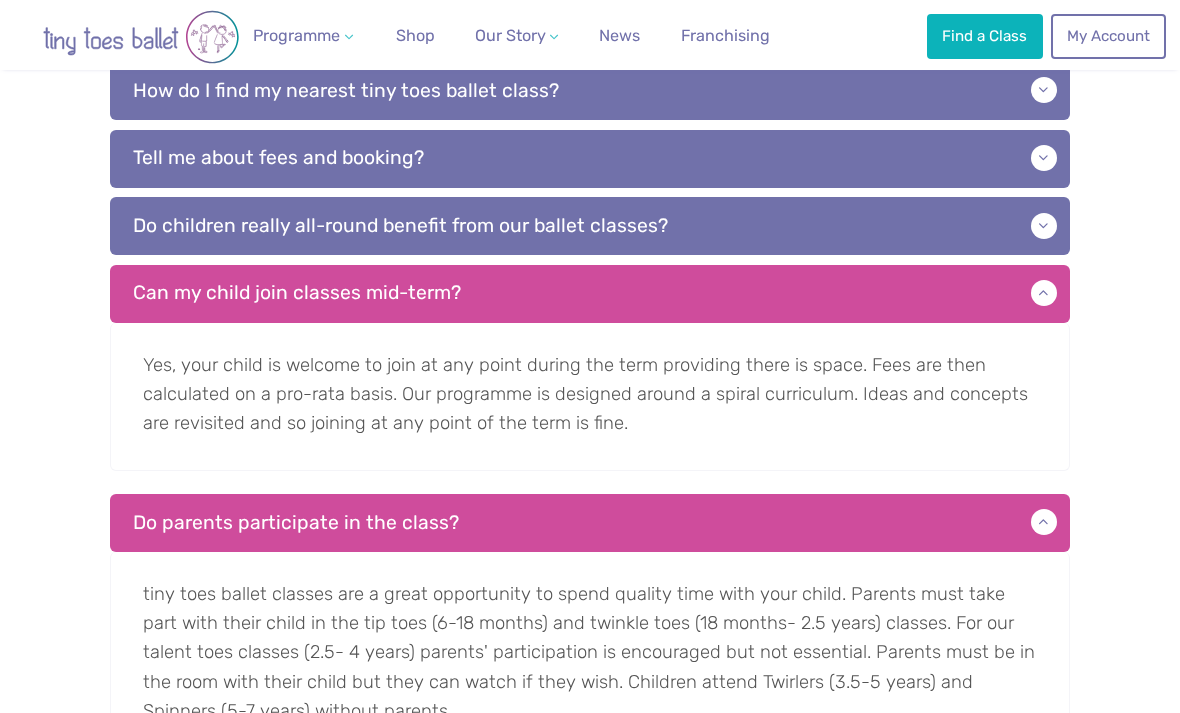click on "Do children really all-round benefit from our ballet classes?" at bounding box center [590, 226] 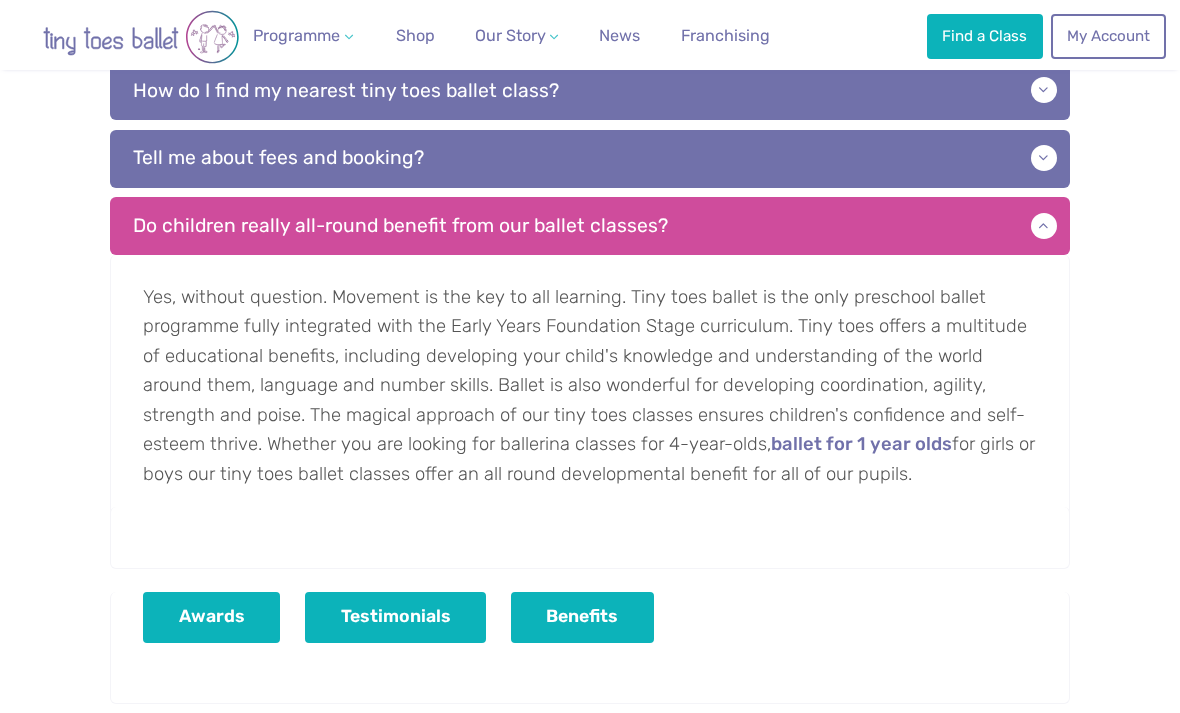 click on "Tell me about fees and booking?" at bounding box center [590, 159] 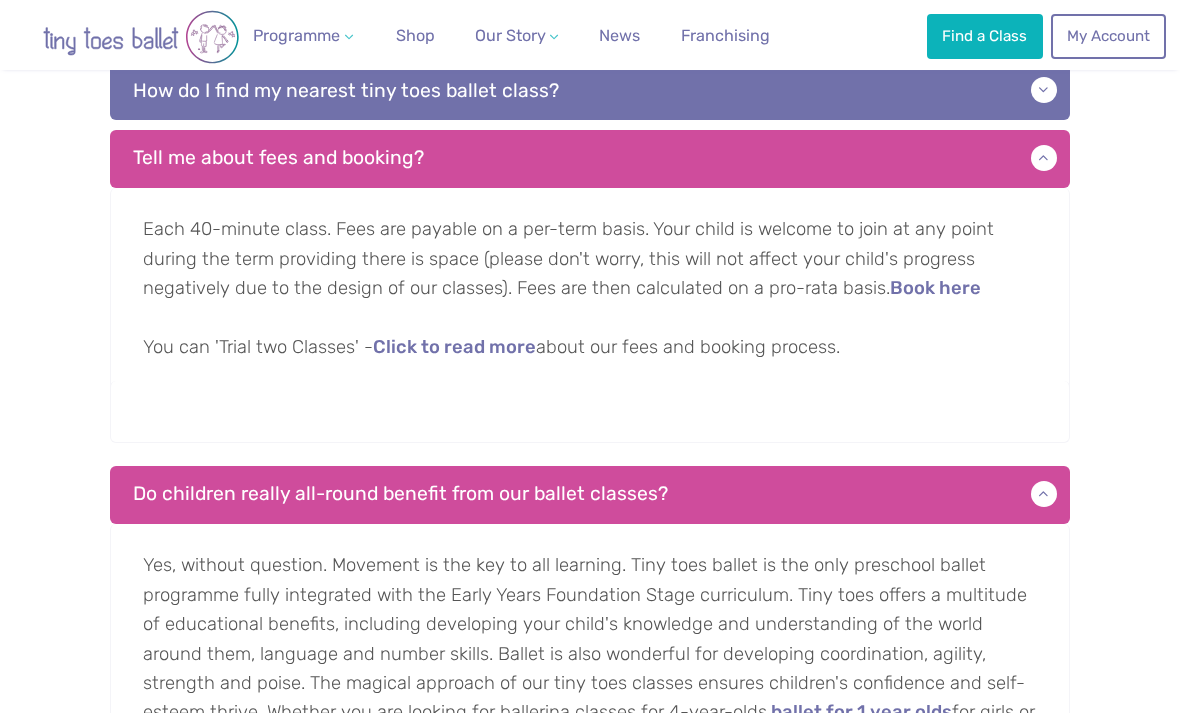 click on "Click to read more" at bounding box center (454, 348) 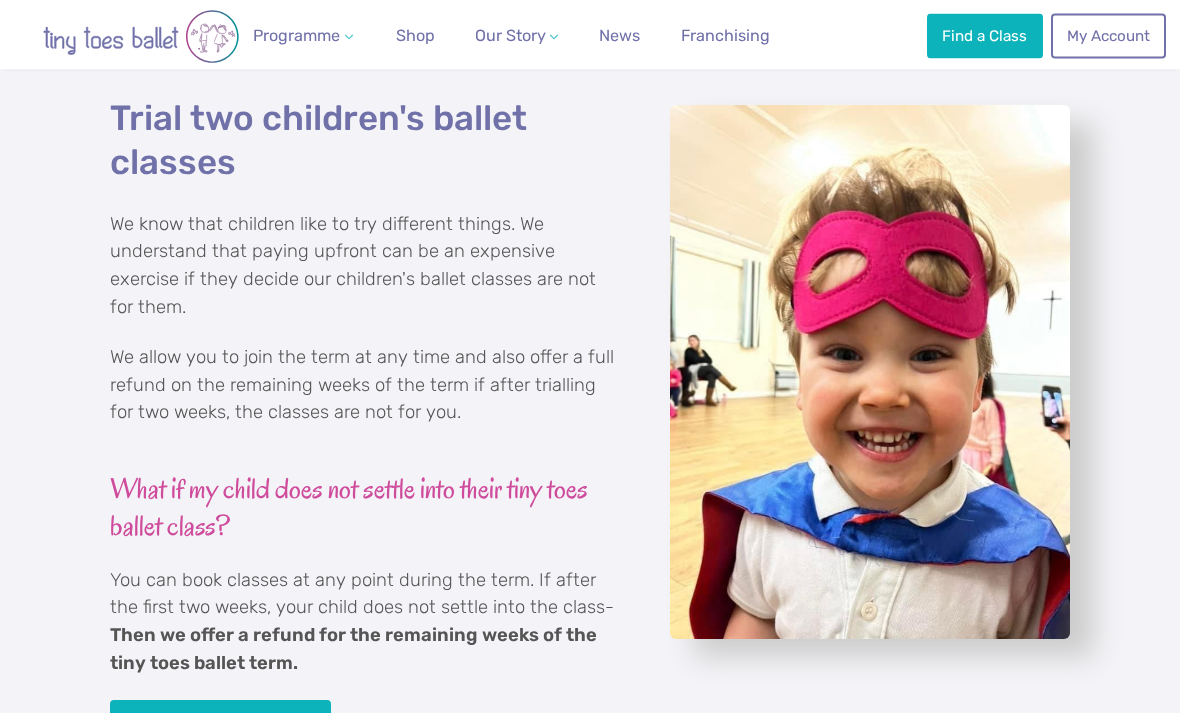 scroll, scrollTop: 670, scrollLeft: 0, axis: vertical 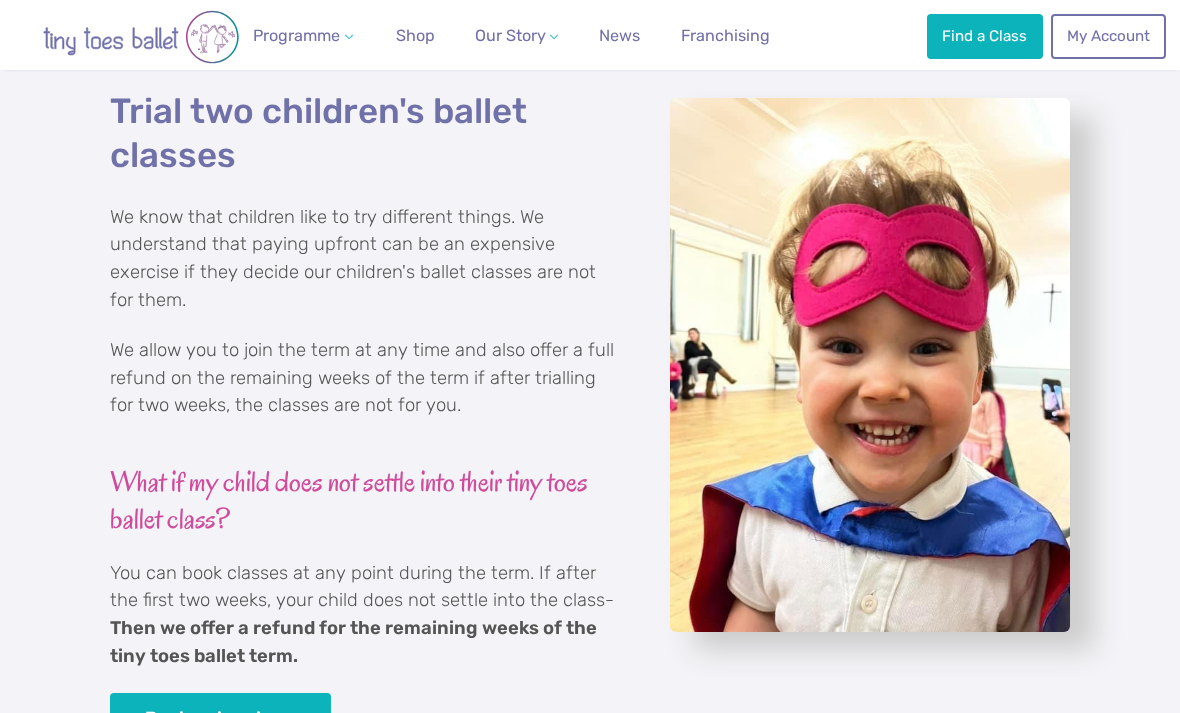 click on "Trial two children's ballet classes
We know that children like to try different things. We understand that paying upfront can be an expensive exercise if they decide our children's ballet classes are not for them.
We allow you to join the term at any time and also offer a full refund on the remaining weeks of the term if after trialling for two weeks, the classes are not for you.
What if my child does not settle into their tiny toes ballet class?
You can book classes at any point during the term. If after the first two weeks, your child does not settle into the class-  Then we offer a refund for the remaining weeks of the tiny toes ballet term.
Book a class here
Children need time to adapt and get used to a new environment. It is natural for a child to watch the first week until they feel happy, safe, and secure in our children's ballet classes. We call week three the 'Magic Week' and by this time usually, see a huge difference in pupil participation.
View our tiny toes ballet Gallery" at bounding box center (590, 534) 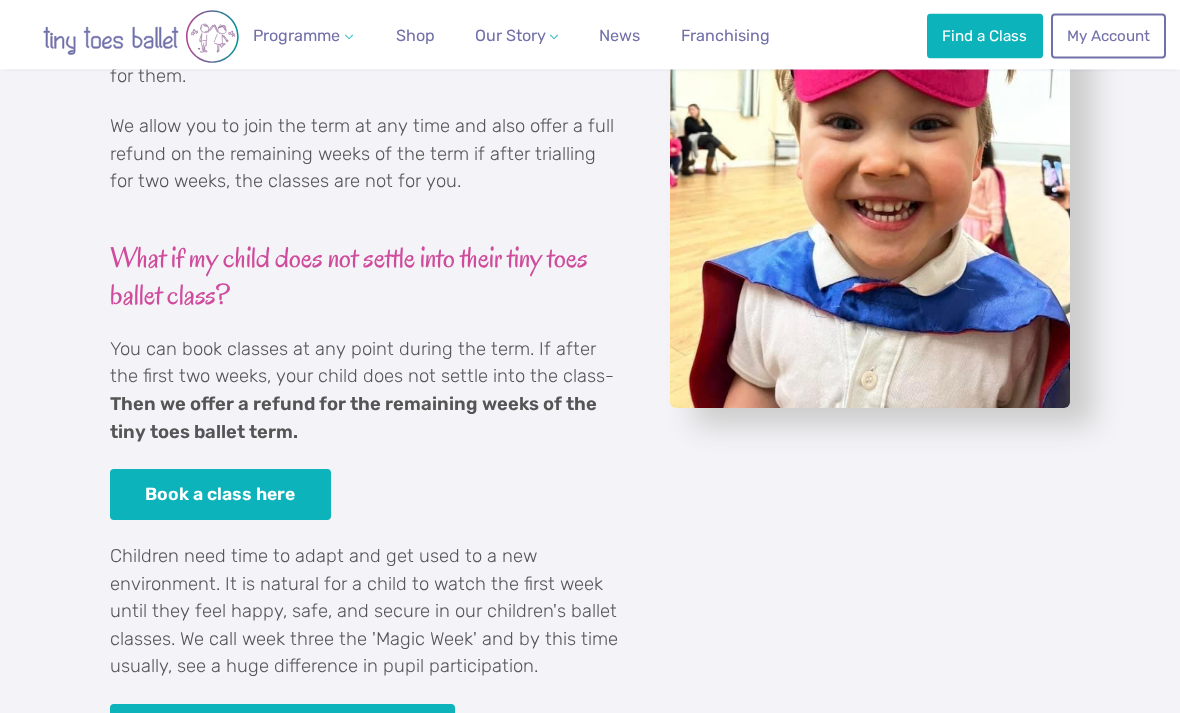 scroll, scrollTop: 894, scrollLeft: 0, axis: vertical 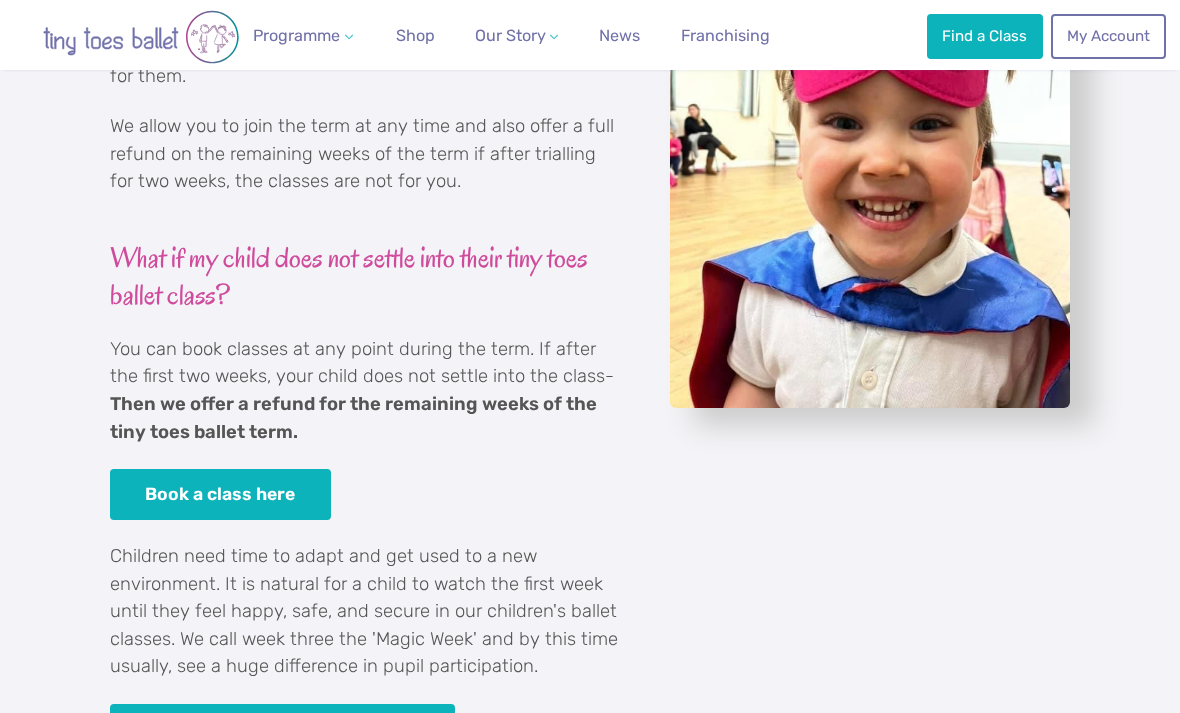 click on "View our tiny toes ballet Gallery" at bounding box center (282, 729) 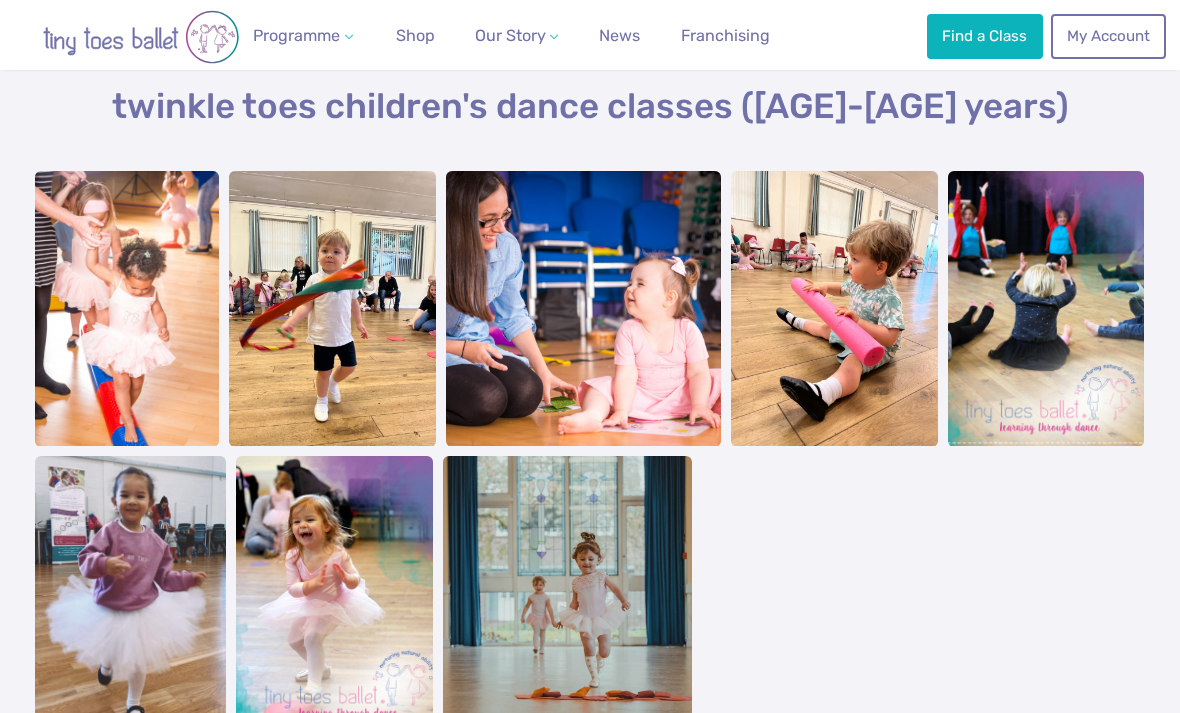 scroll, scrollTop: 1598, scrollLeft: 0, axis: vertical 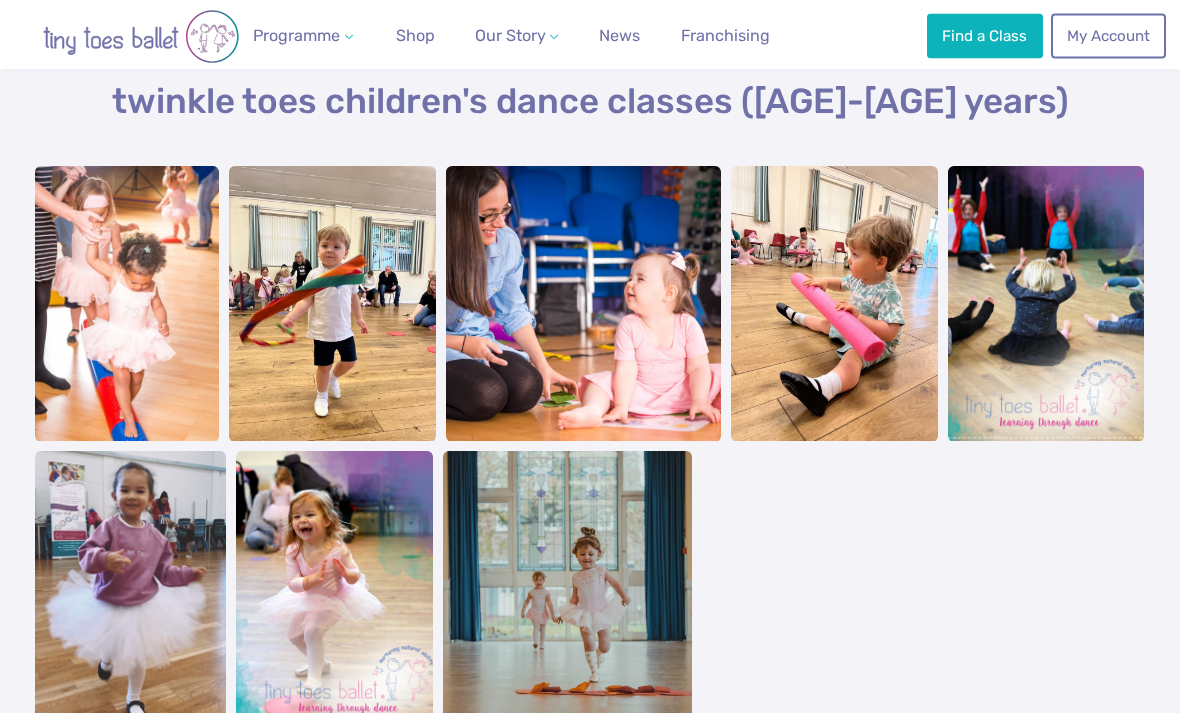 click at bounding box center (127, 305) 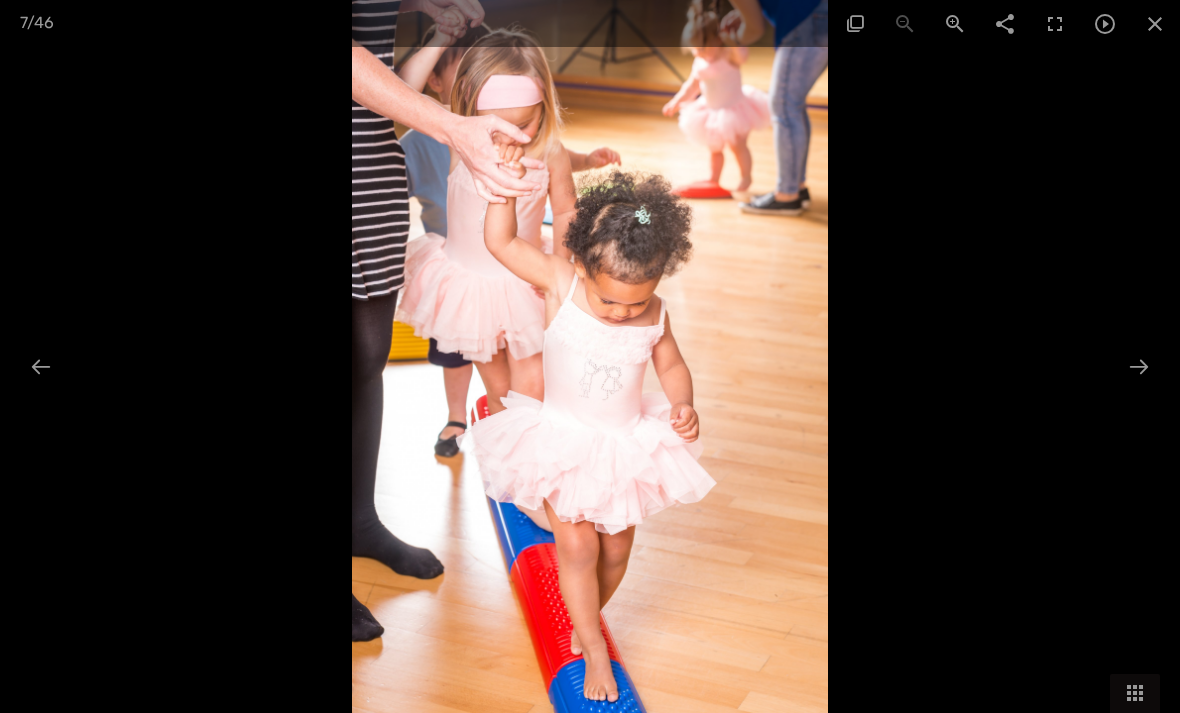 click at bounding box center [1139, 366] 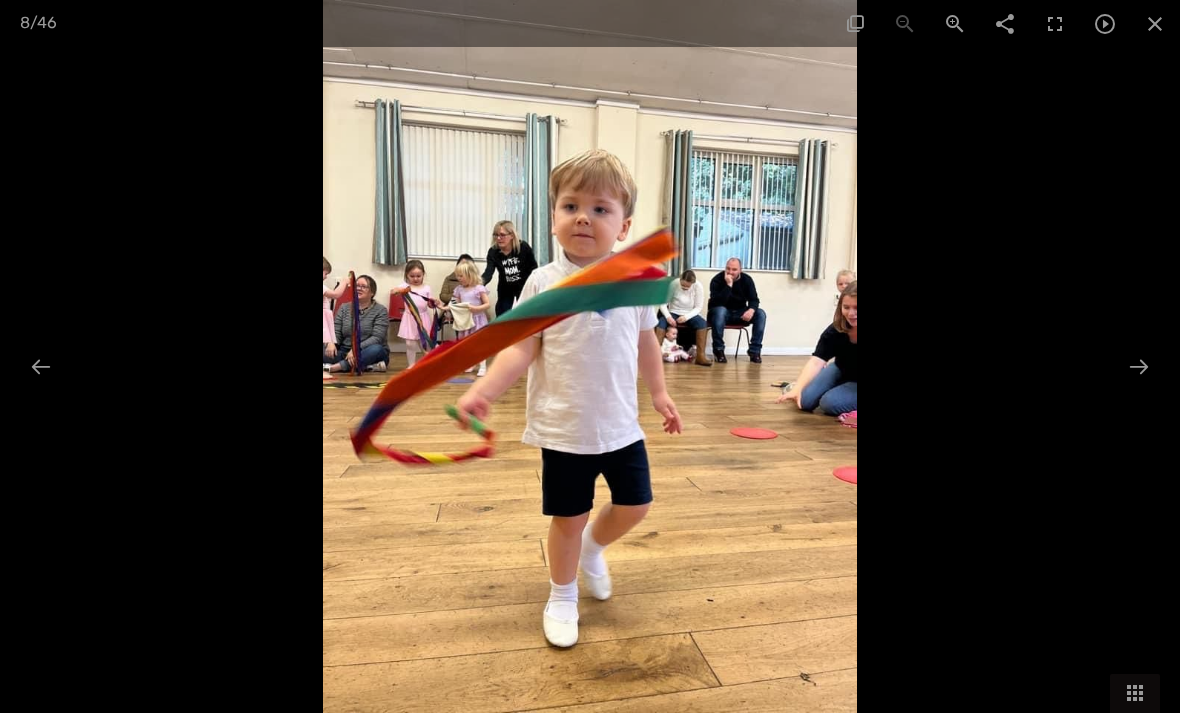 click at bounding box center [1139, 366] 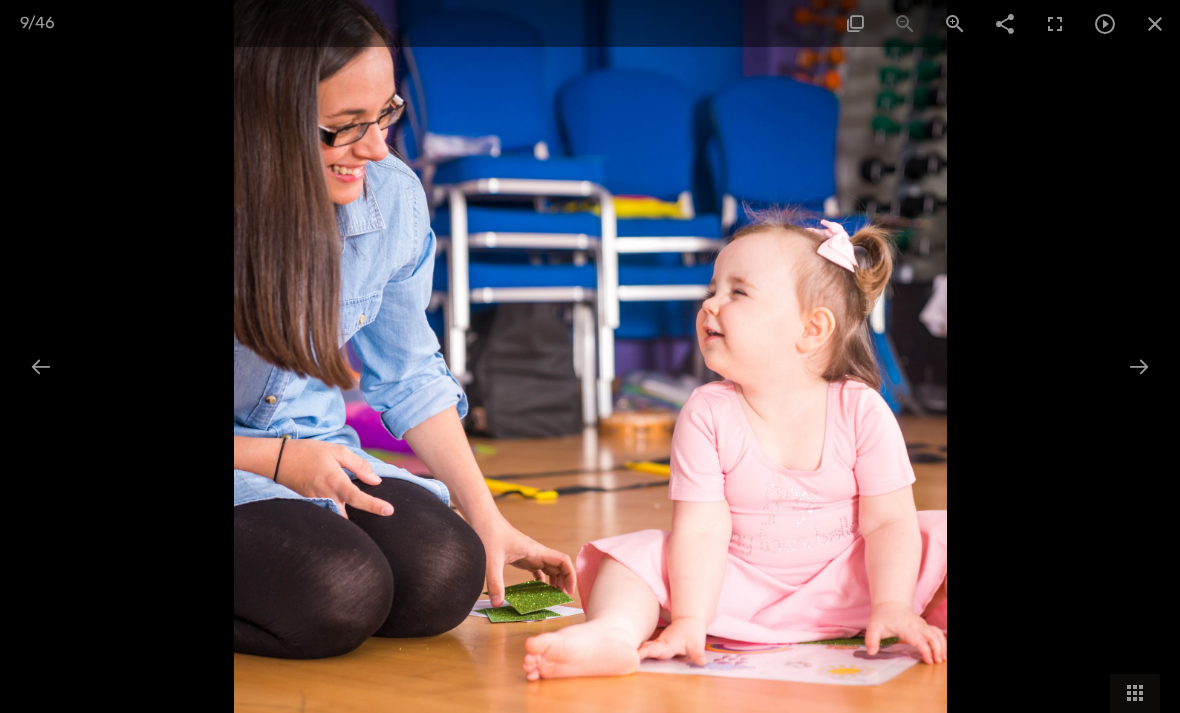 click at bounding box center [1139, 366] 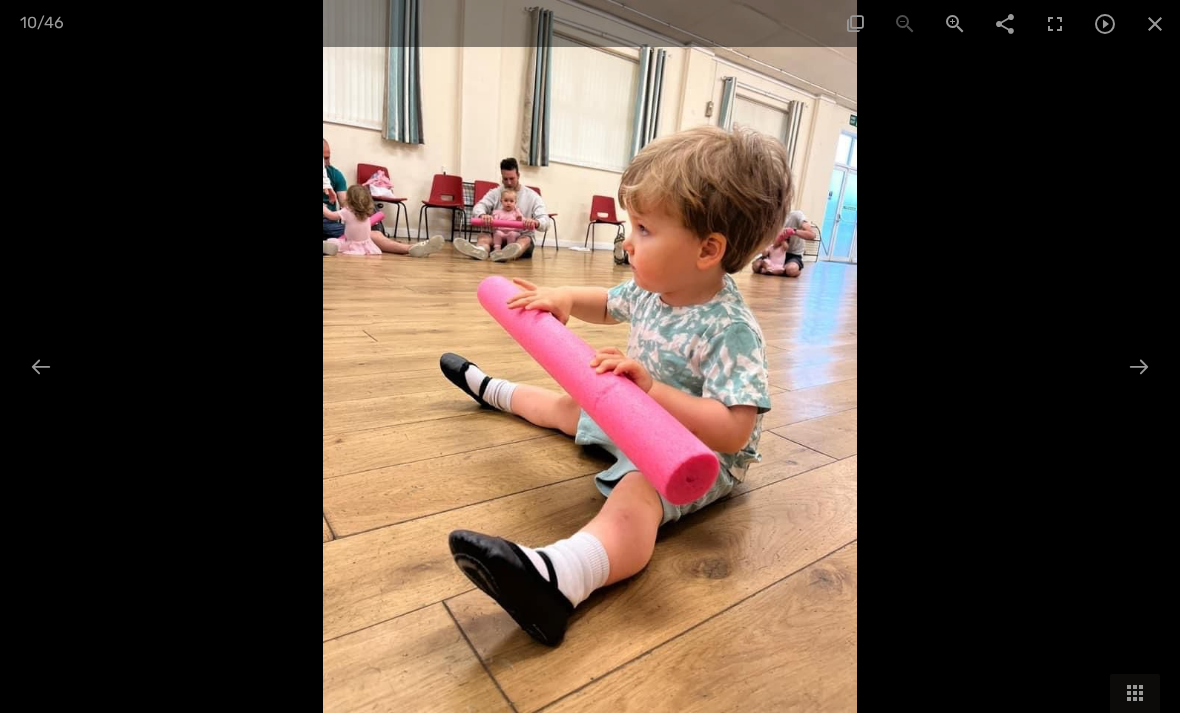 click at bounding box center [1139, 366] 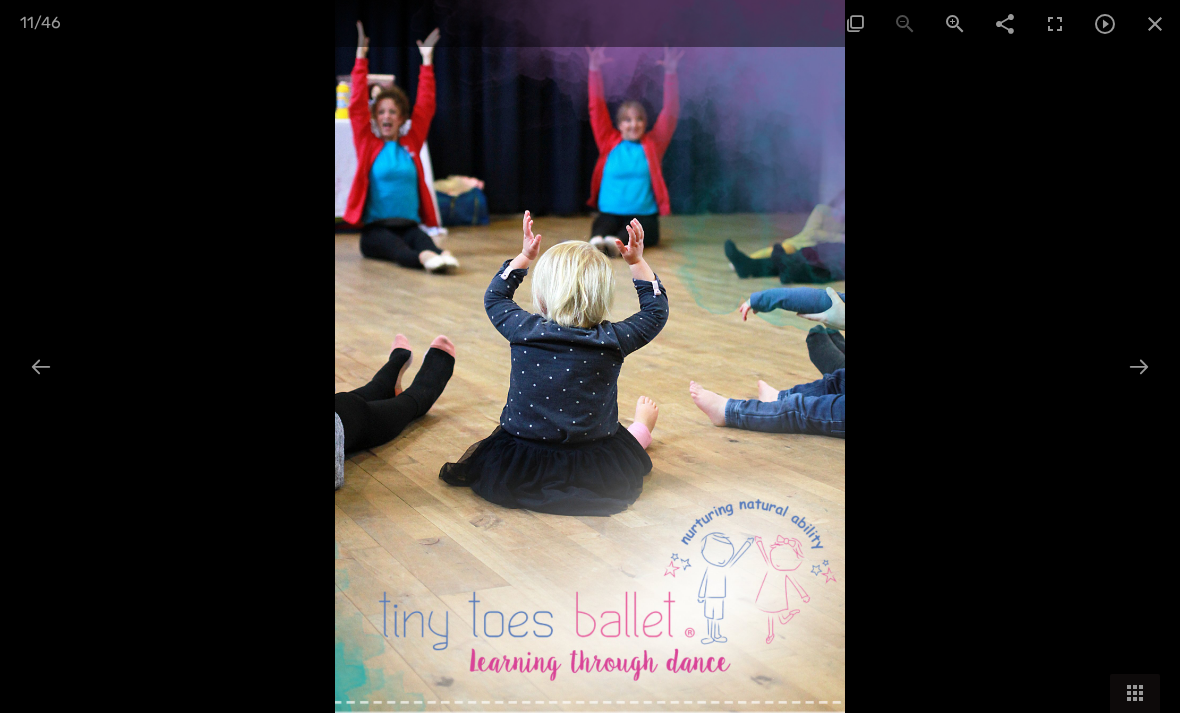 click at bounding box center (1139, 366) 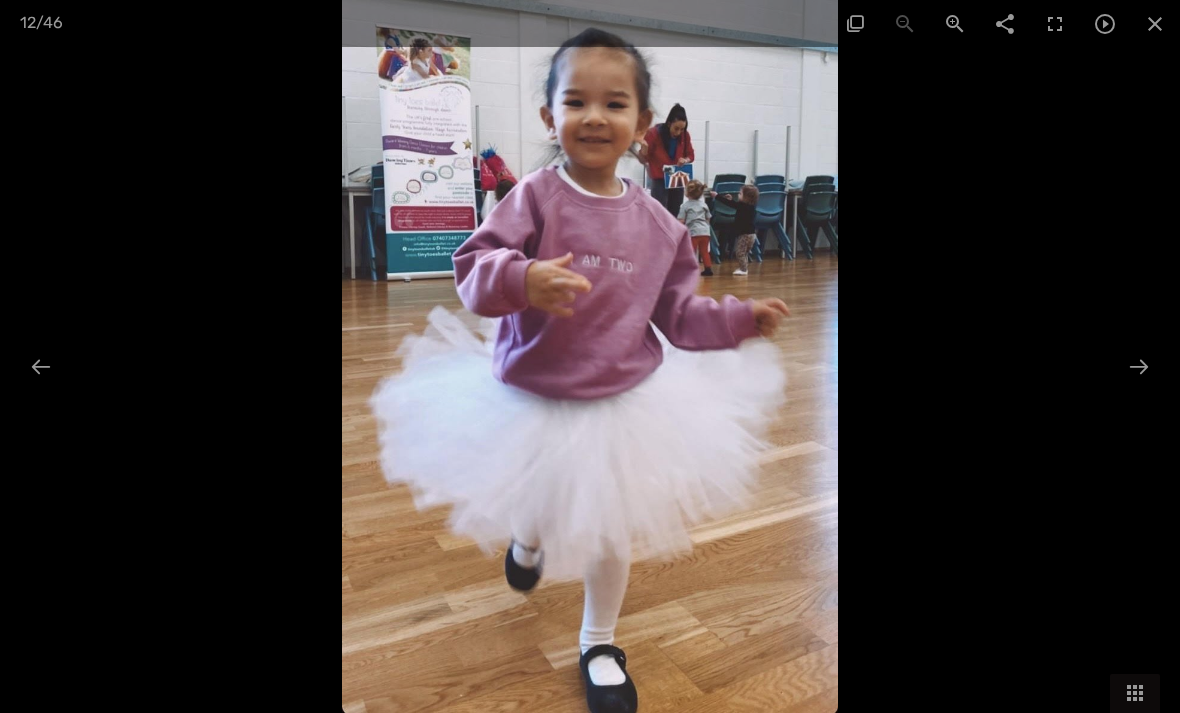 click at bounding box center (1139, 366) 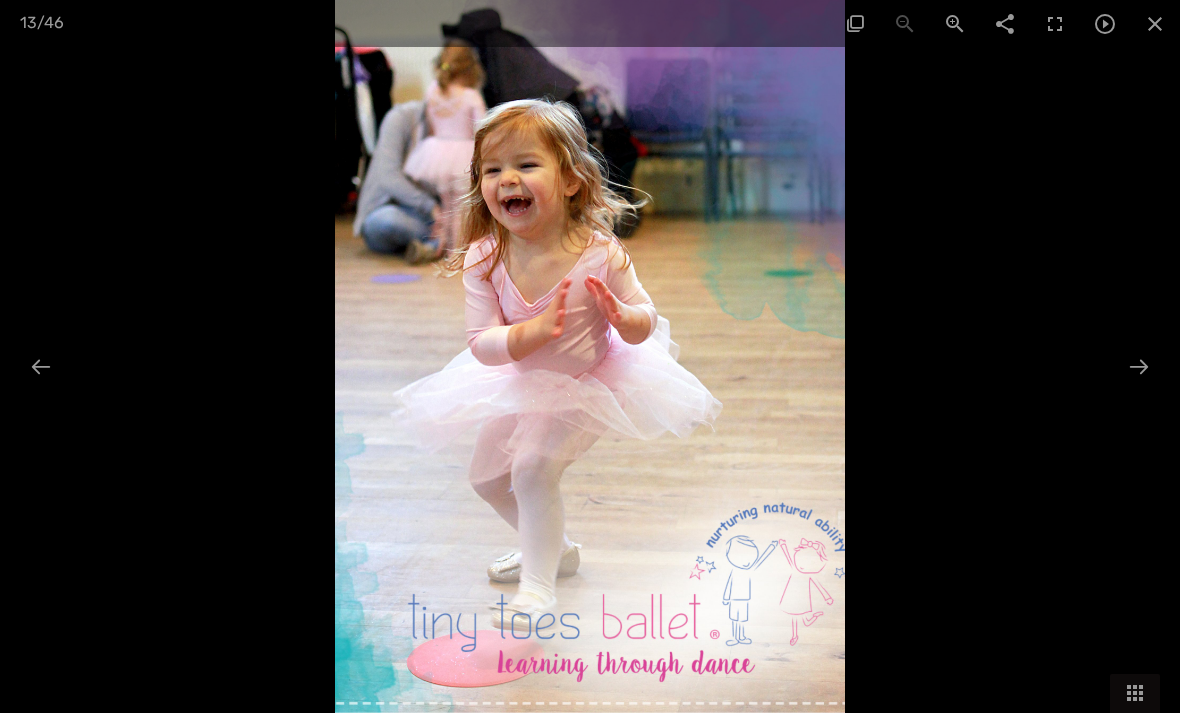 click at bounding box center (1139, 366) 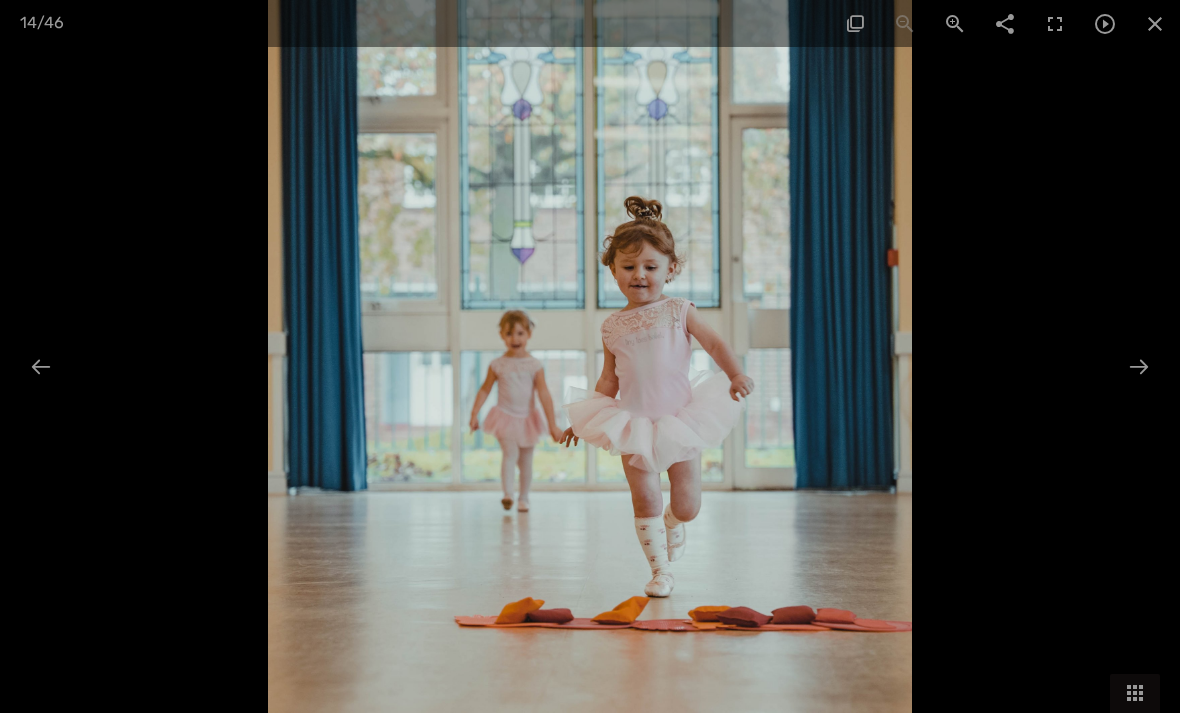click at bounding box center (1139, 366) 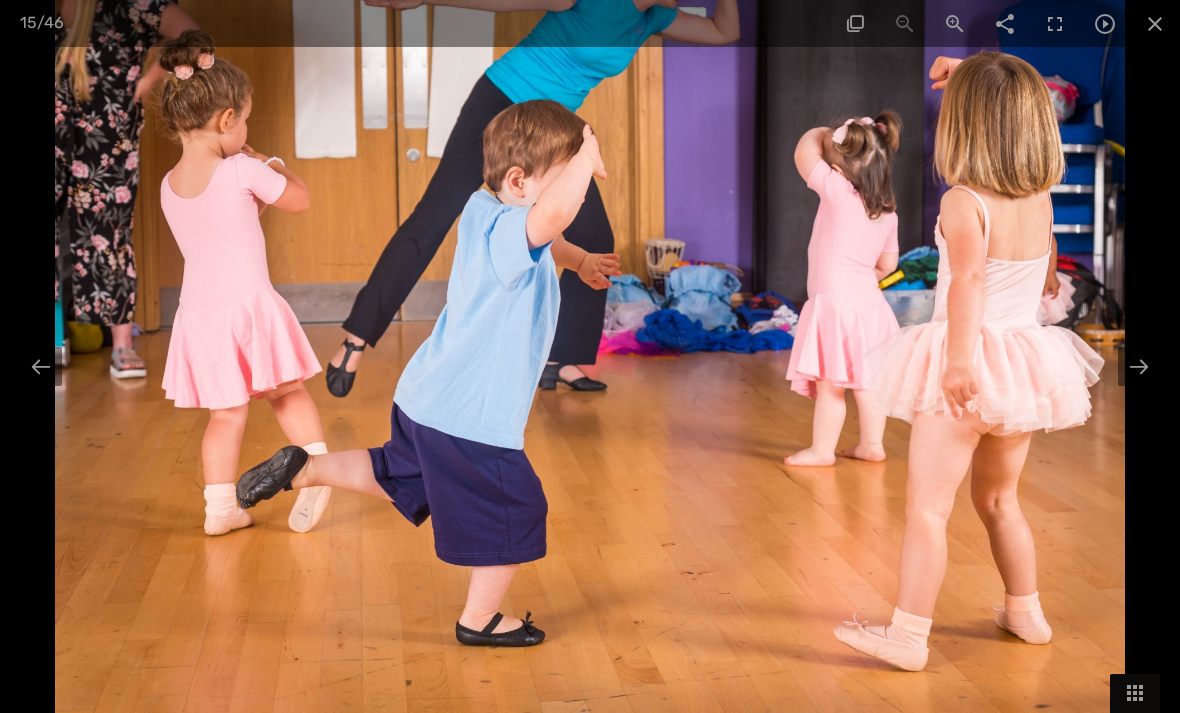 click at bounding box center [1139, 366] 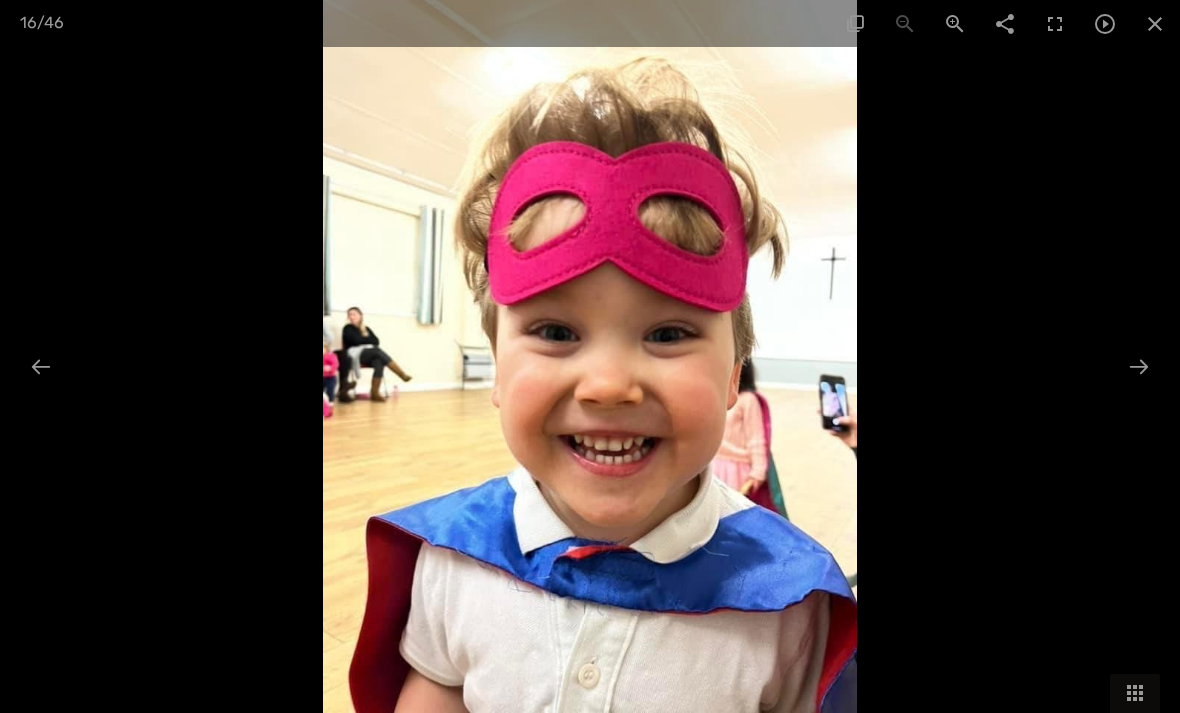click at bounding box center [1139, 366] 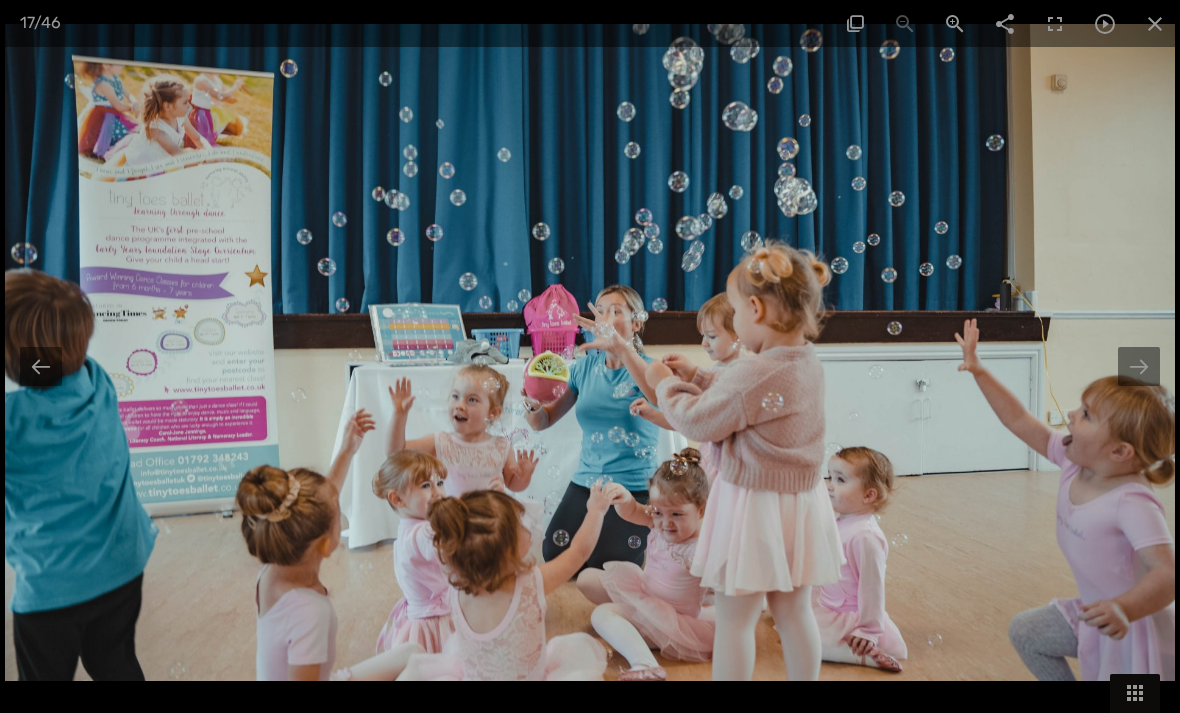 click at bounding box center (1139, 366) 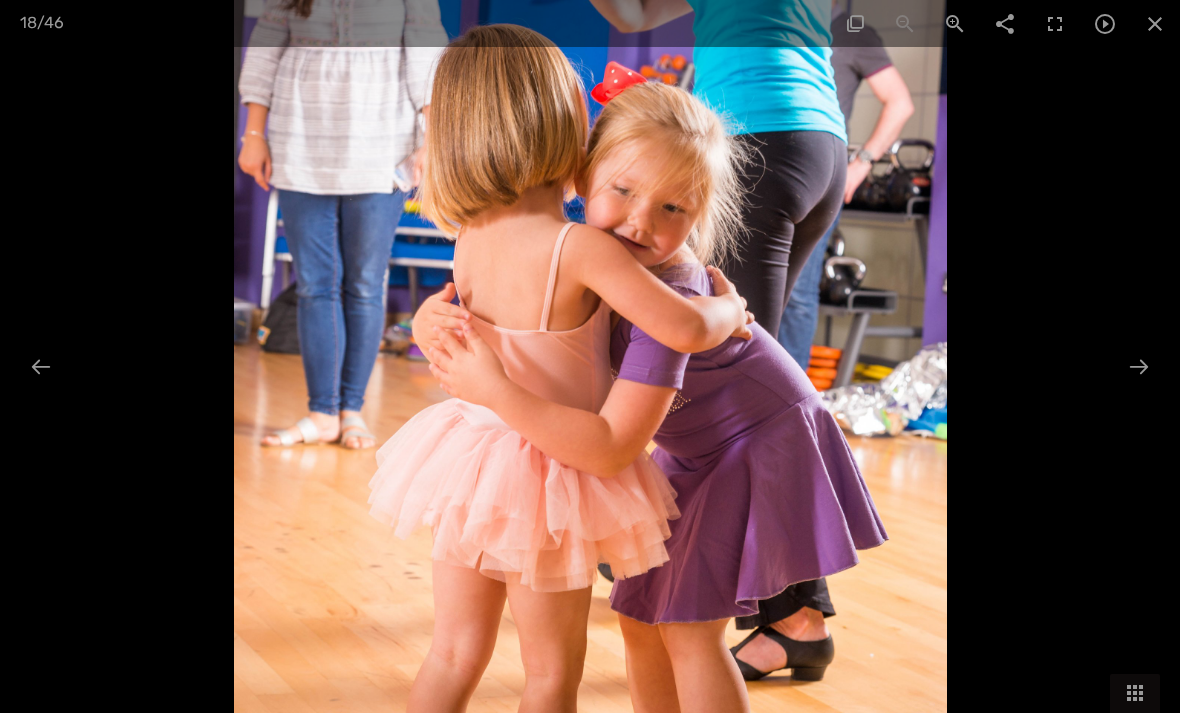 click at bounding box center (1139, 366) 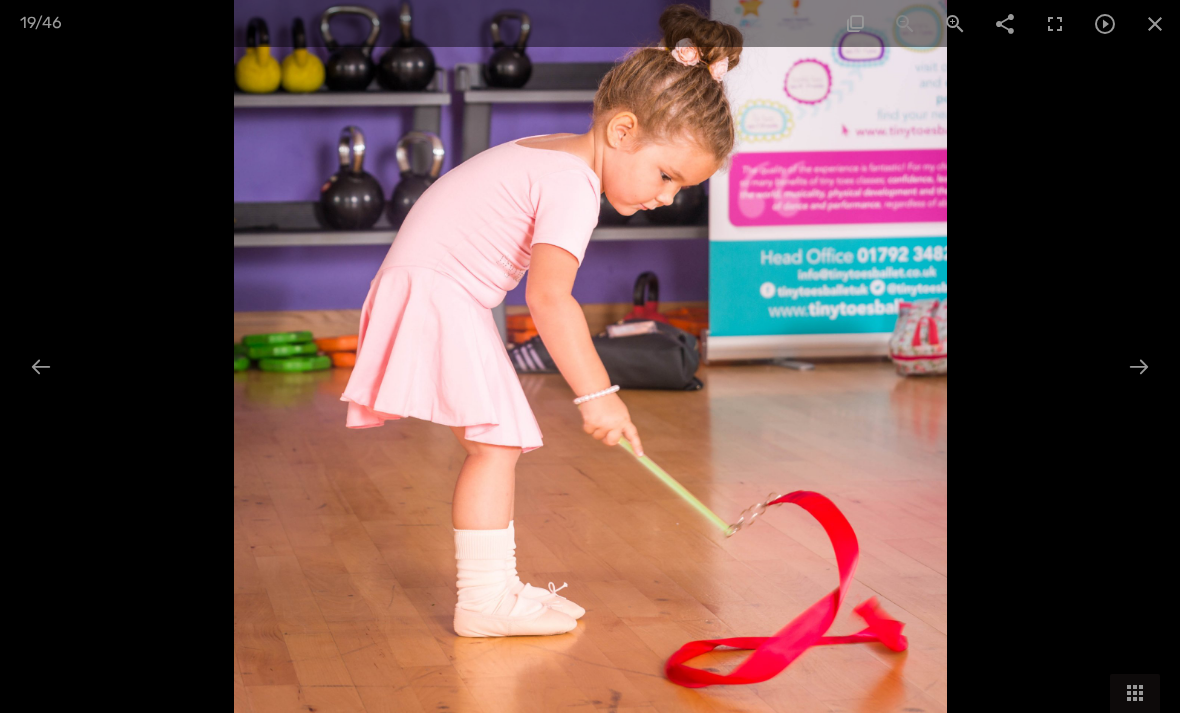 click at bounding box center (1139, 366) 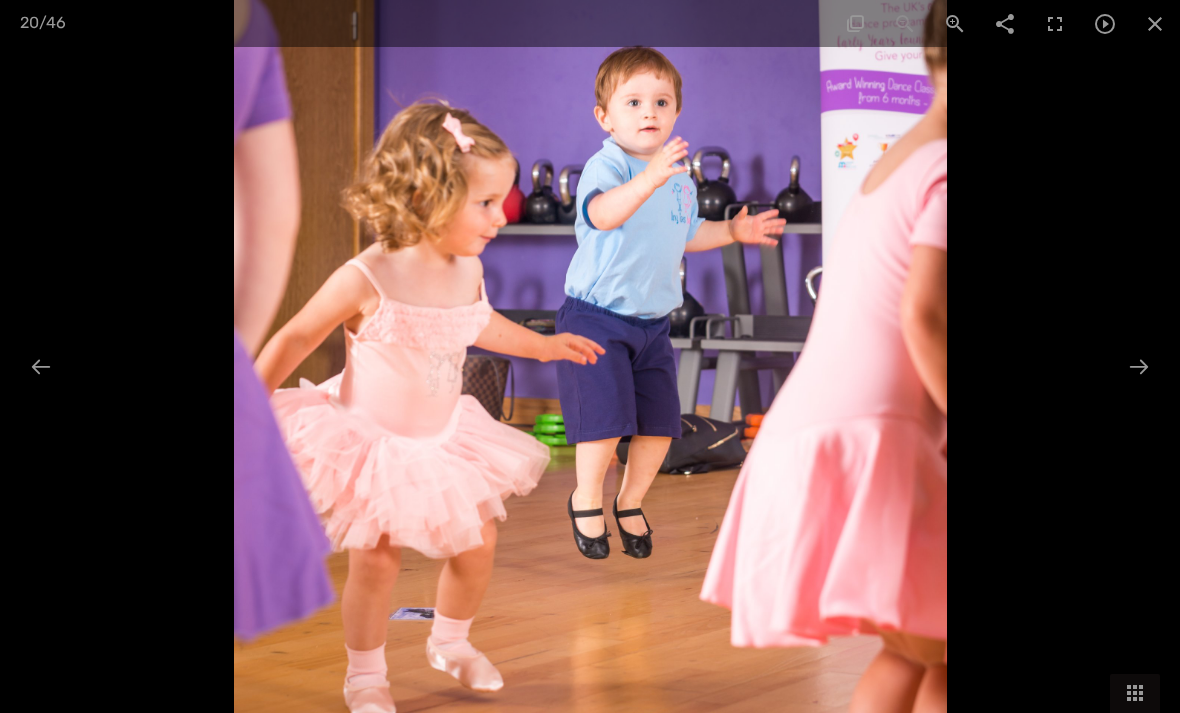 click at bounding box center (1139, 366) 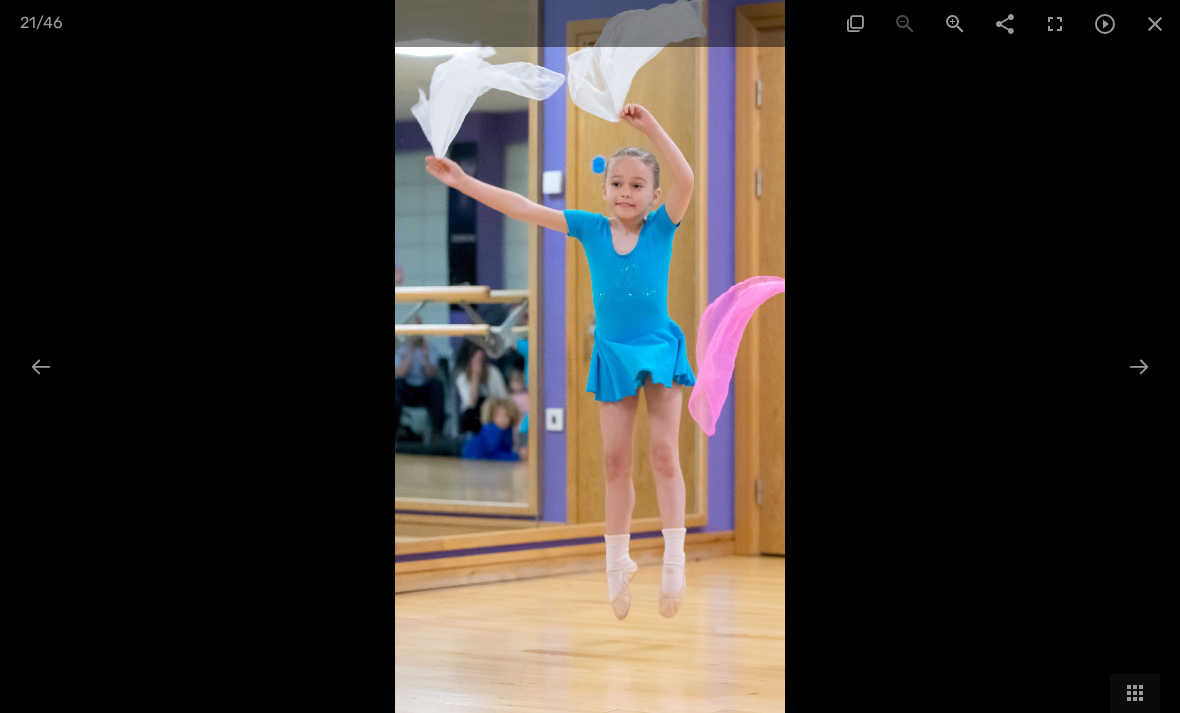 click at bounding box center [1139, 366] 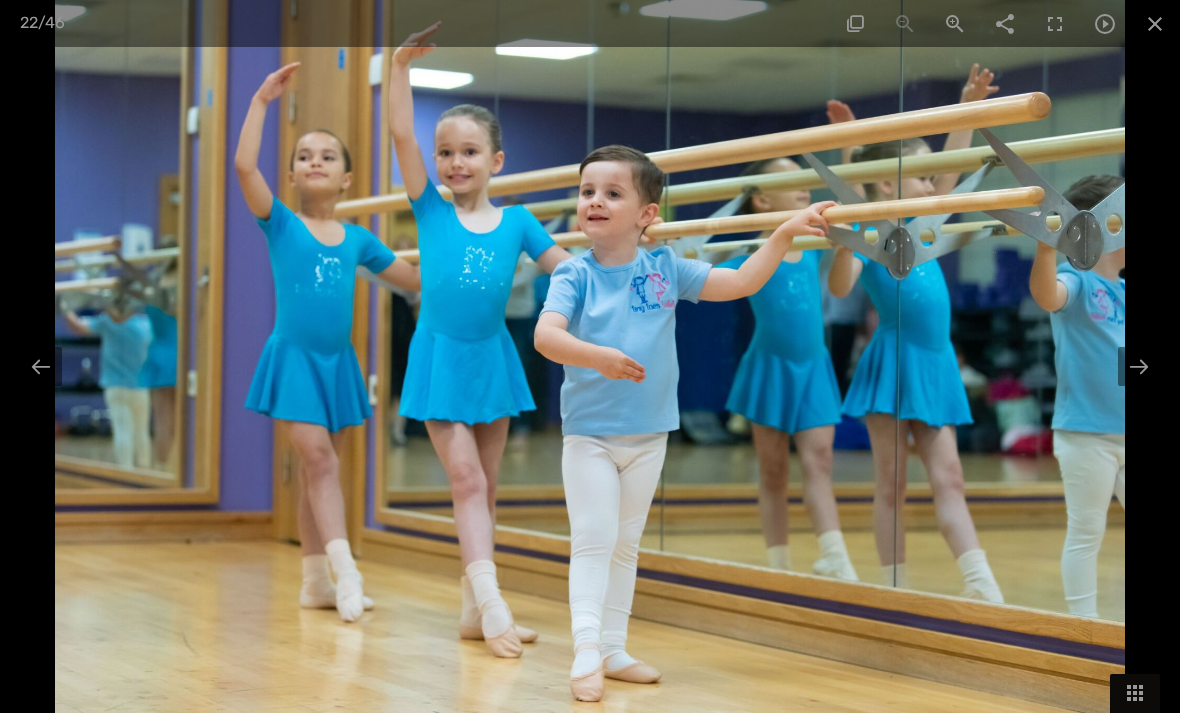 click at bounding box center (1139, 366) 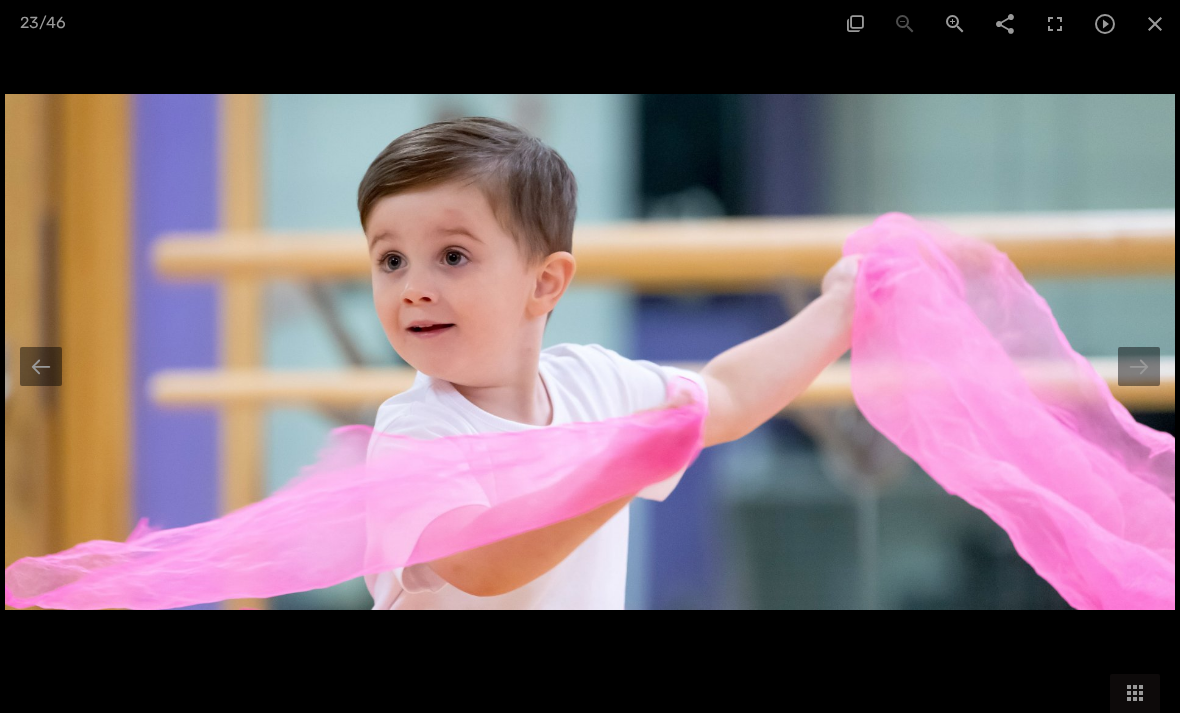 click at bounding box center [1139, 366] 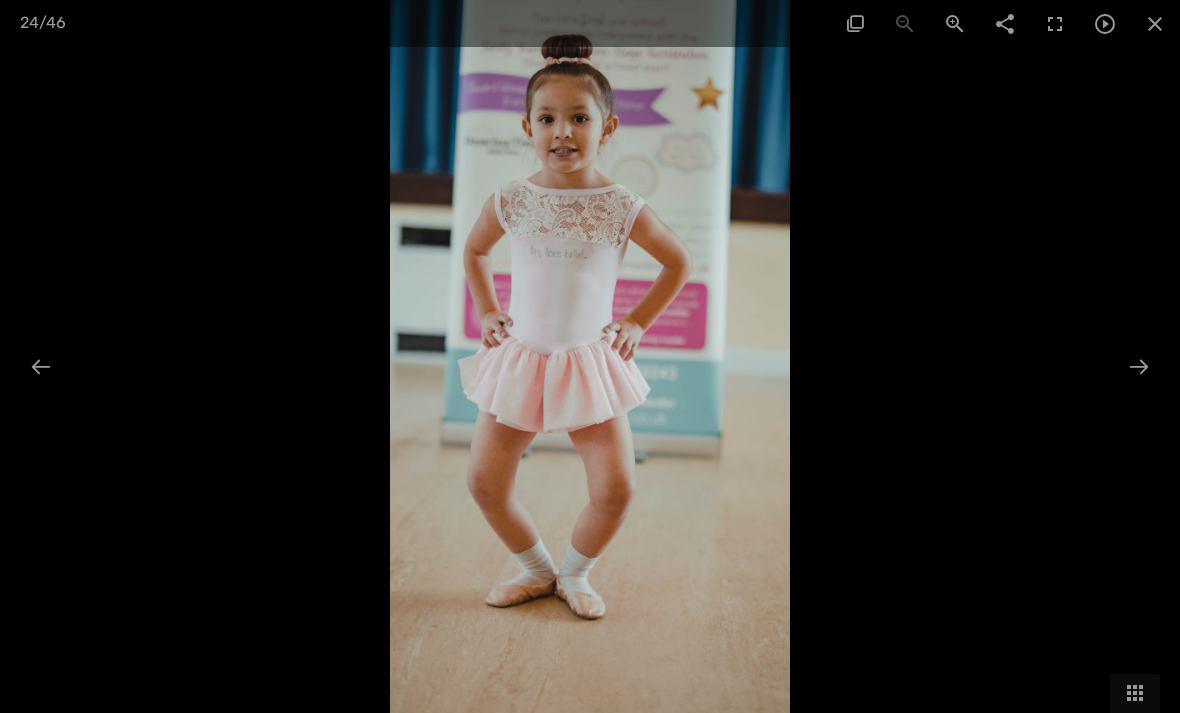 click at bounding box center (1139, 366) 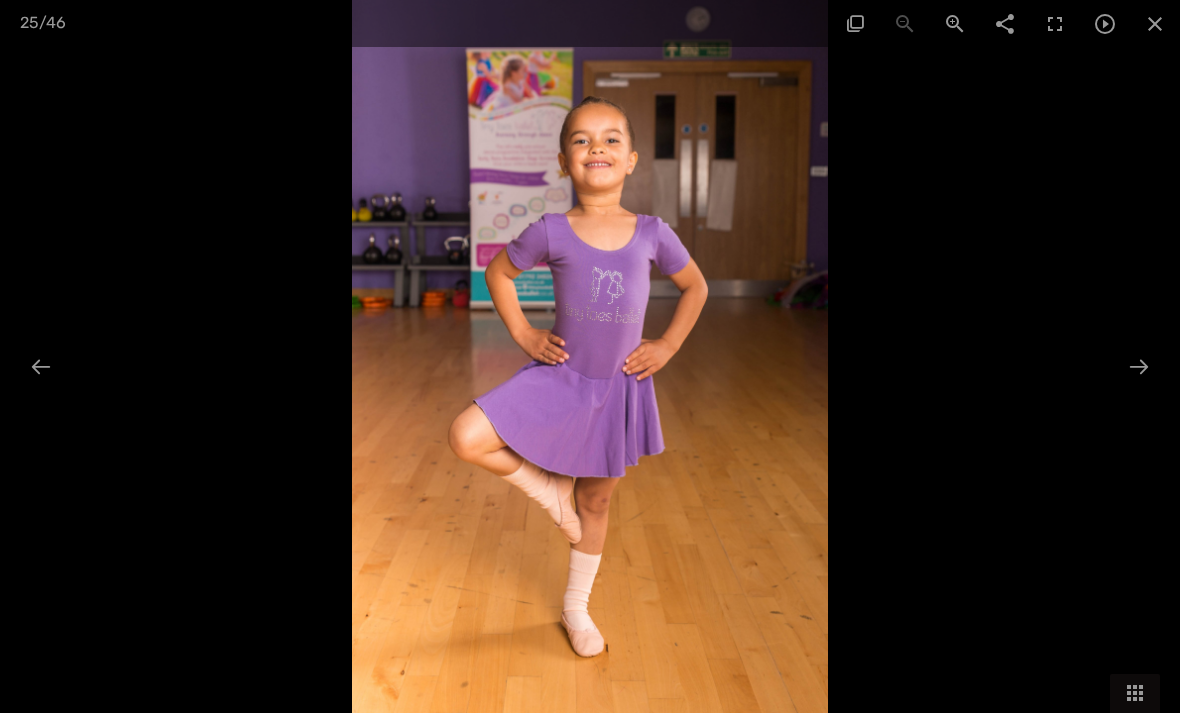 click at bounding box center [1139, 366] 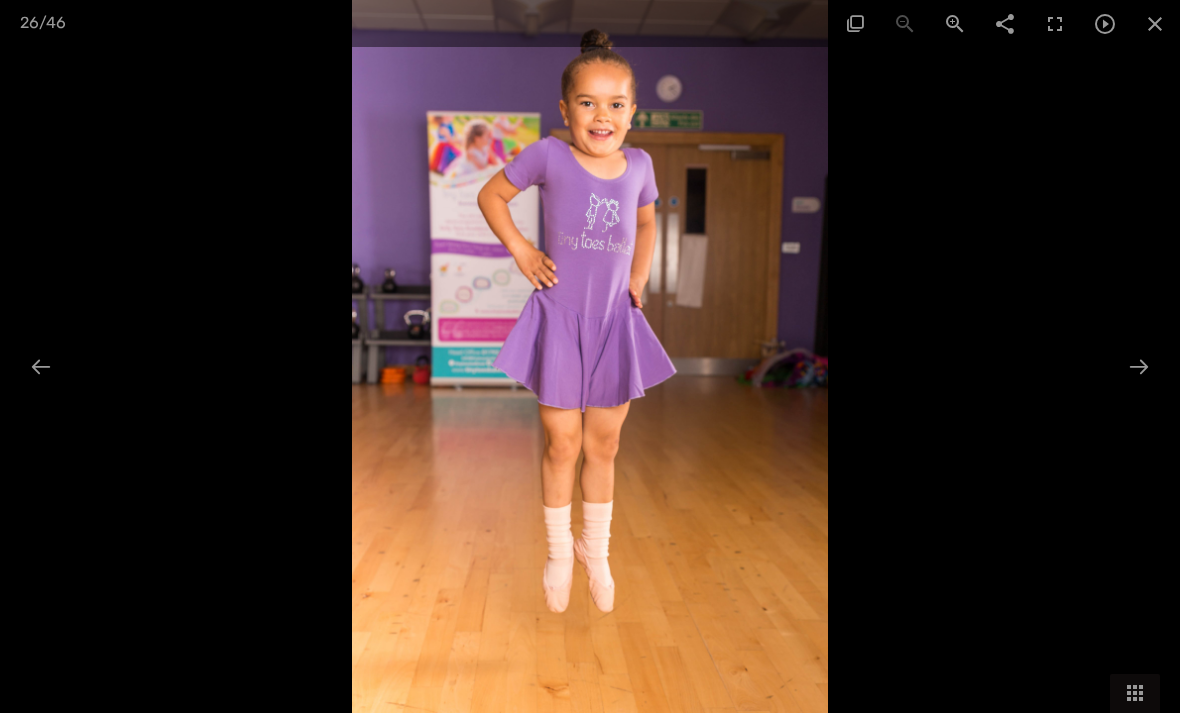 click at bounding box center (1139, 366) 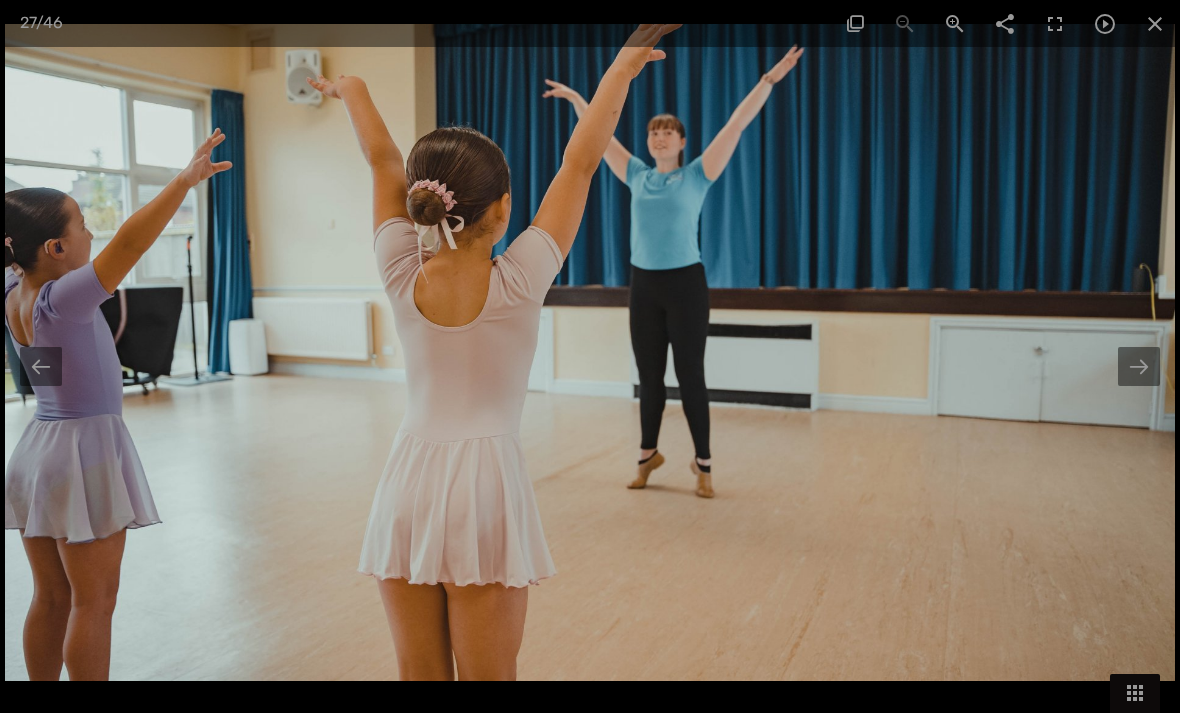 click at bounding box center (1139, 366) 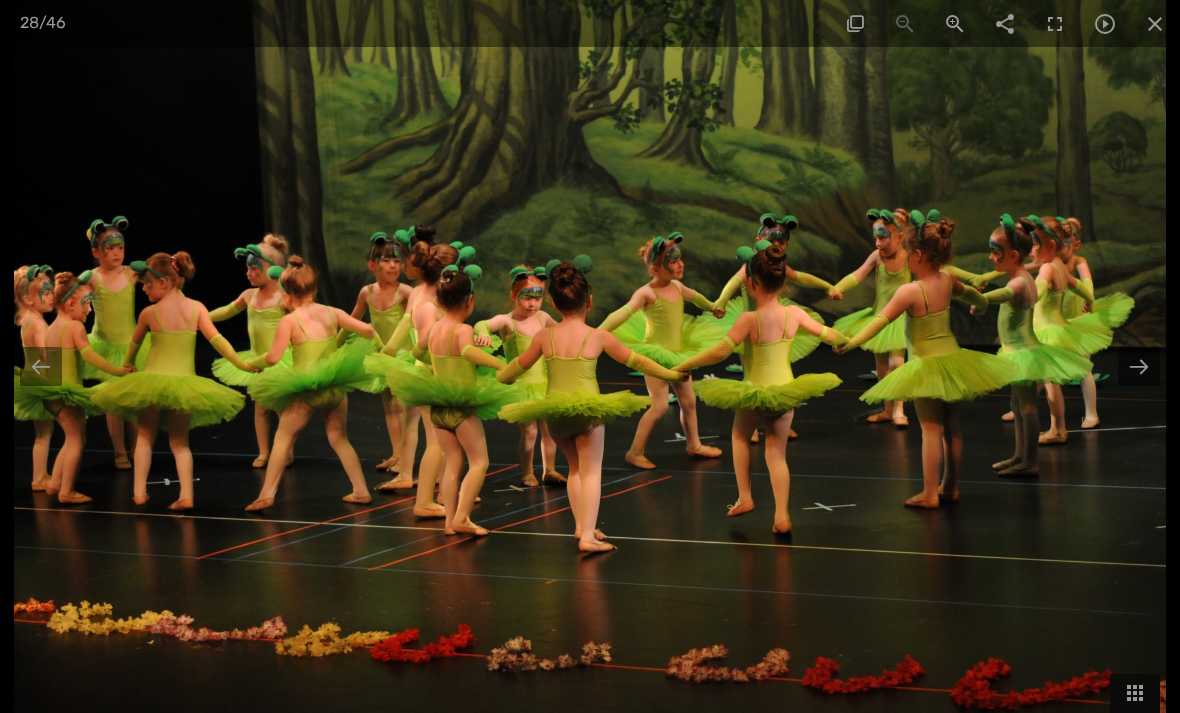 click at bounding box center (1139, 366) 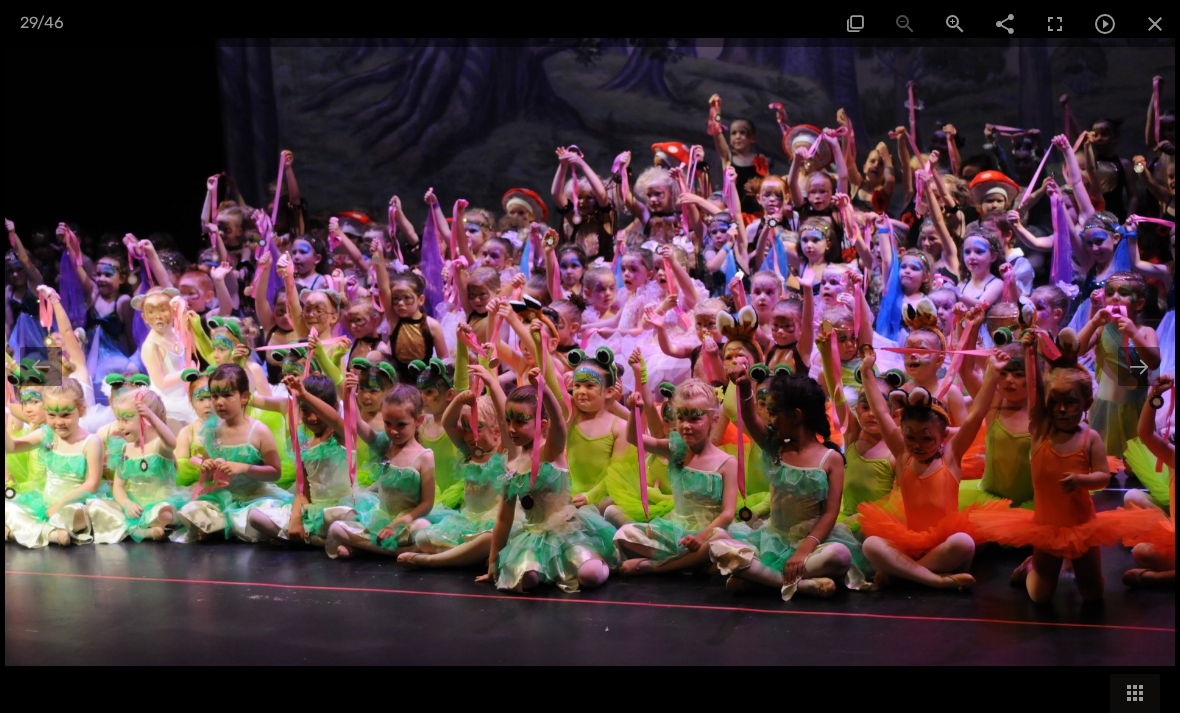 click at bounding box center (1139, 366) 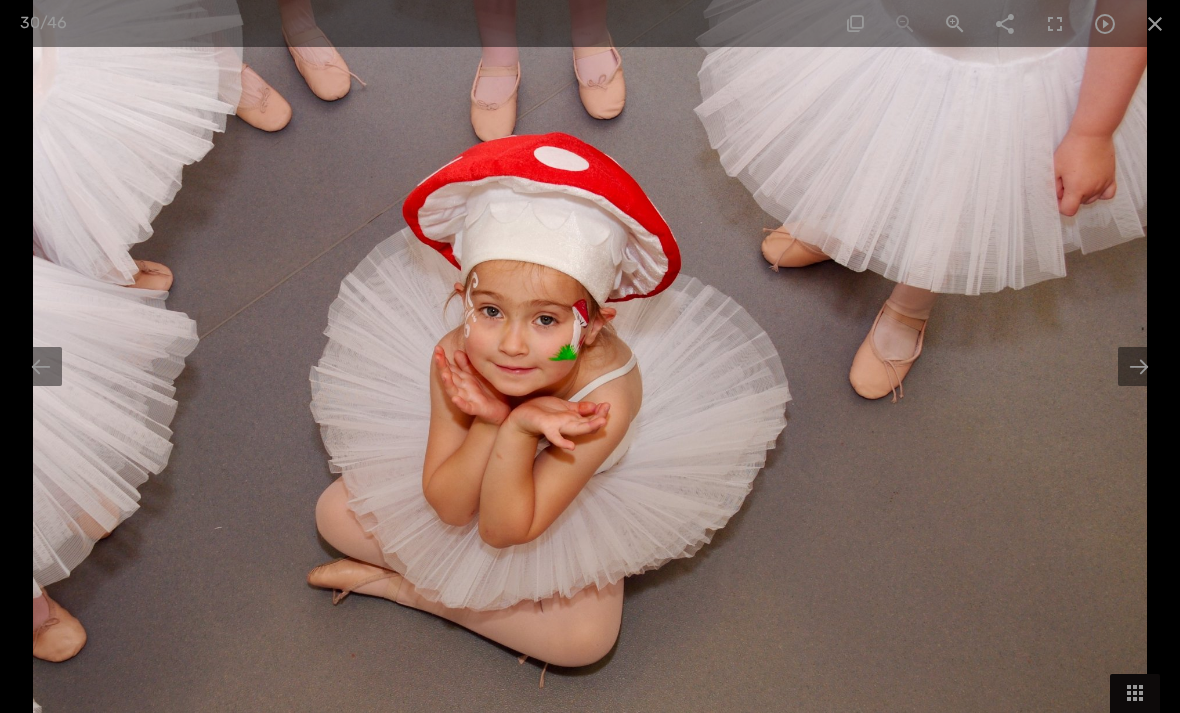 click at bounding box center (1139, 366) 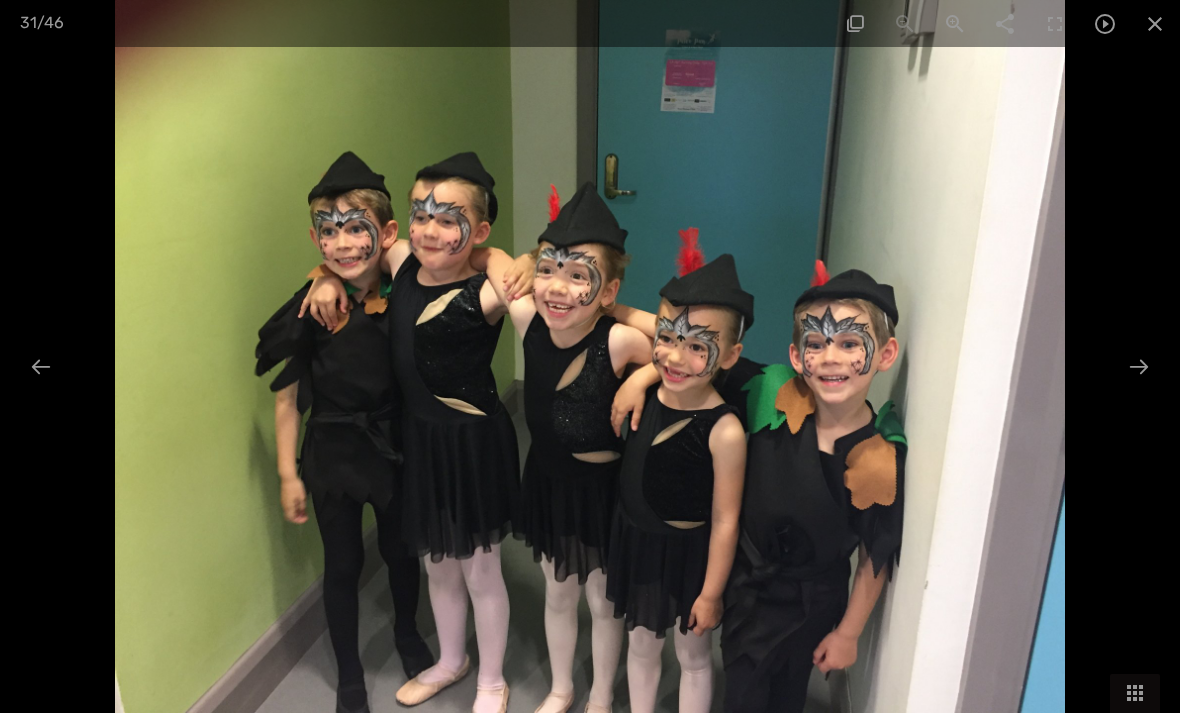 click at bounding box center [1139, 366] 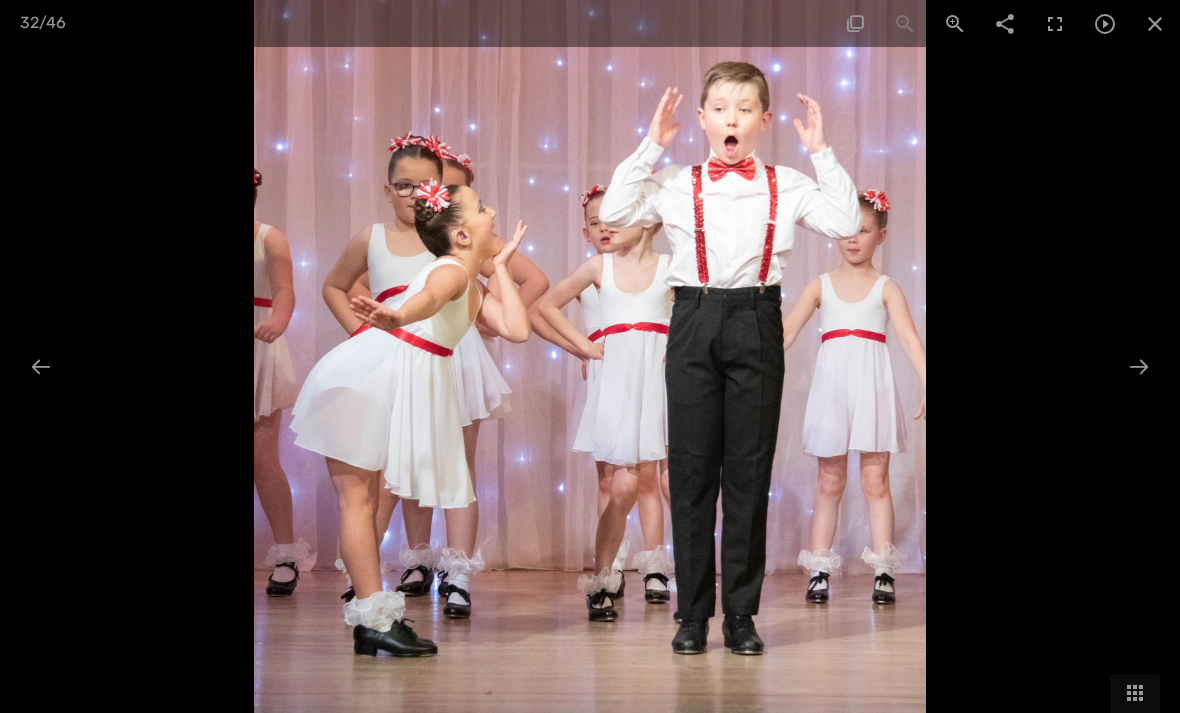 click at bounding box center [1139, 366] 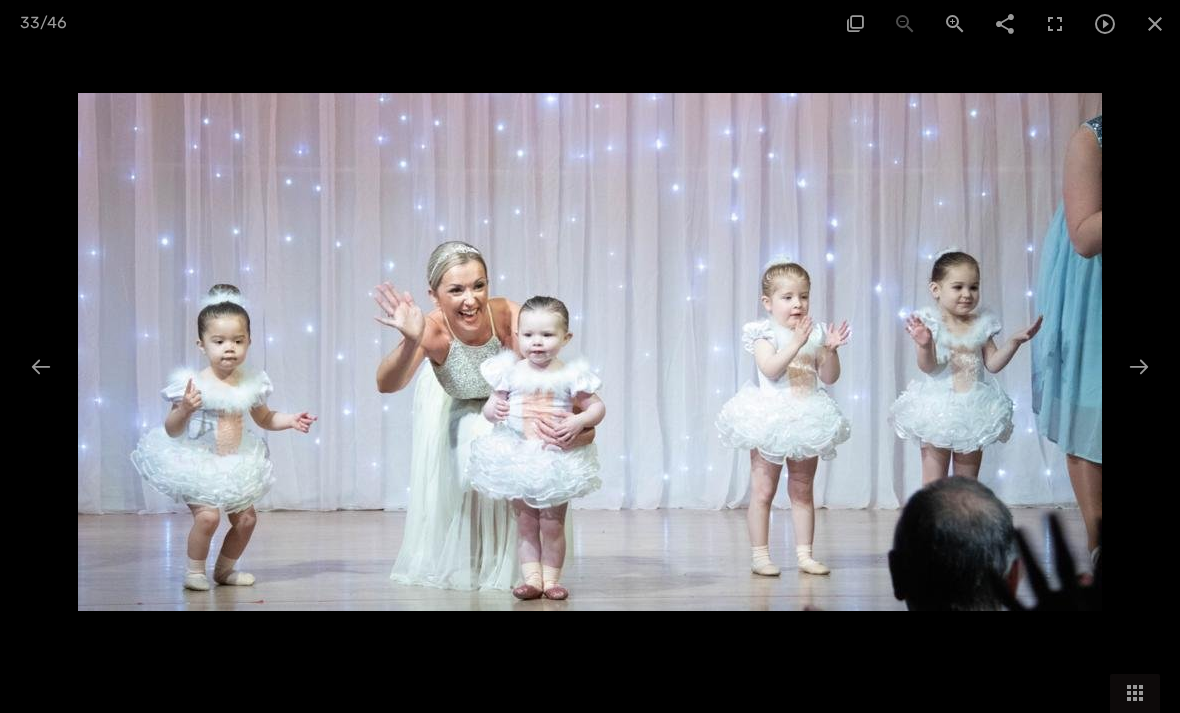 click at bounding box center (1139, 366) 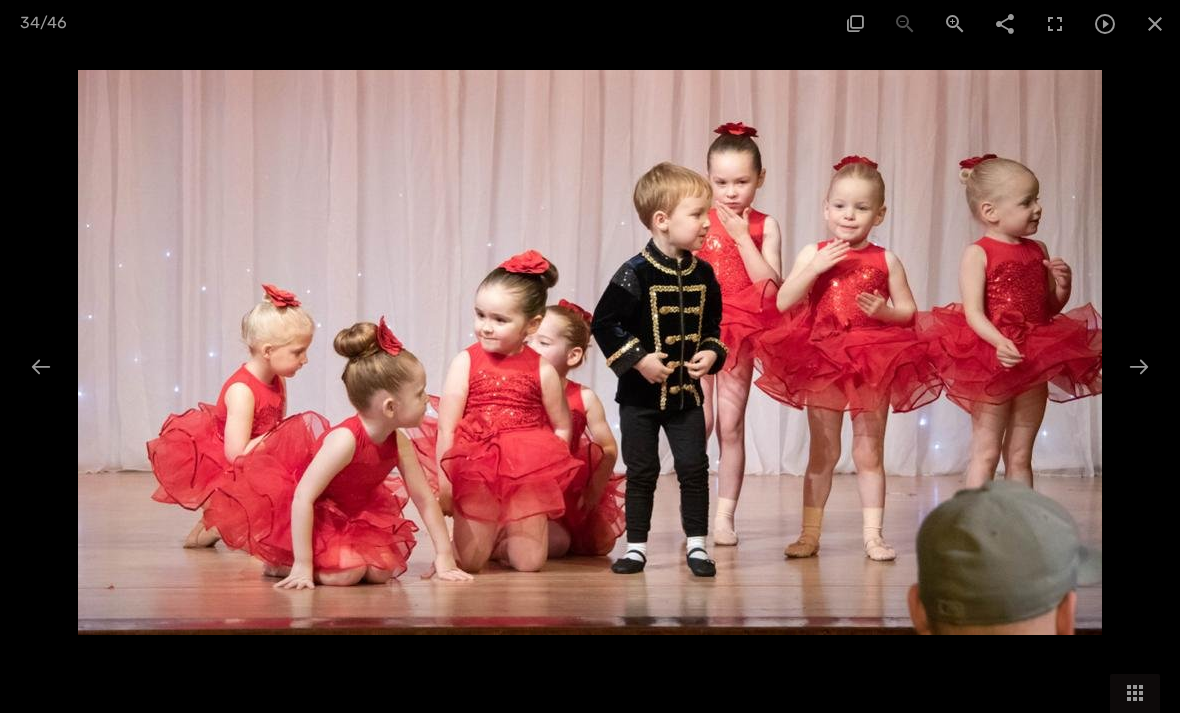 click at bounding box center (1139, 366) 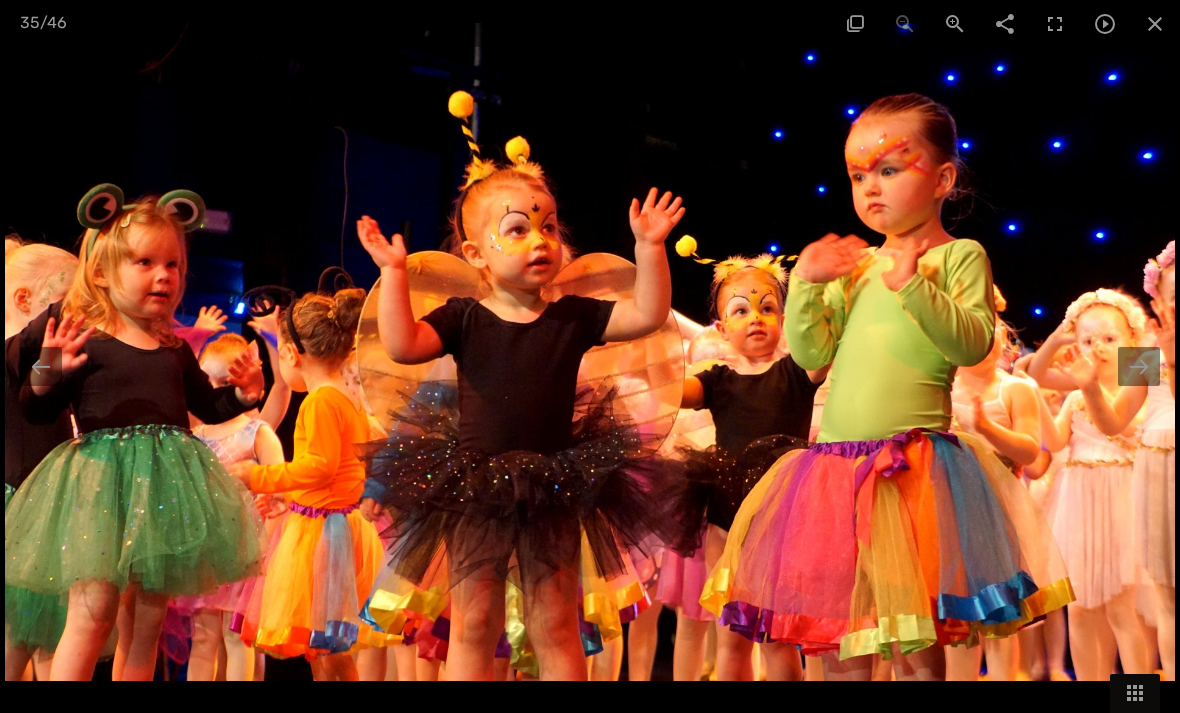 click at bounding box center (1139, 366) 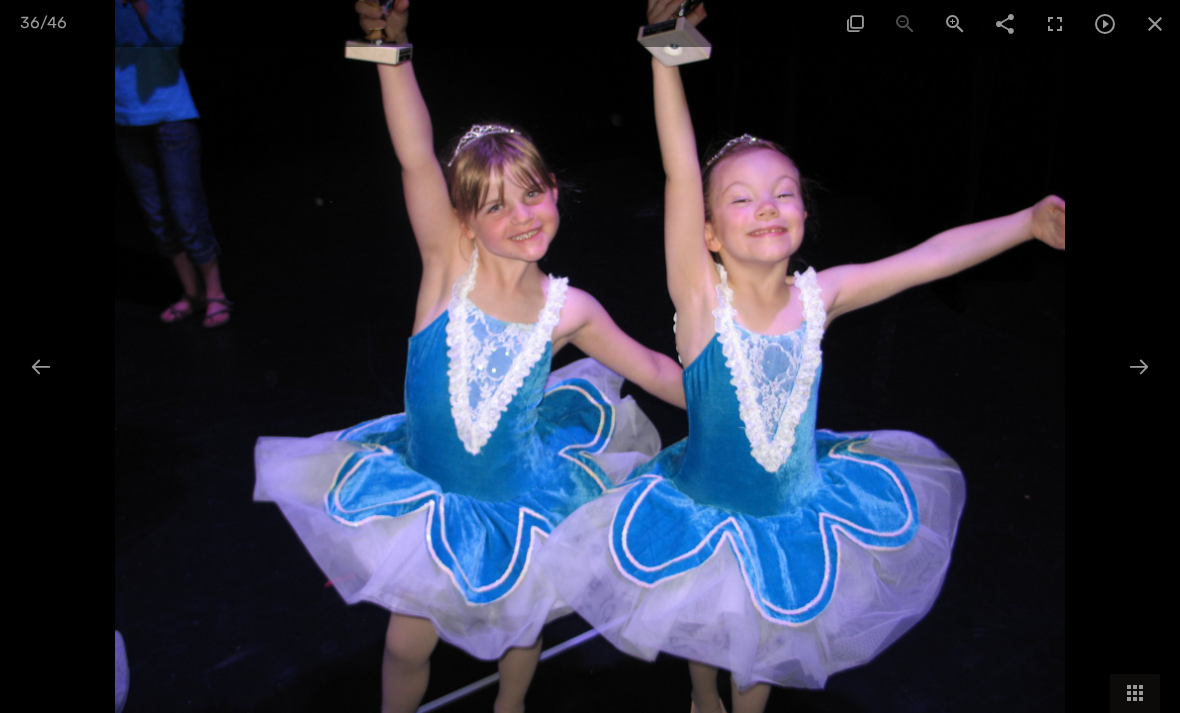 click at bounding box center [1139, 366] 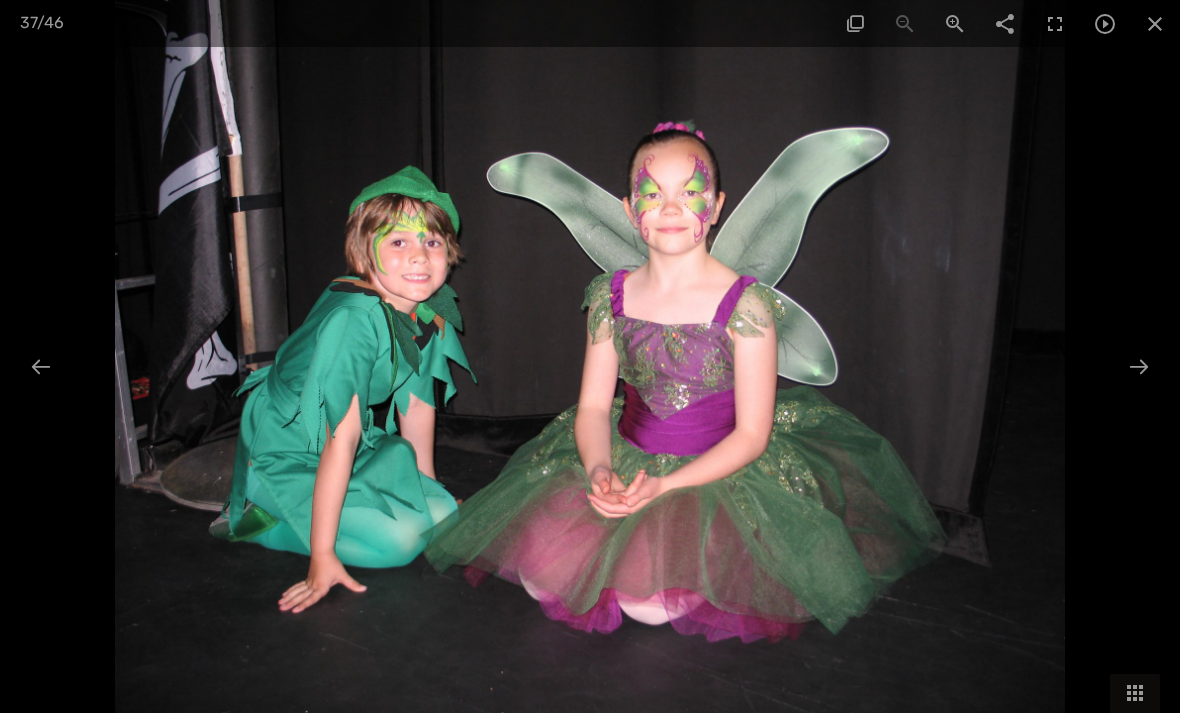 click at bounding box center [1139, 366] 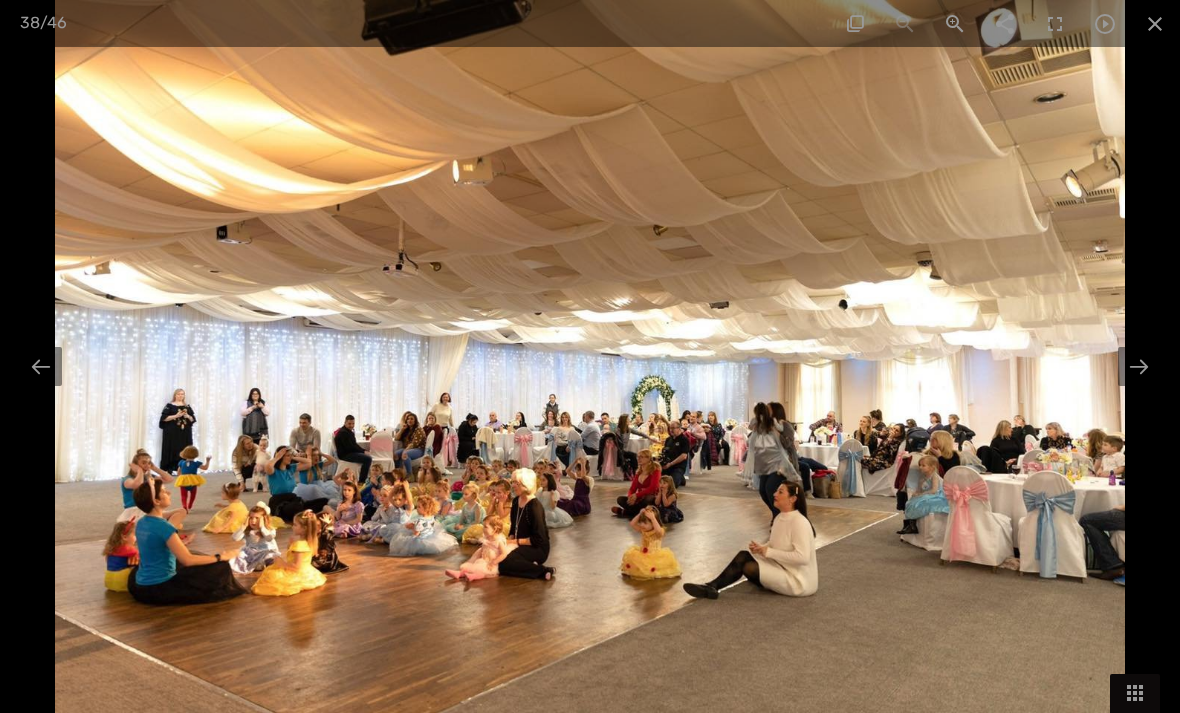 click at bounding box center [1139, 366] 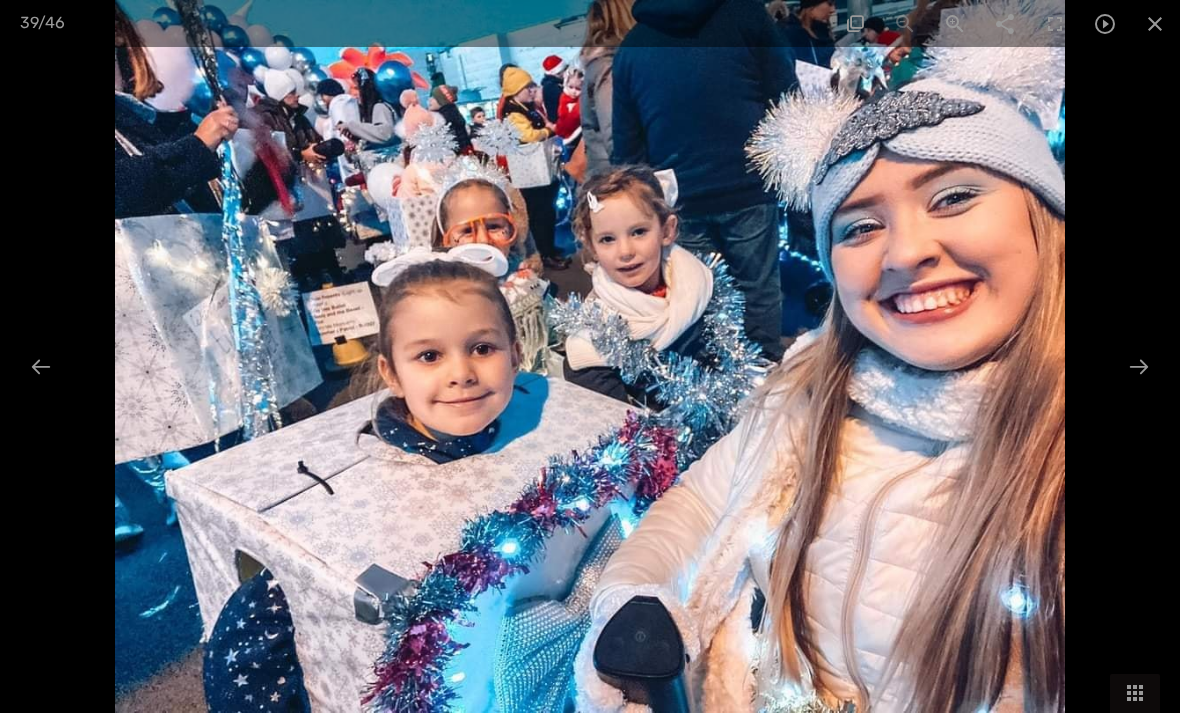 click at bounding box center [1139, 366] 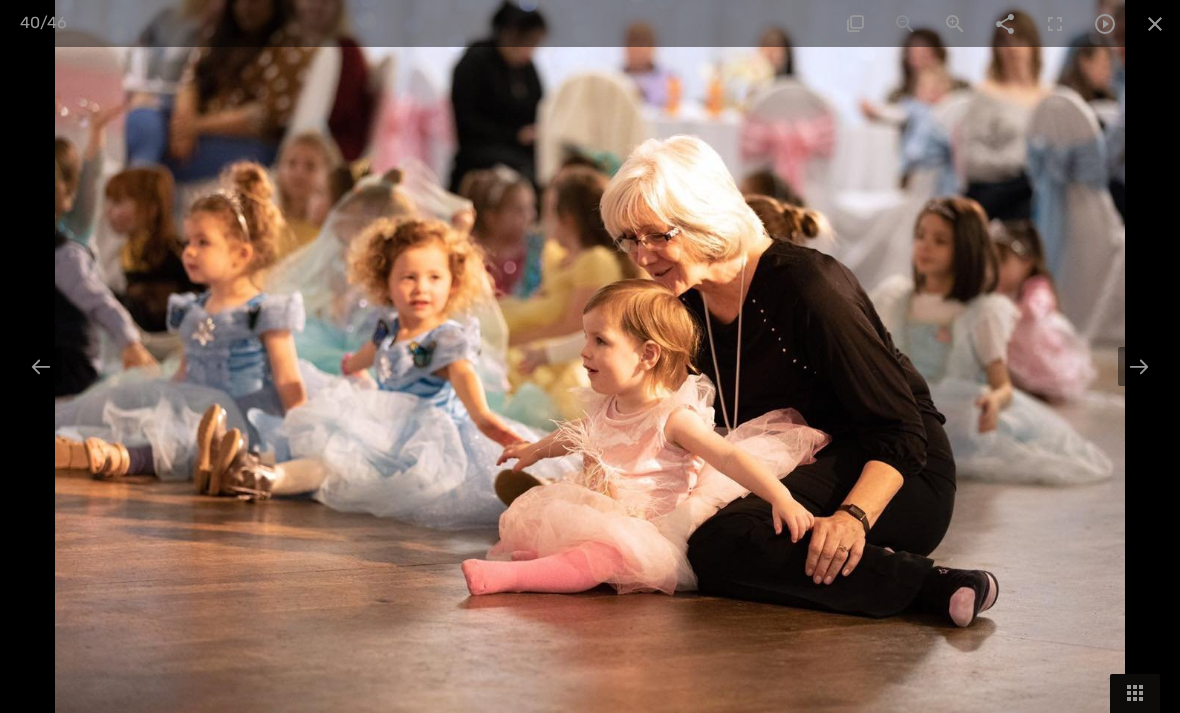 click at bounding box center [1139, 366] 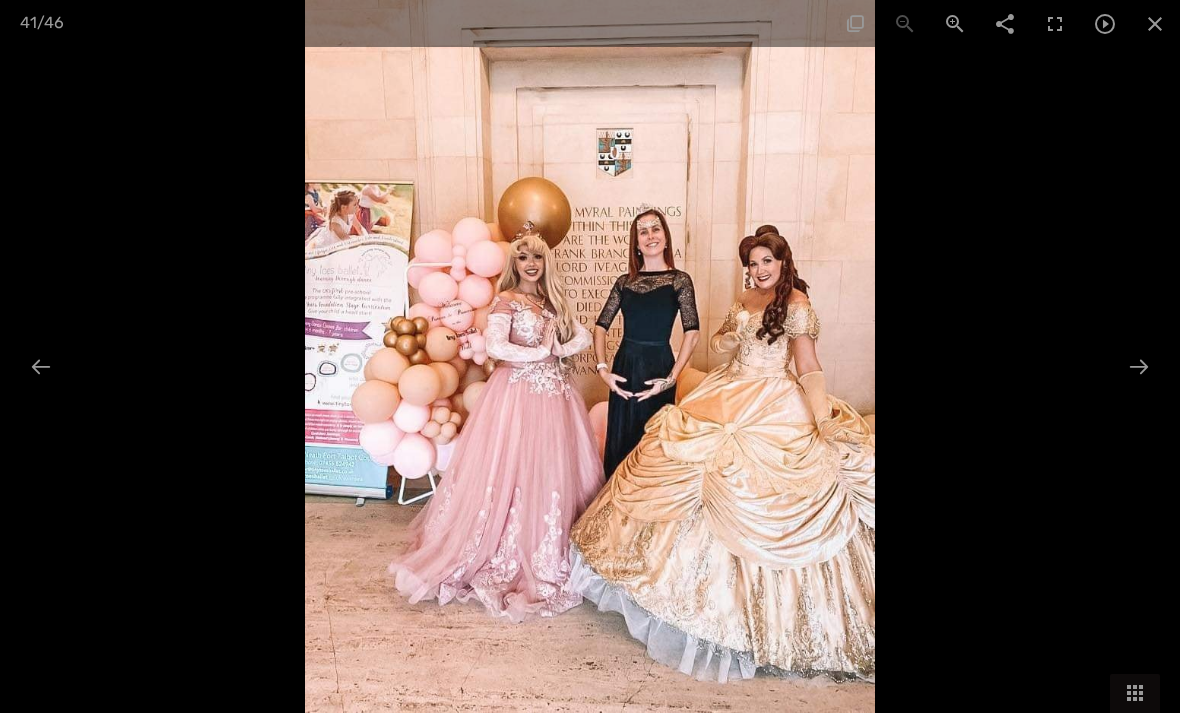 click at bounding box center [1139, 366] 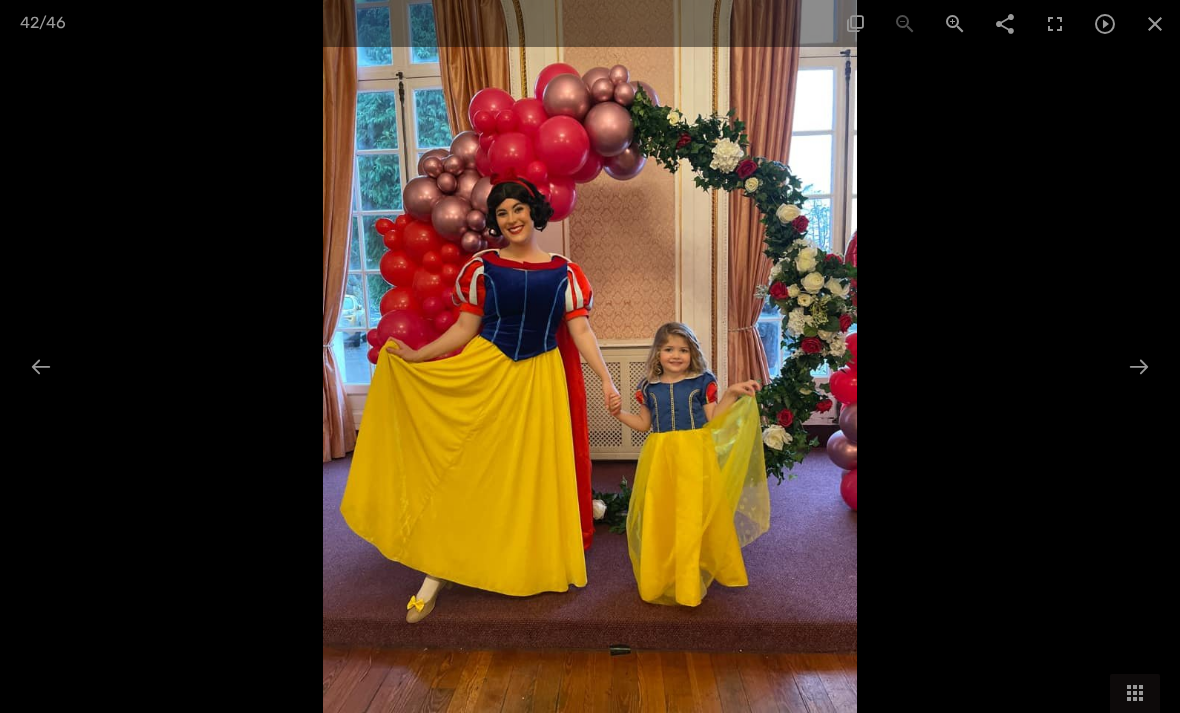 click at bounding box center [1139, 366] 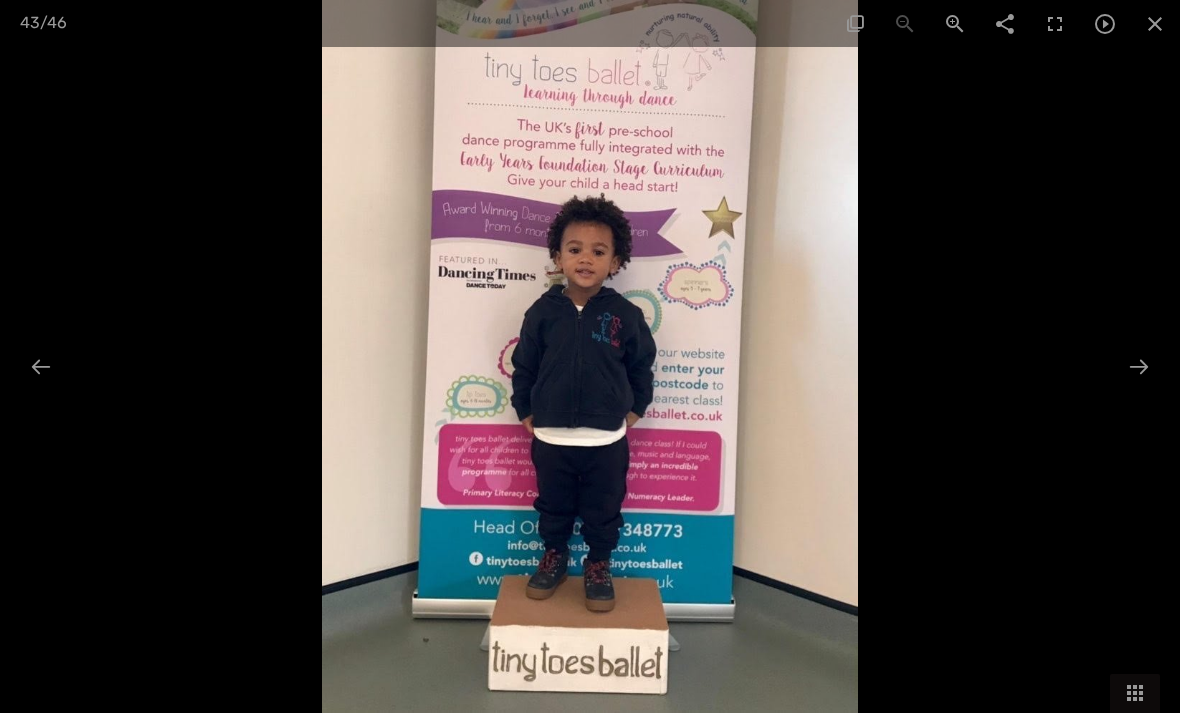 click at bounding box center (1139, 366) 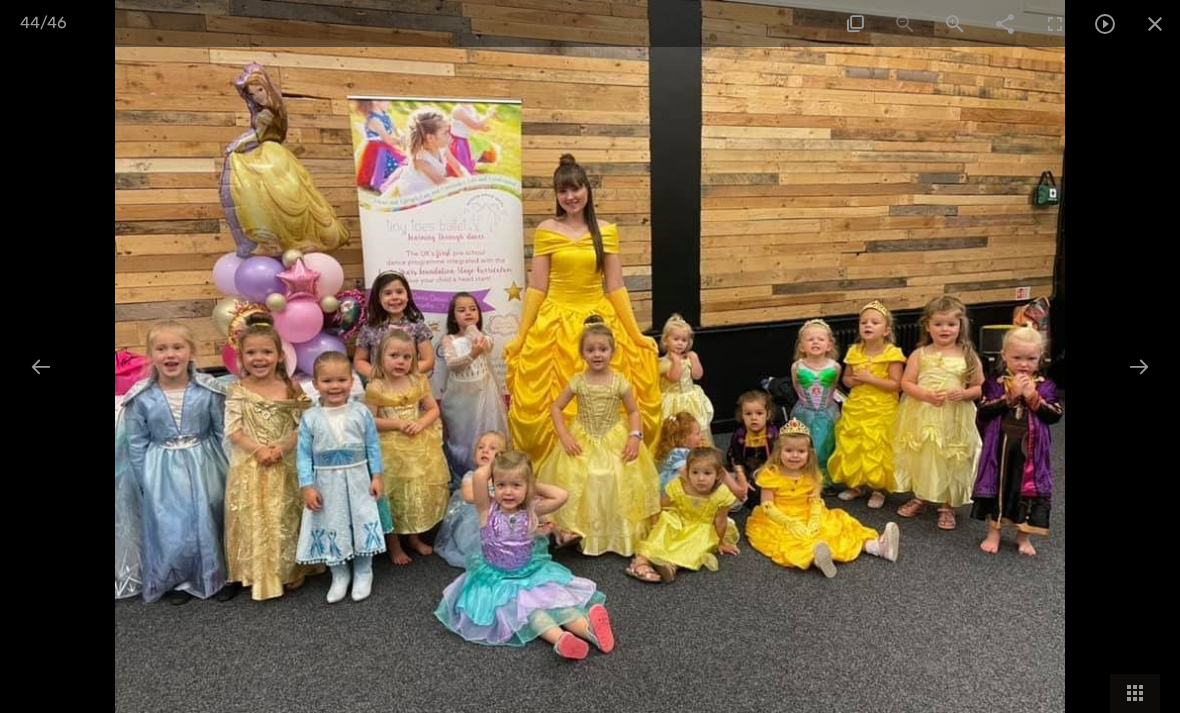 click at bounding box center (1139, 366) 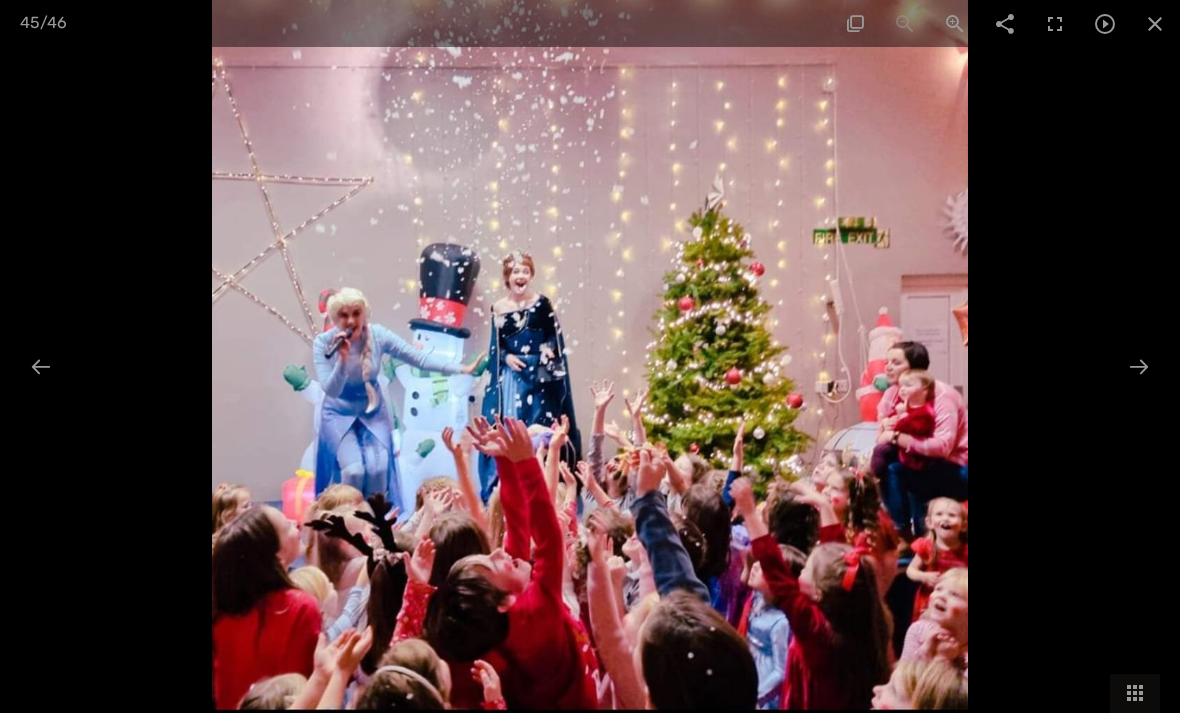 click at bounding box center (1139, 366) 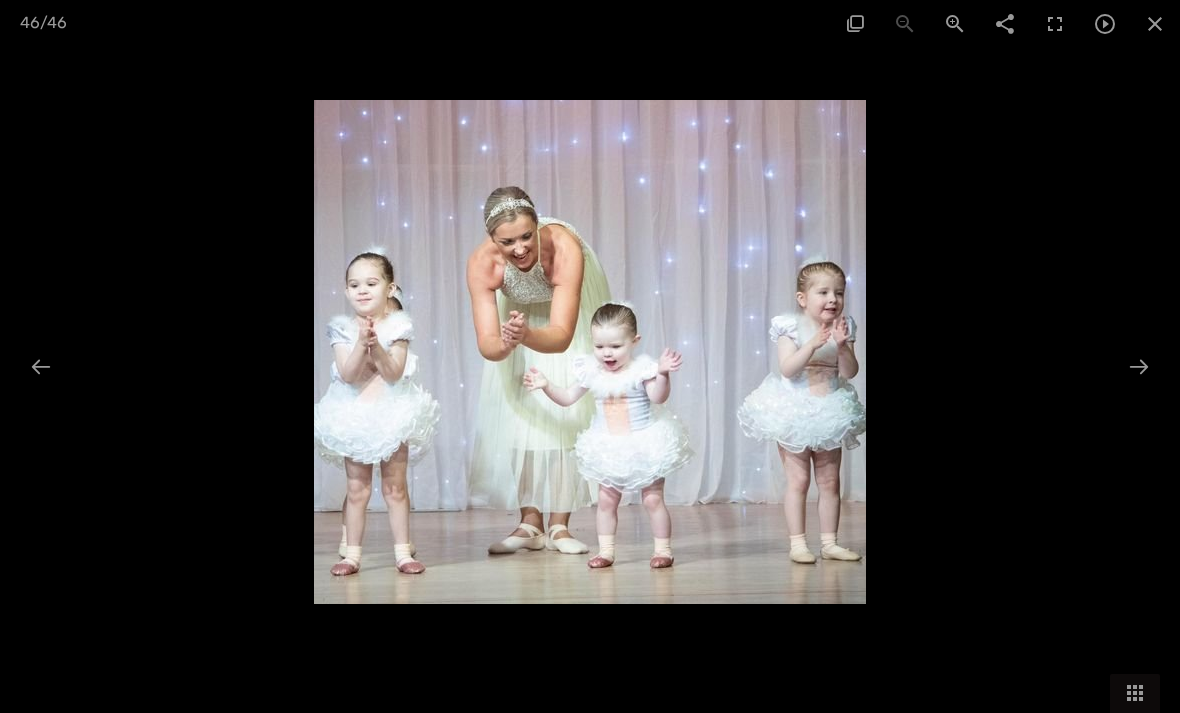 click at bounding box center [1139, 366] 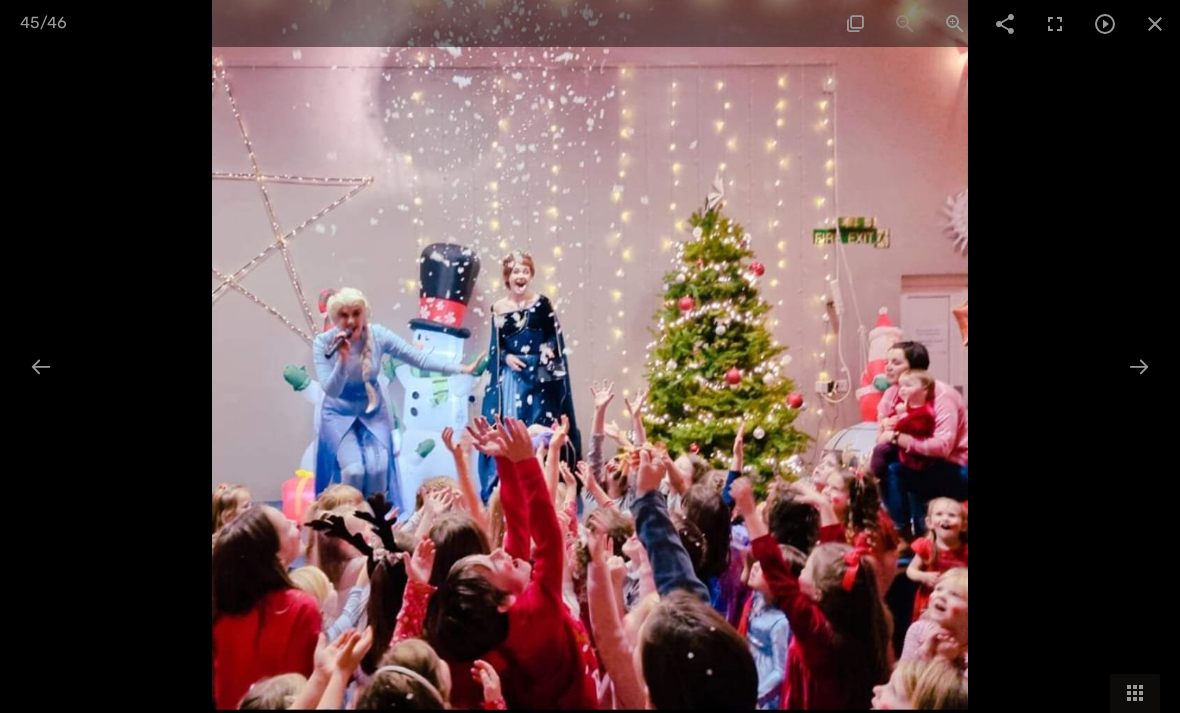 click at bounding box center [1155, 23] 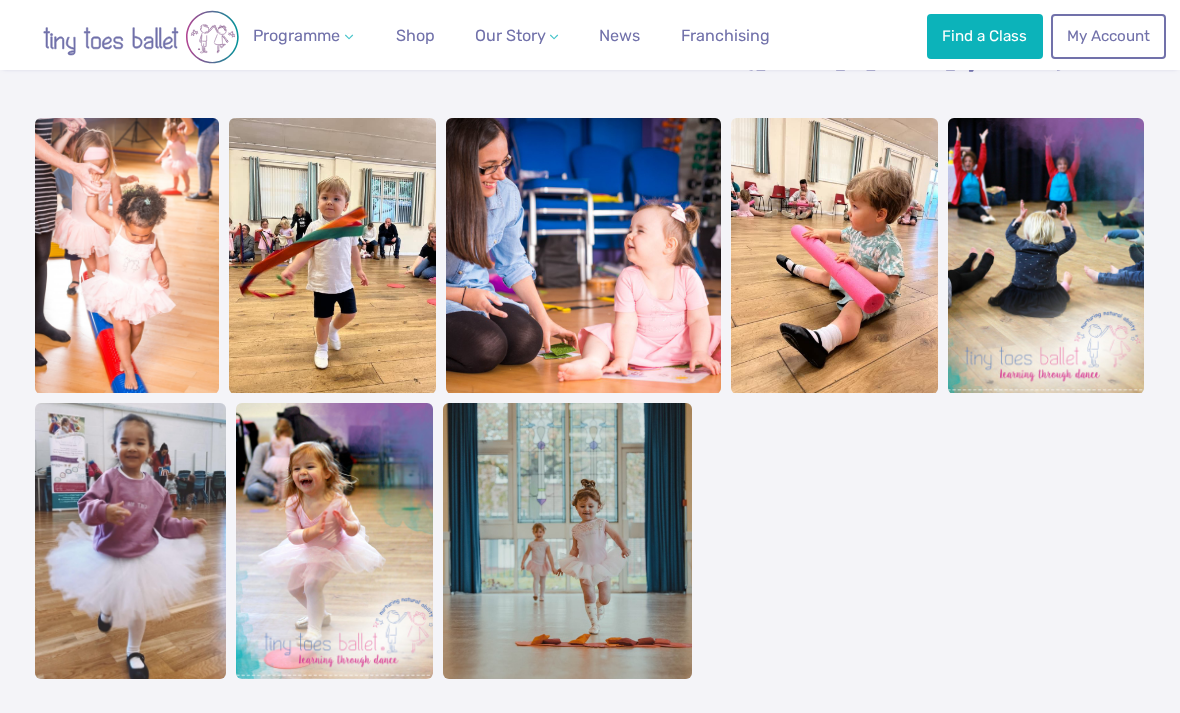 scroll, scrollTop: 1620, scrollLeft: 0, axis: vertical 